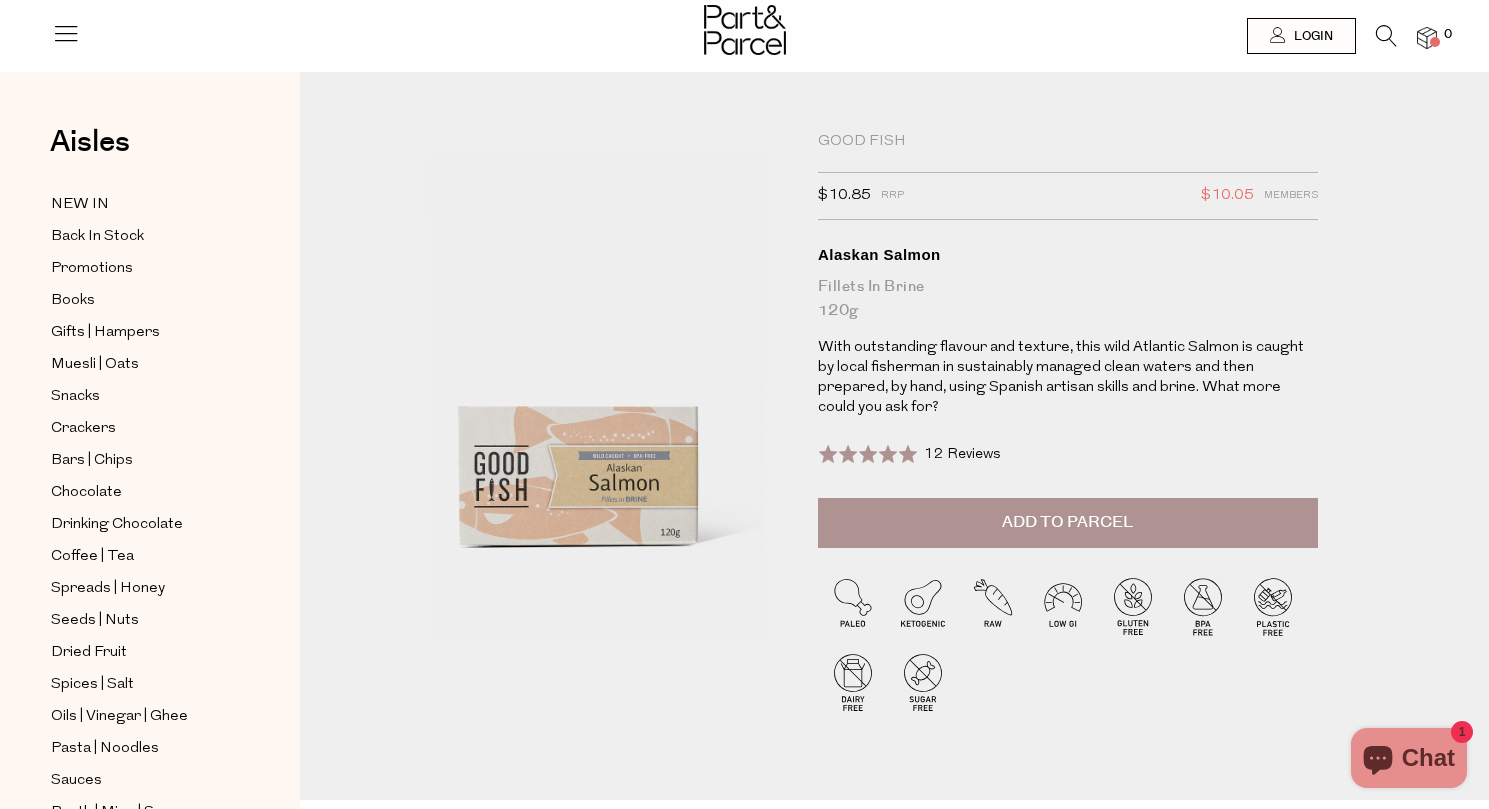scroll, scrollTop: 0, scrollLeft: 0, axis: both 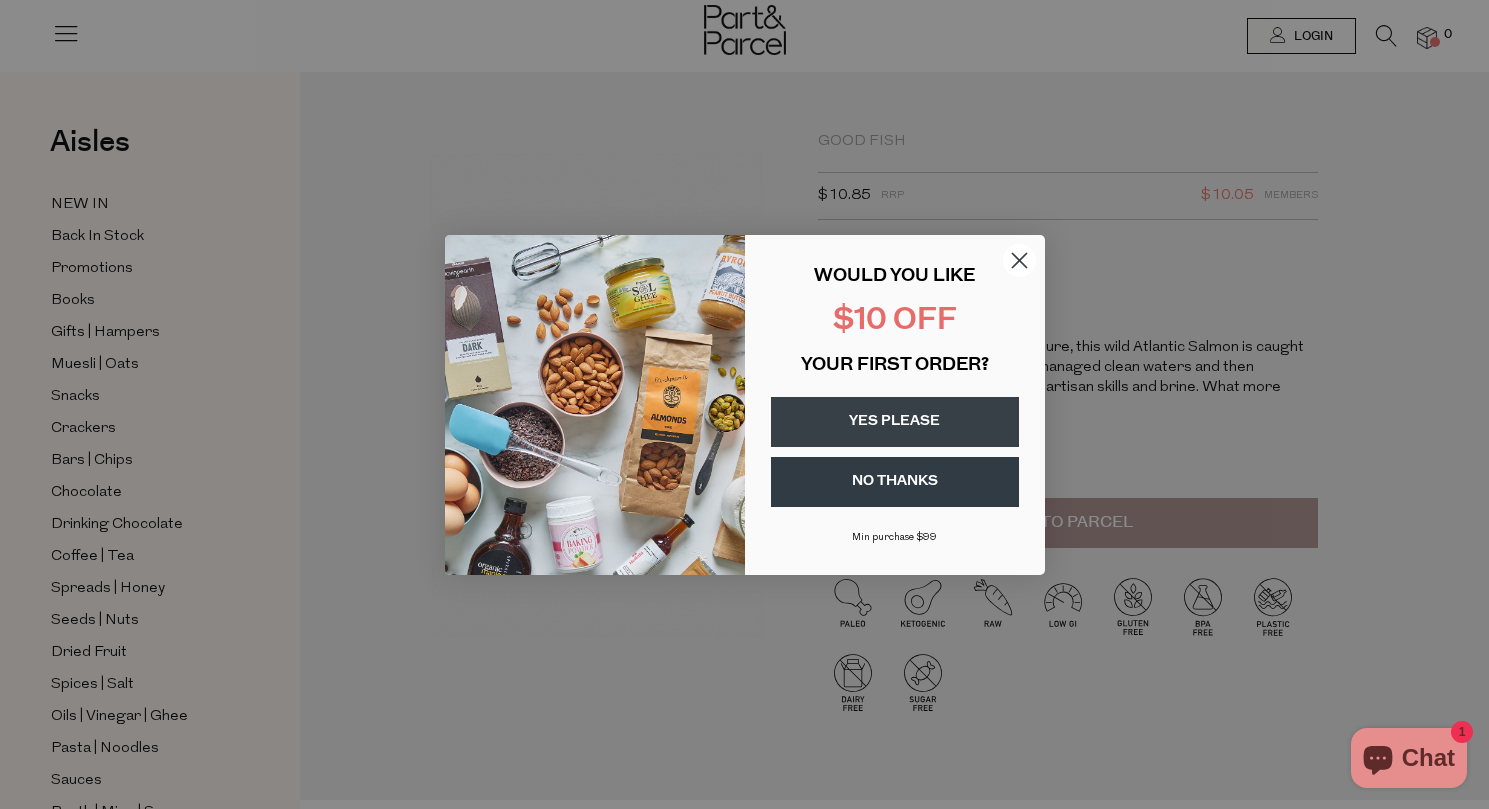 click on "YES PLEASE" at bounding box center [895, 422] 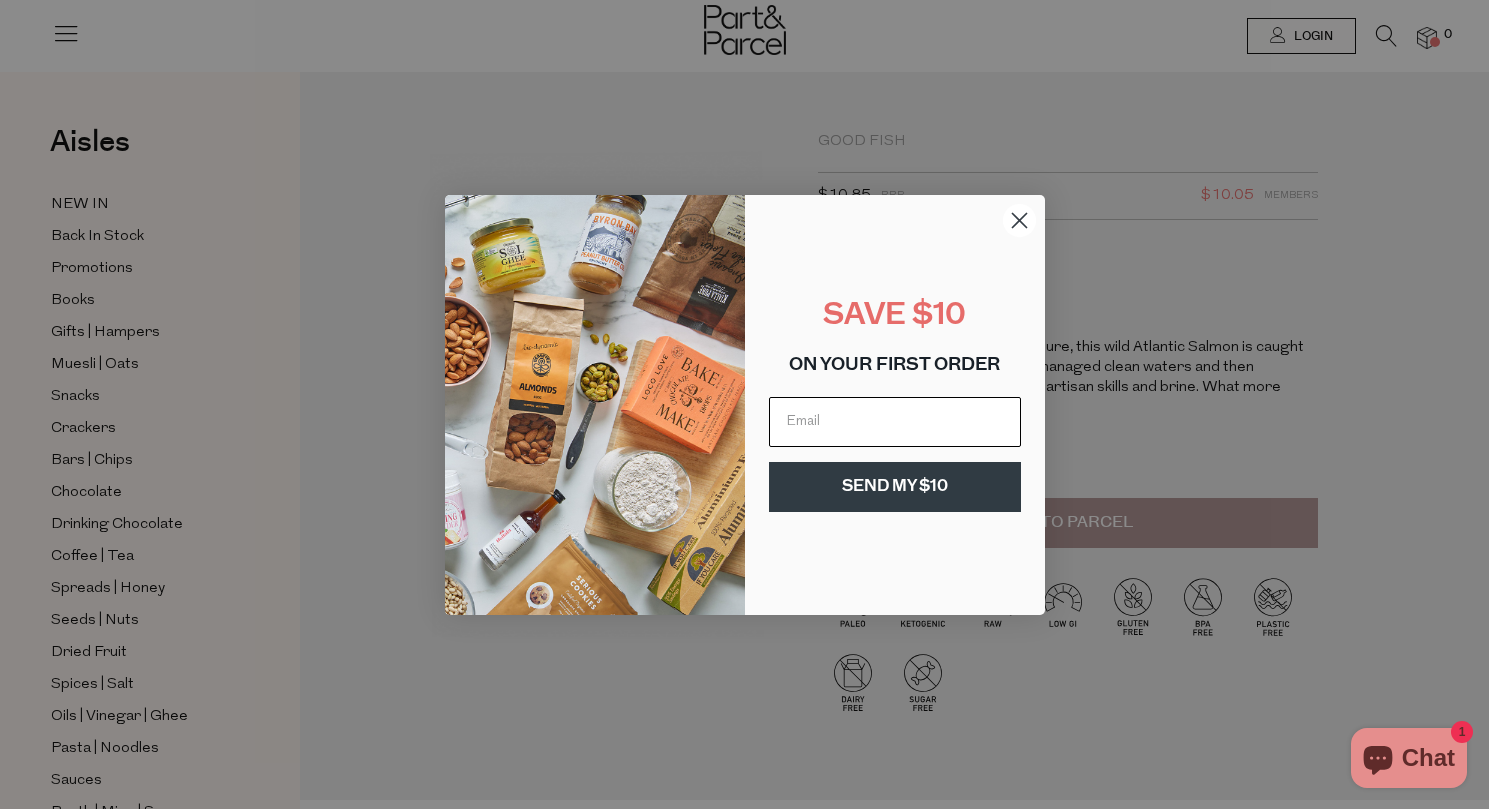 click at bounding box center (895, 422) 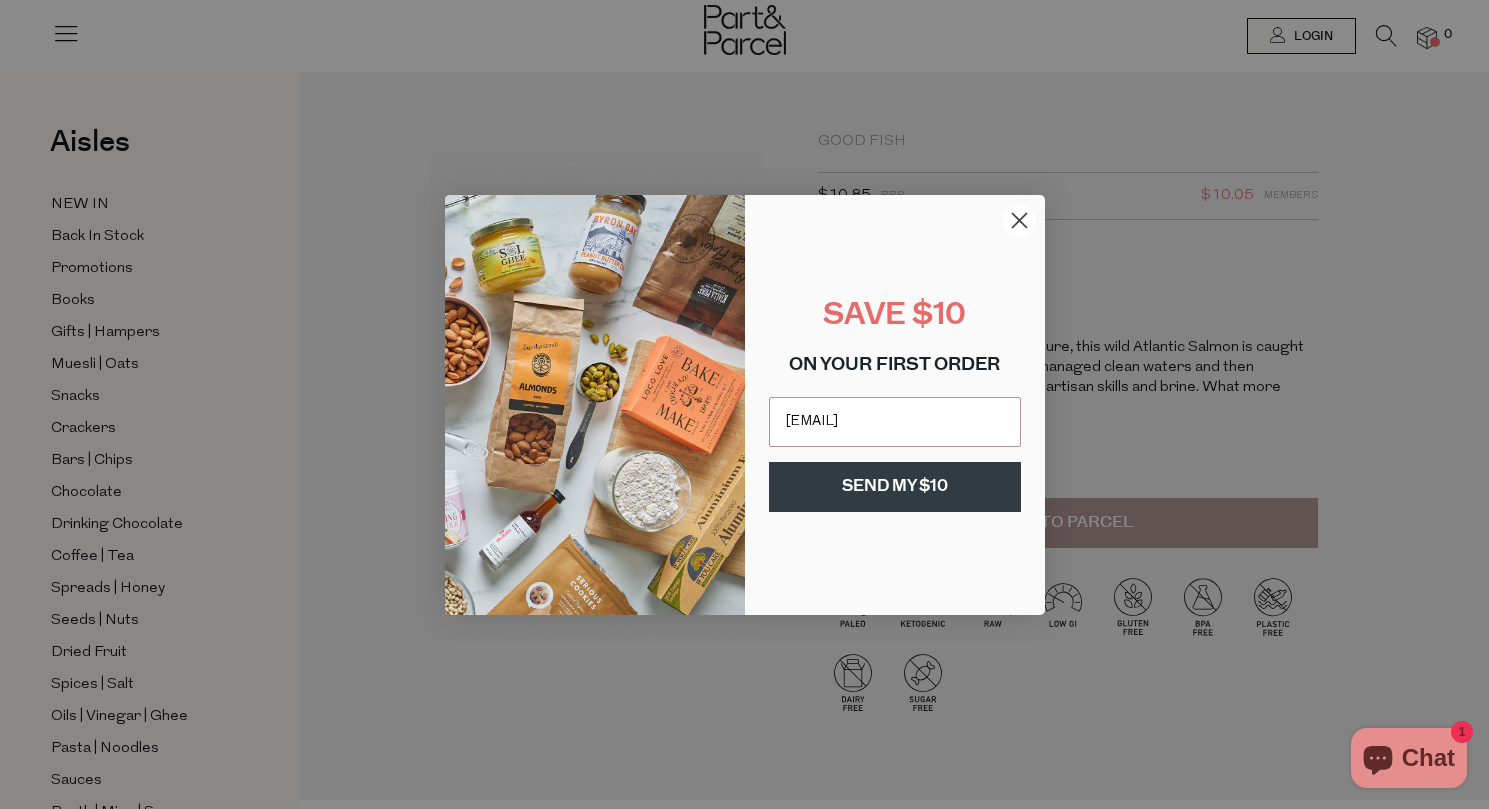 click on "SEND MY $10" at bounding box center [895, 487] 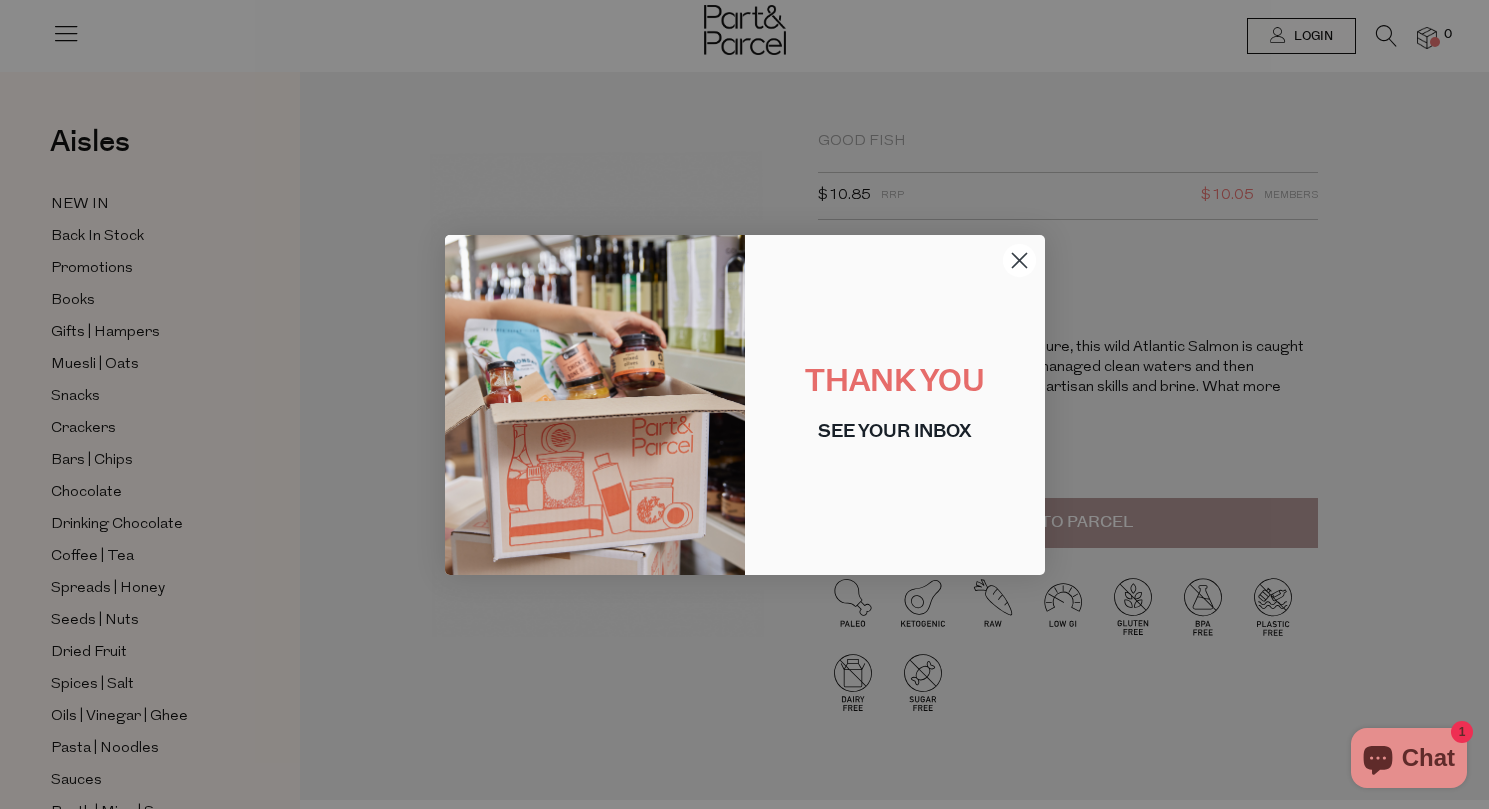 click 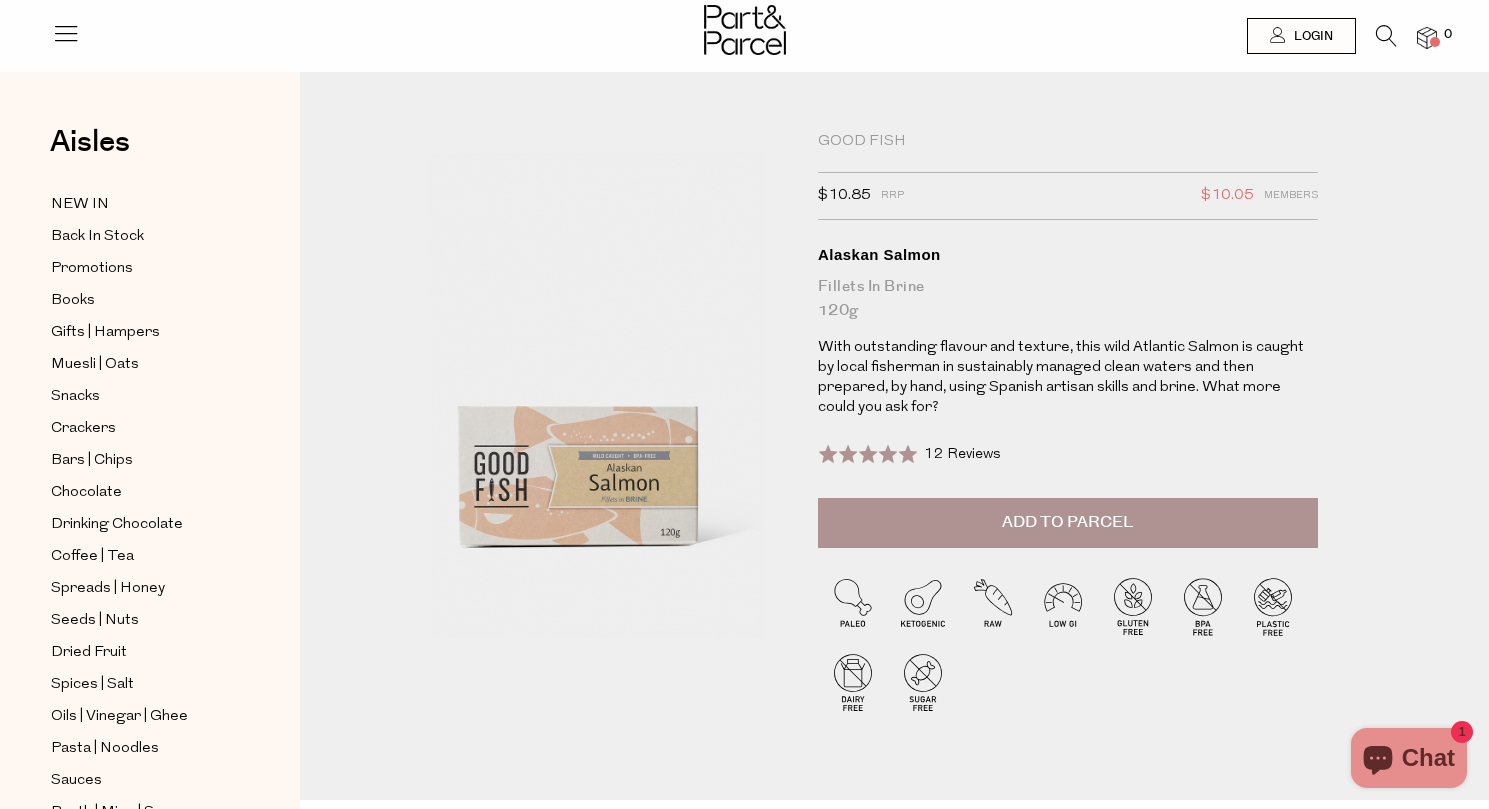 click at bounding box center (1435, 42) 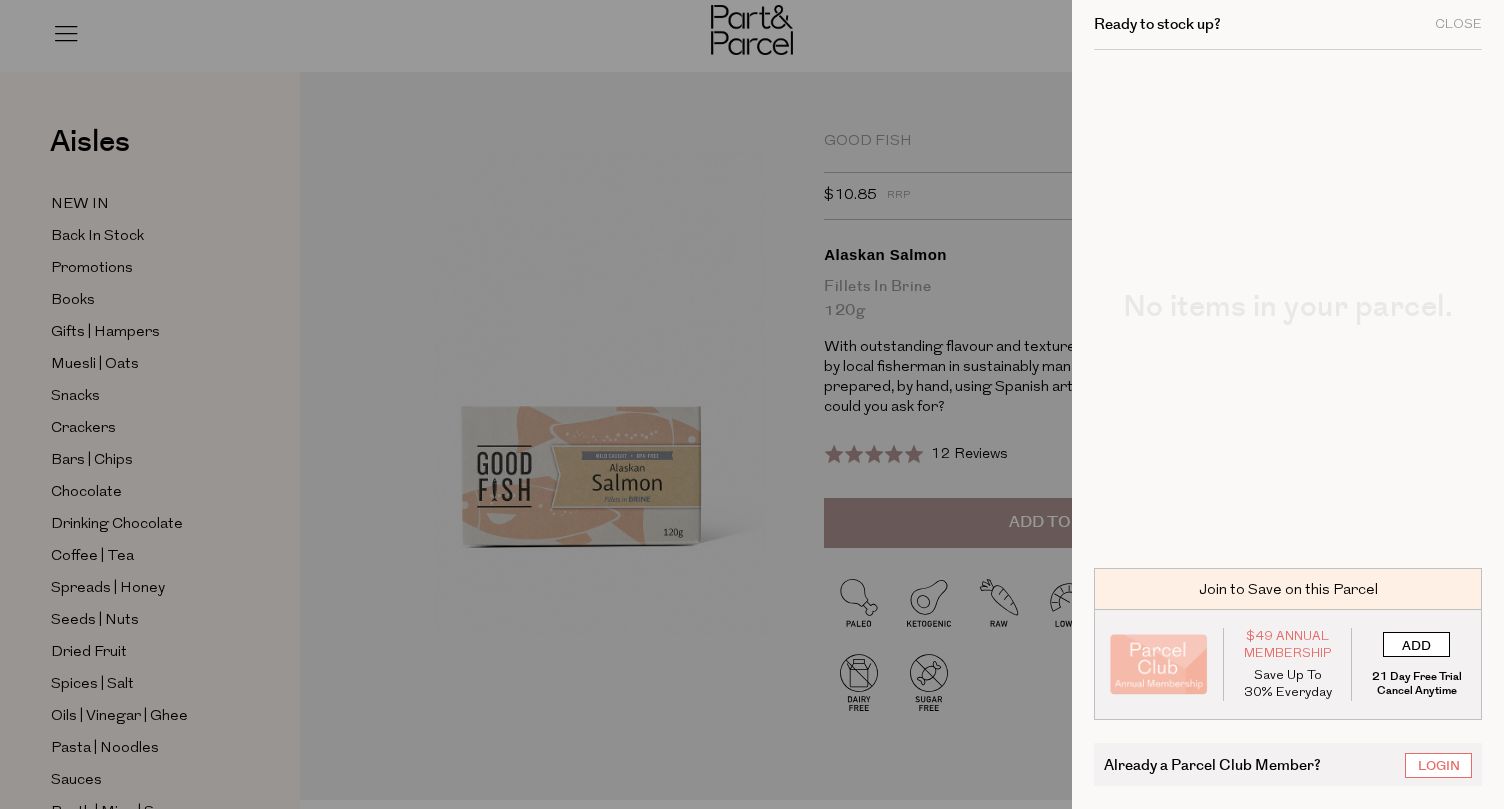 click on "ADD" at bounding box center [1416, 644] 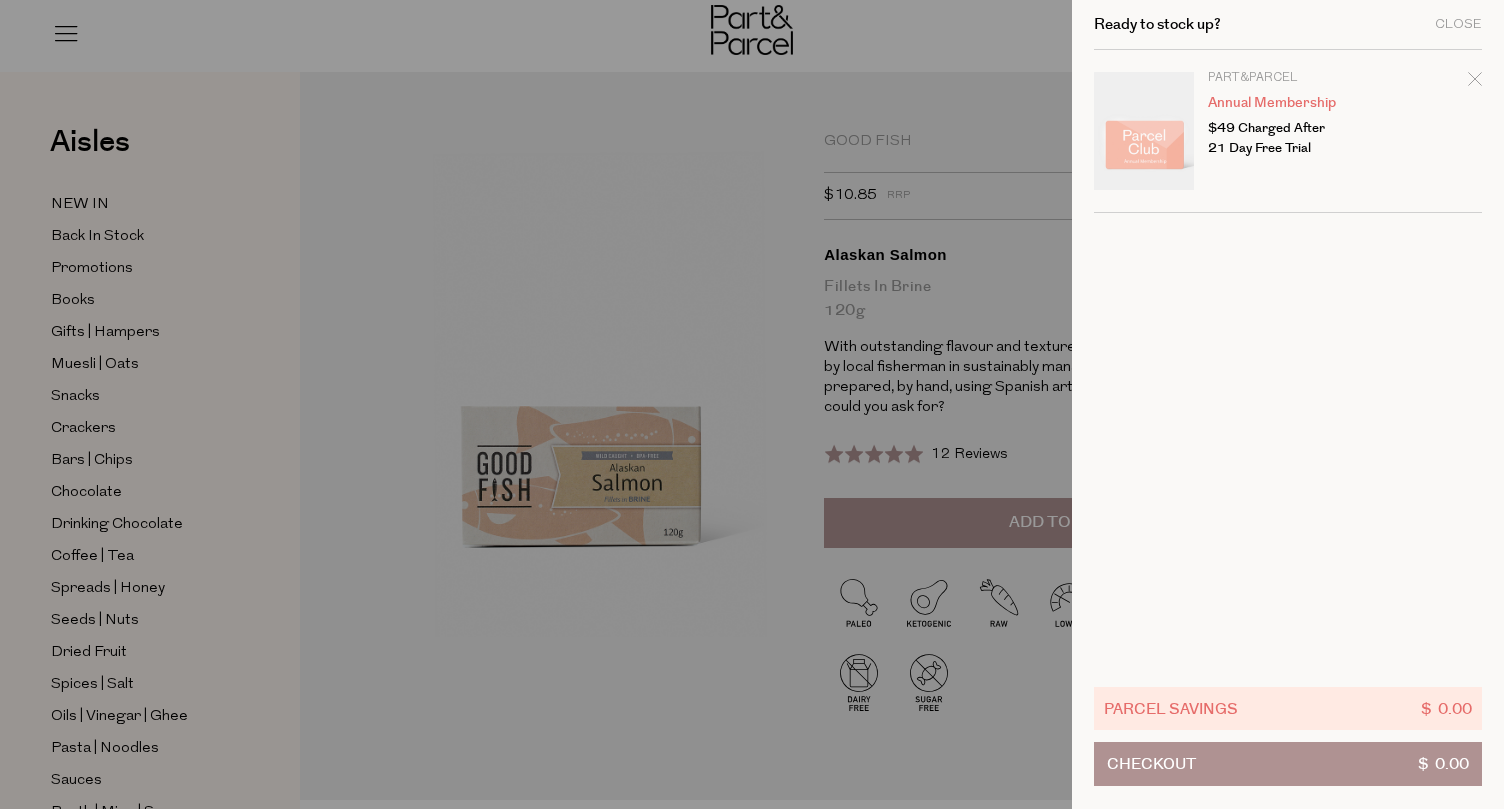 click at bounding box center (752, 404) 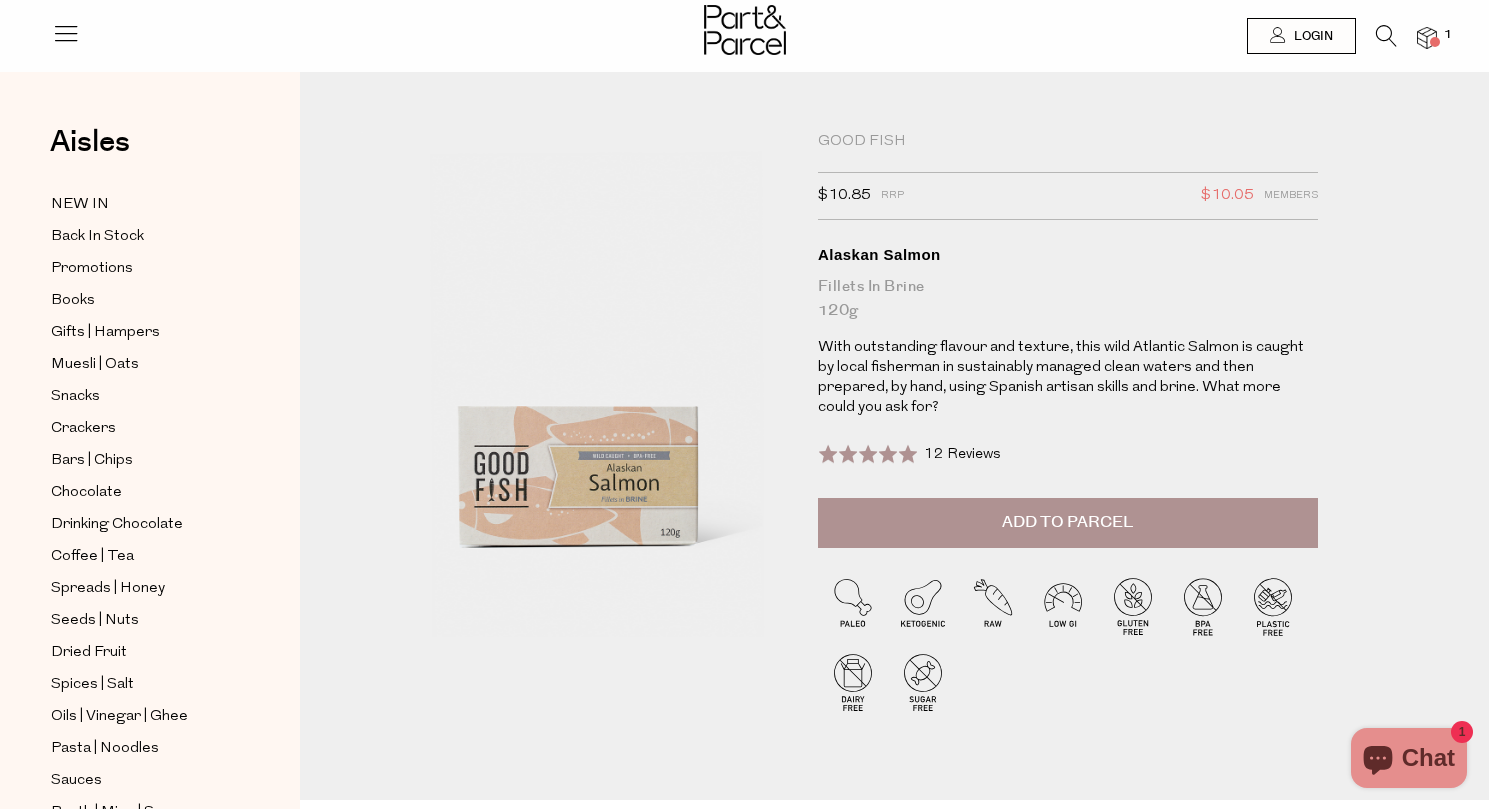 click on "Add to Parcel" at bounding box center (1067, 522) 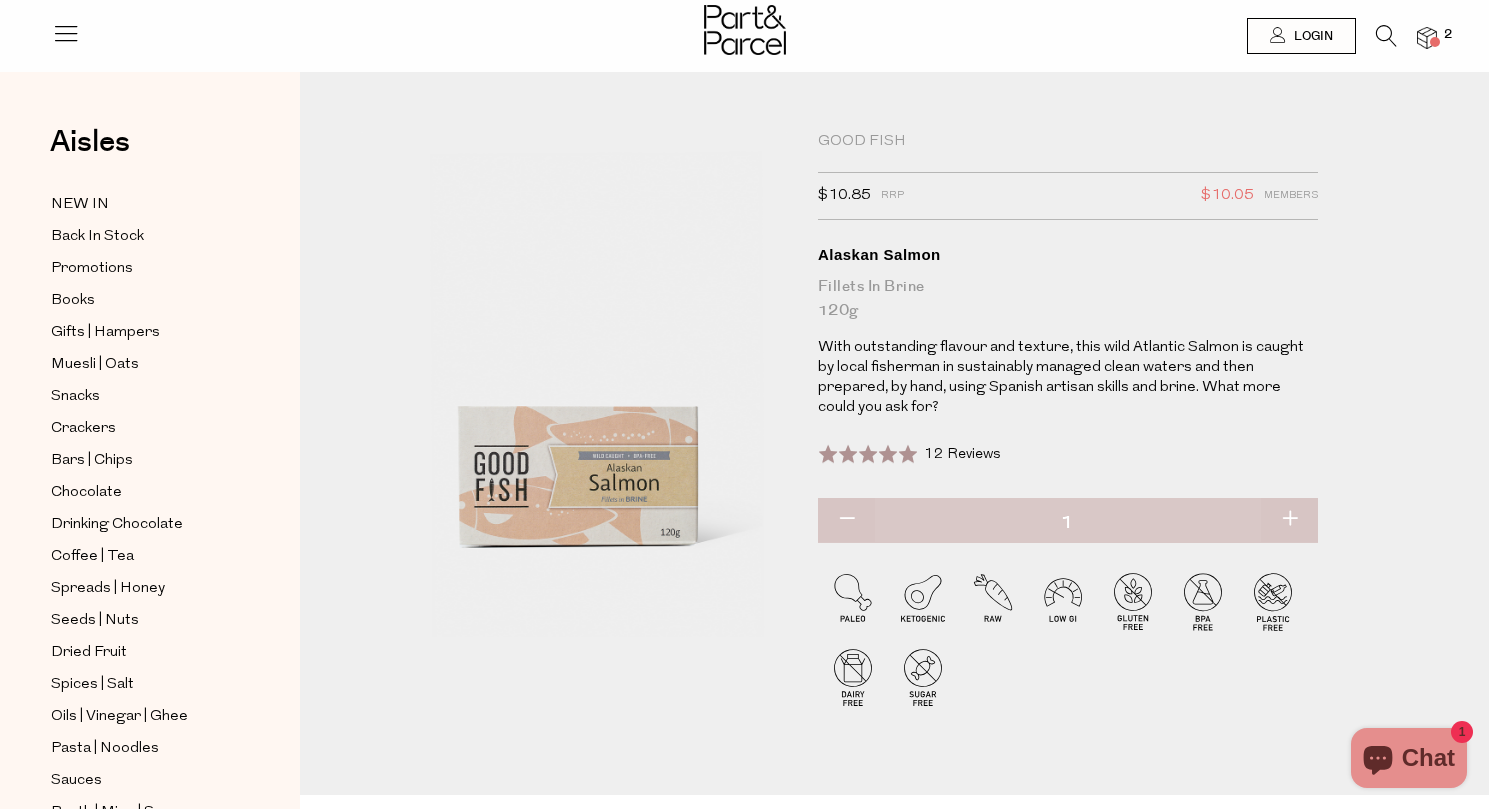 click at bounding box center [1289, 520] 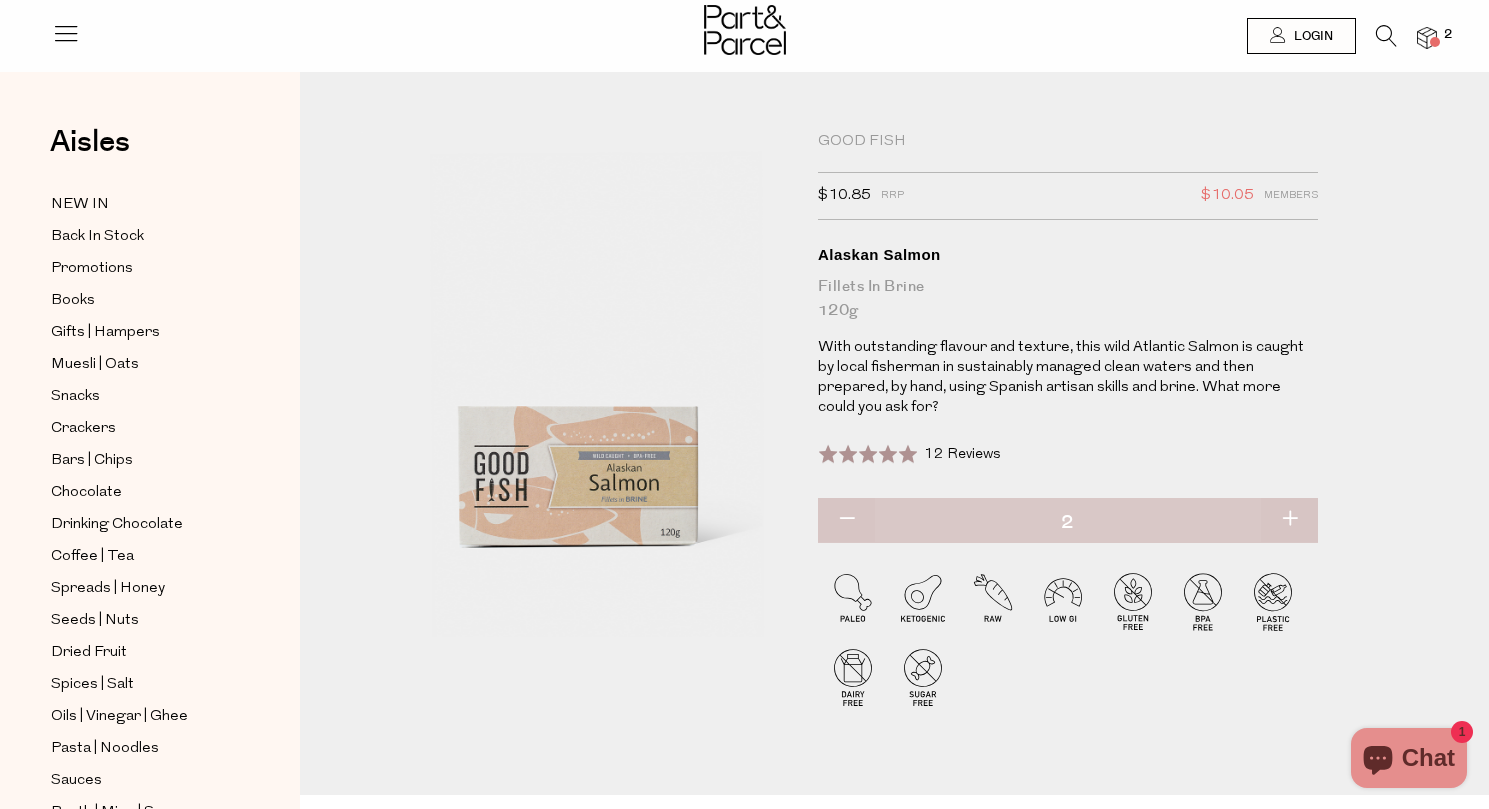 type on "2" 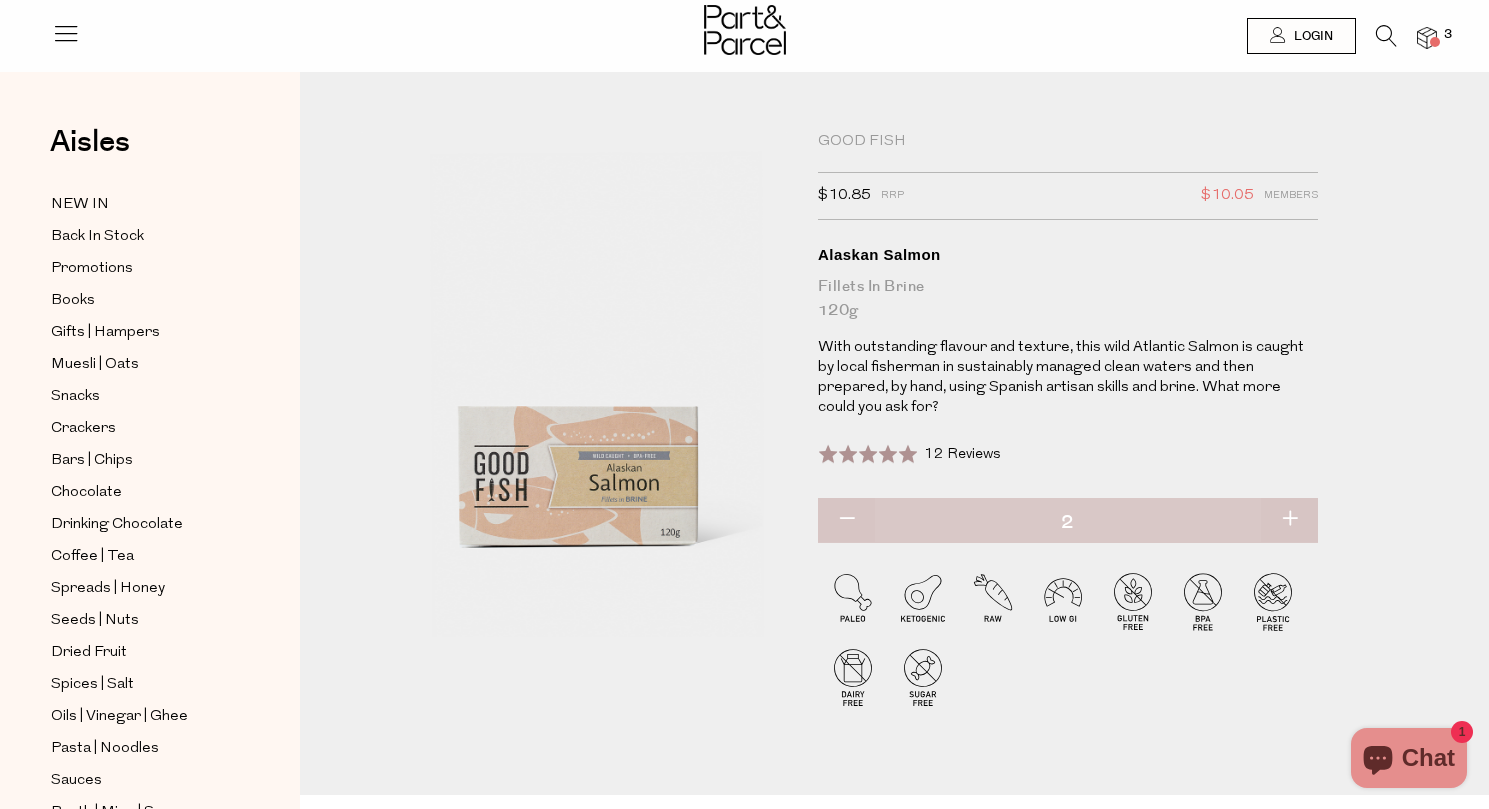 click at bounding box center [1289, 520] 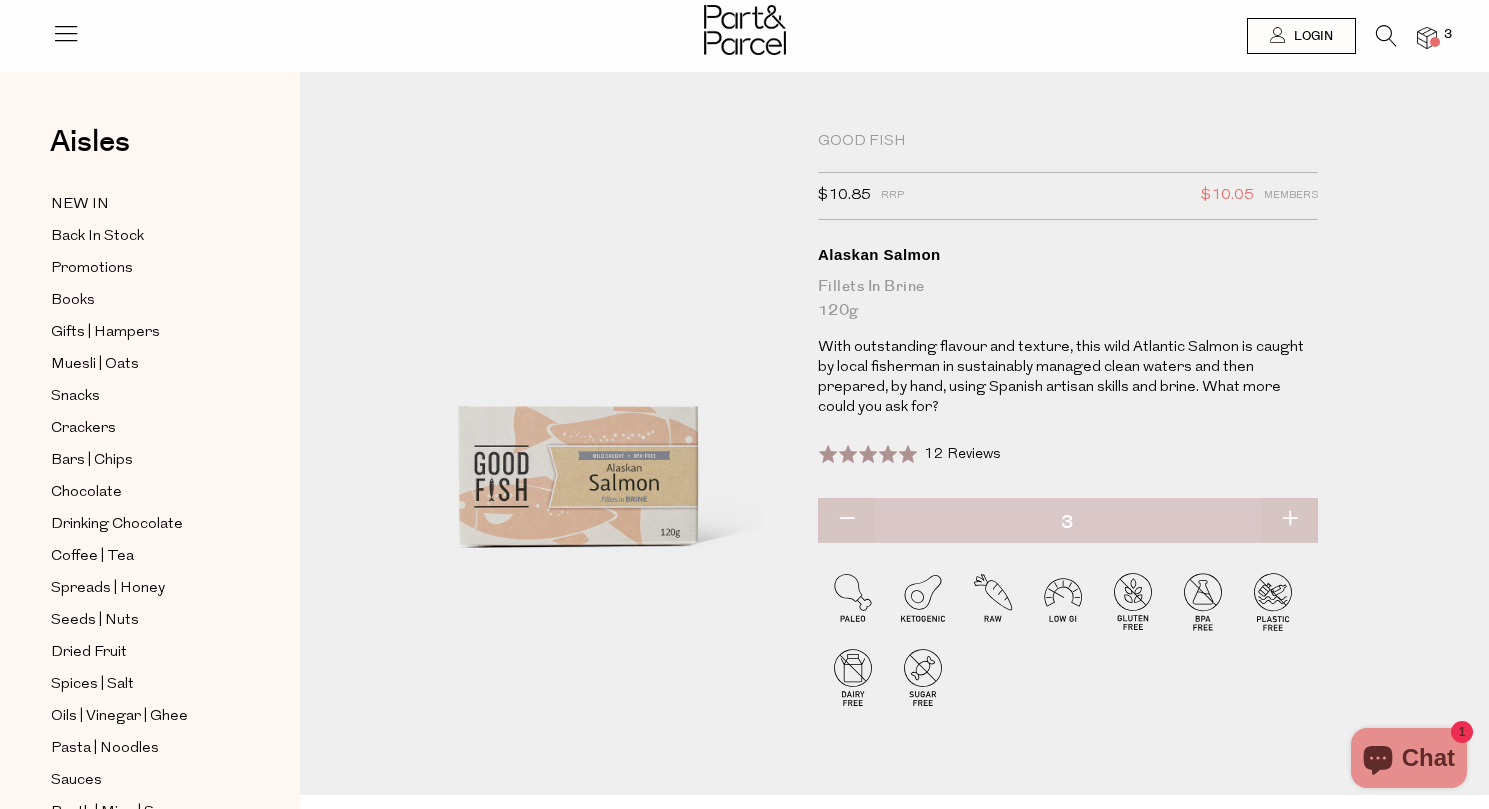 type on "3" 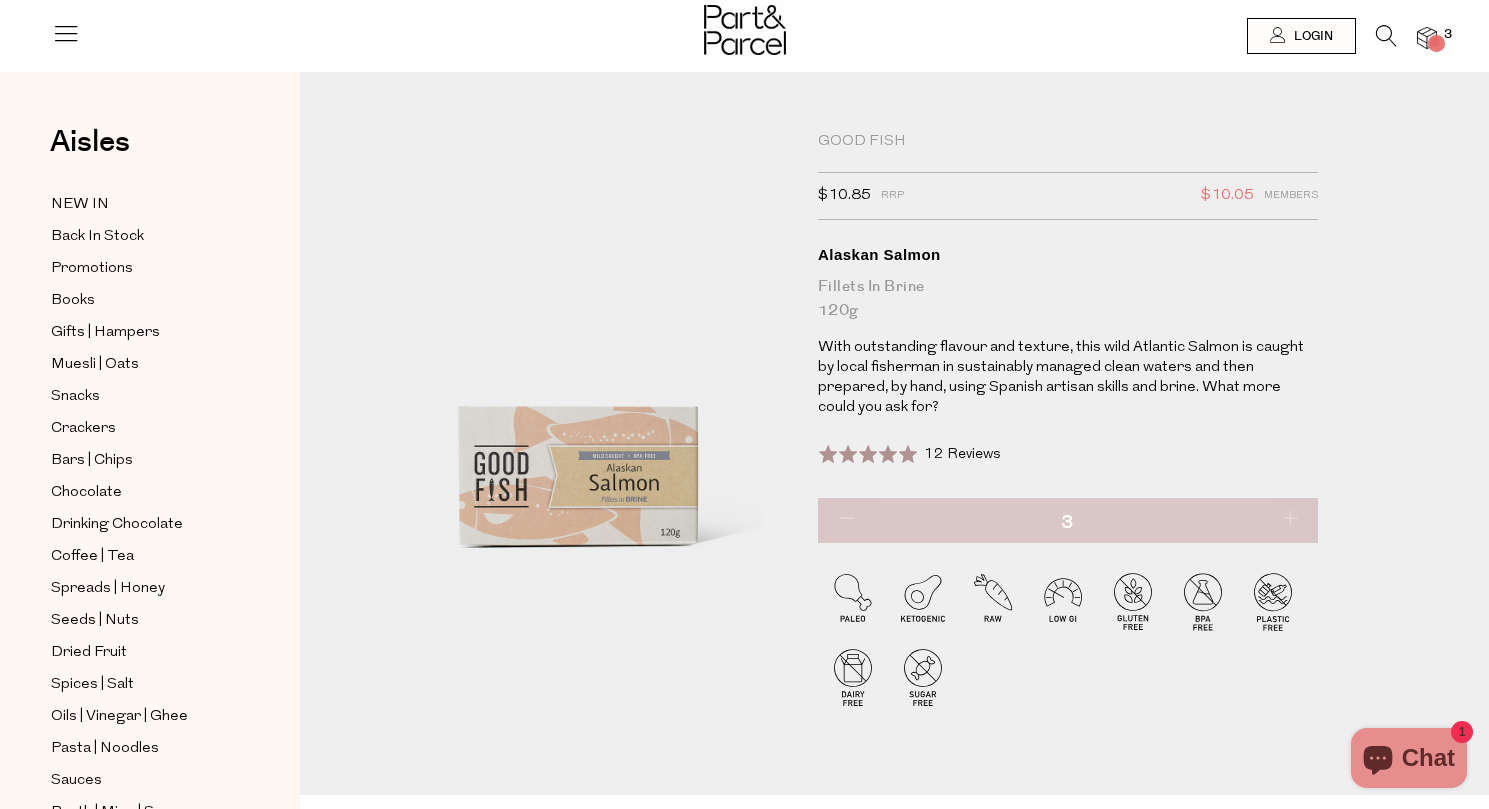 click at bounding box center [1289, 520] 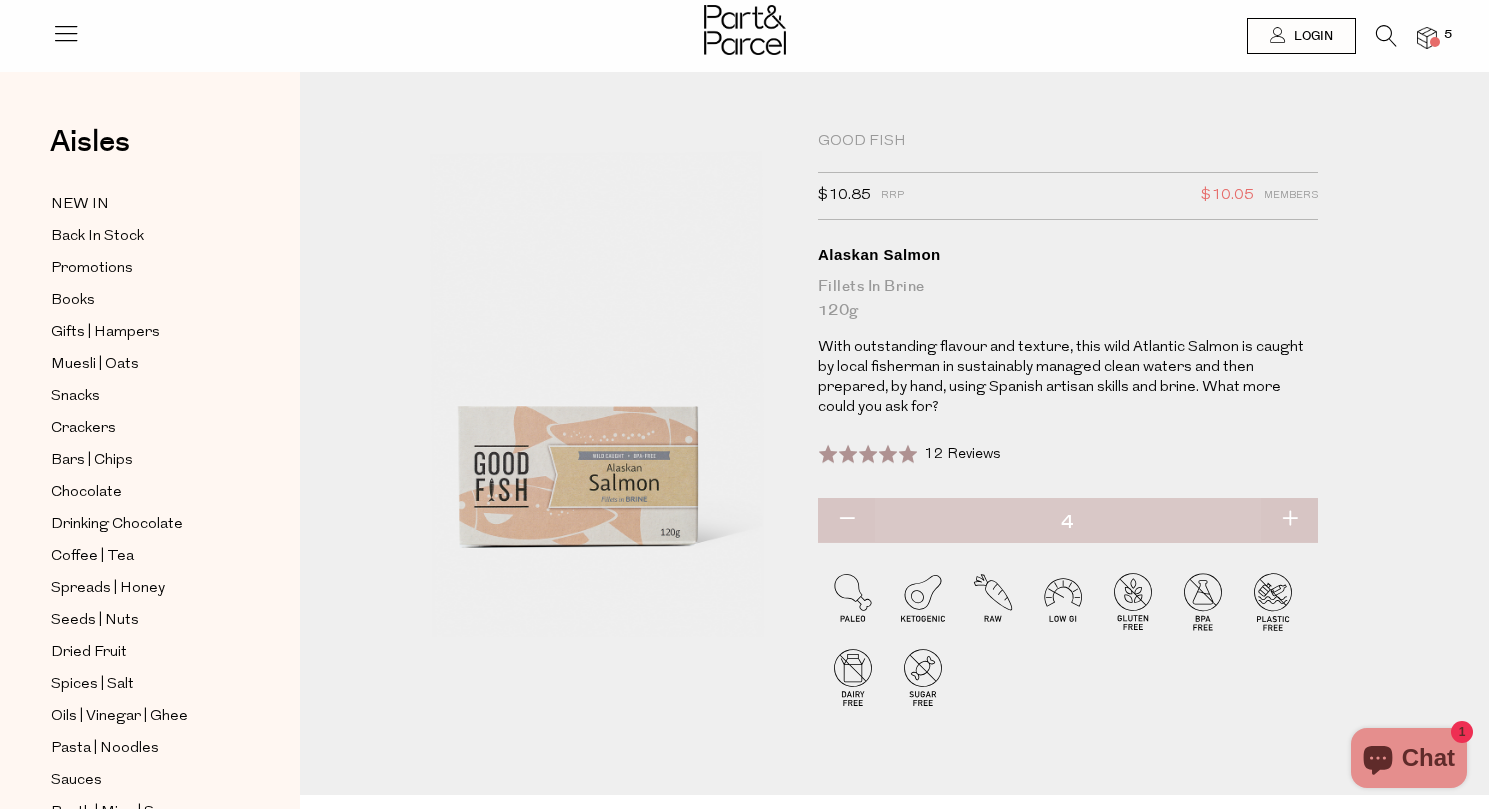 click on "Good Fish" at bounding box center (1068, 142) 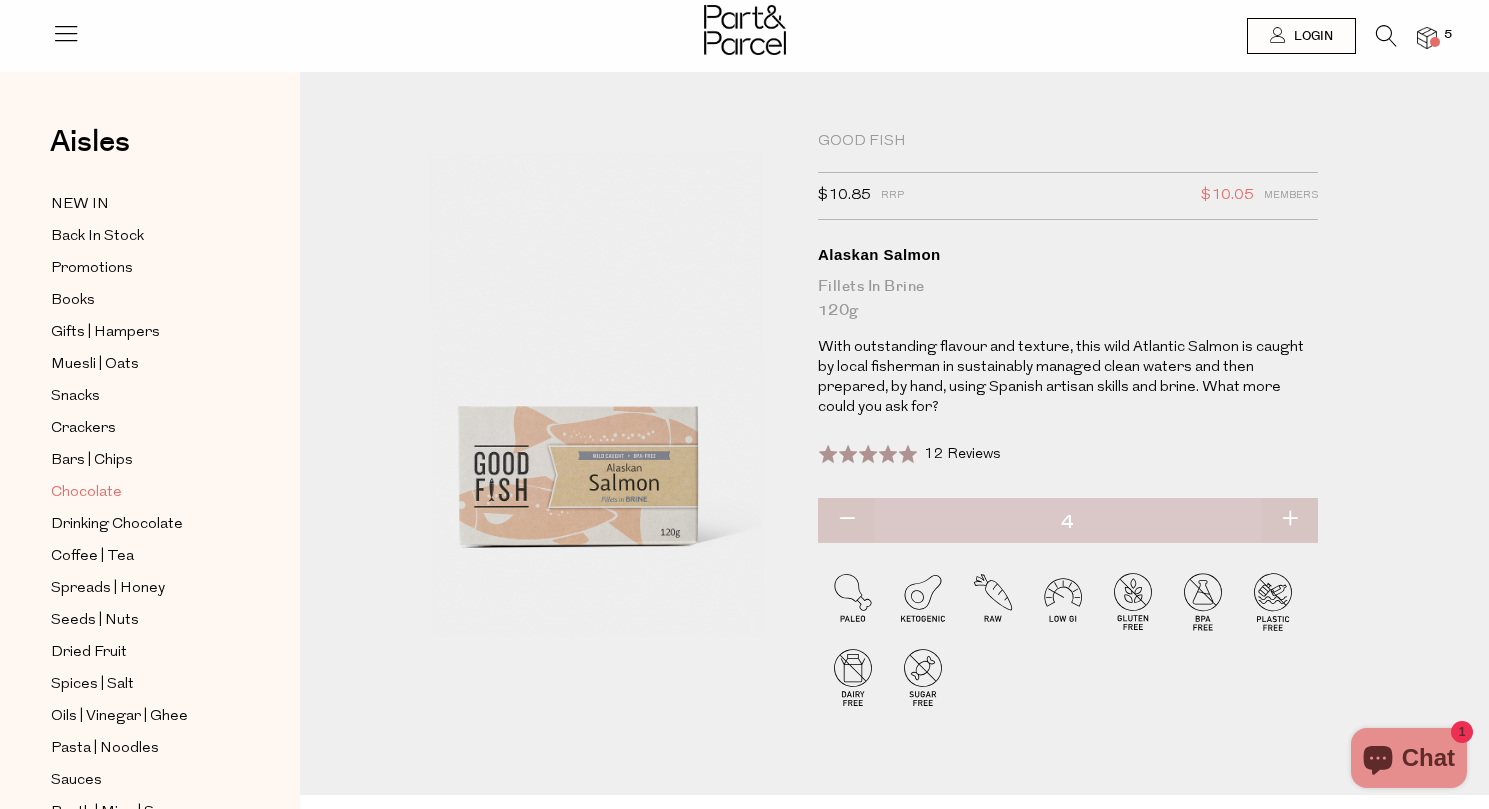 click on "Chocolate" at bounding box center [86, 493] 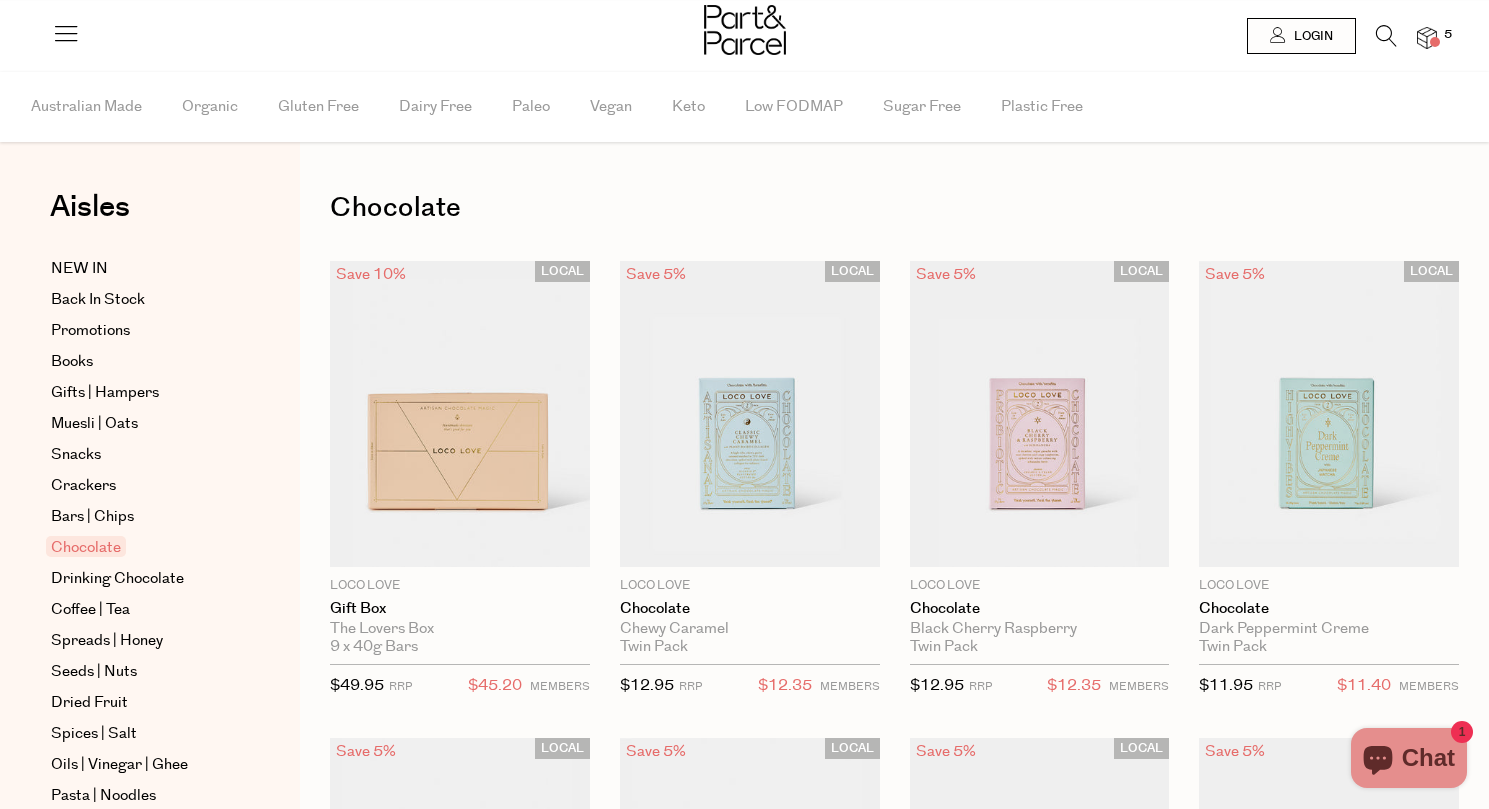 scroll, scrollTop: 0, scrollLeft: 0, axis: both 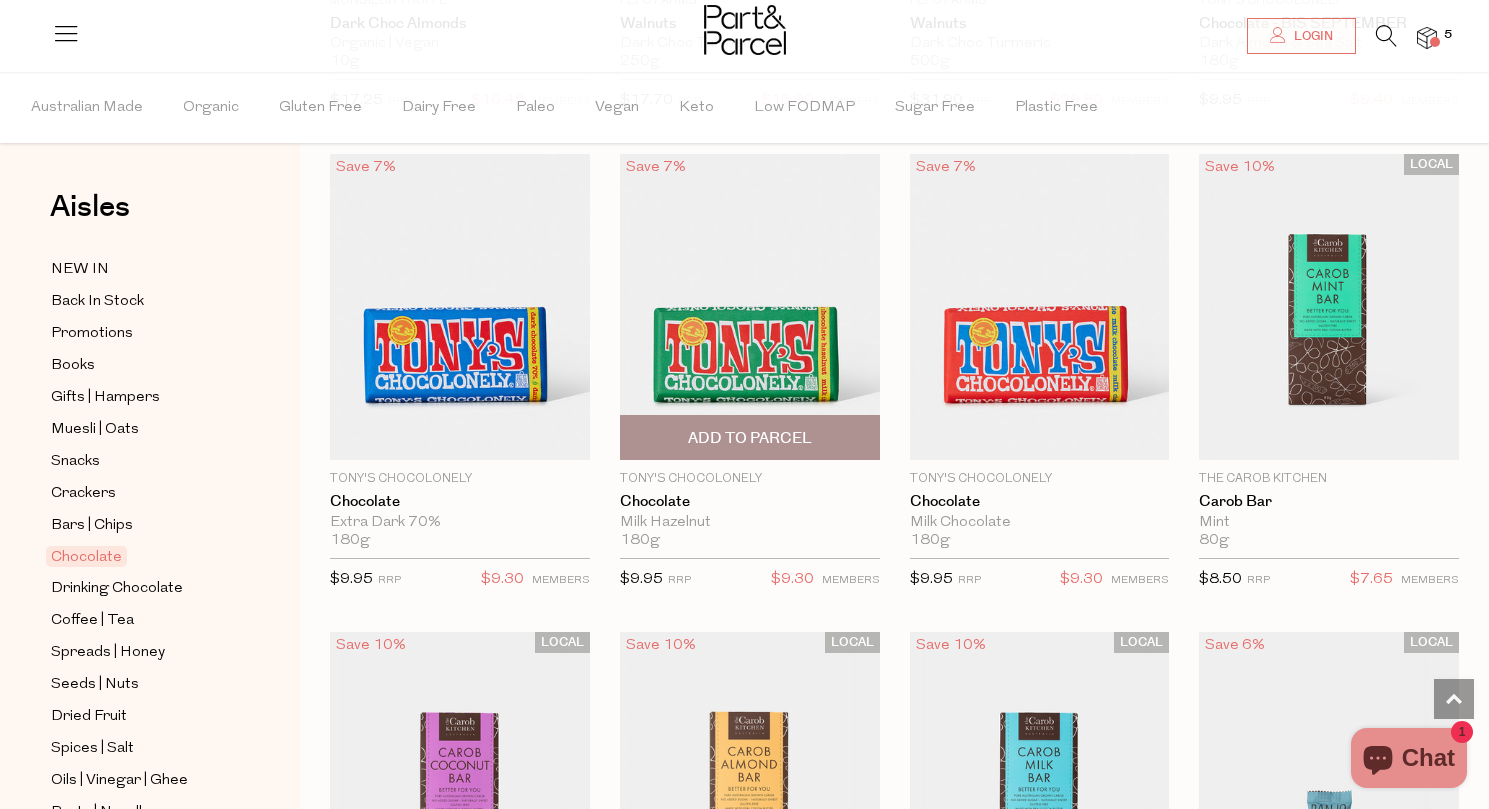 click on "Add To Parcel" at bounding box center (750, 438) 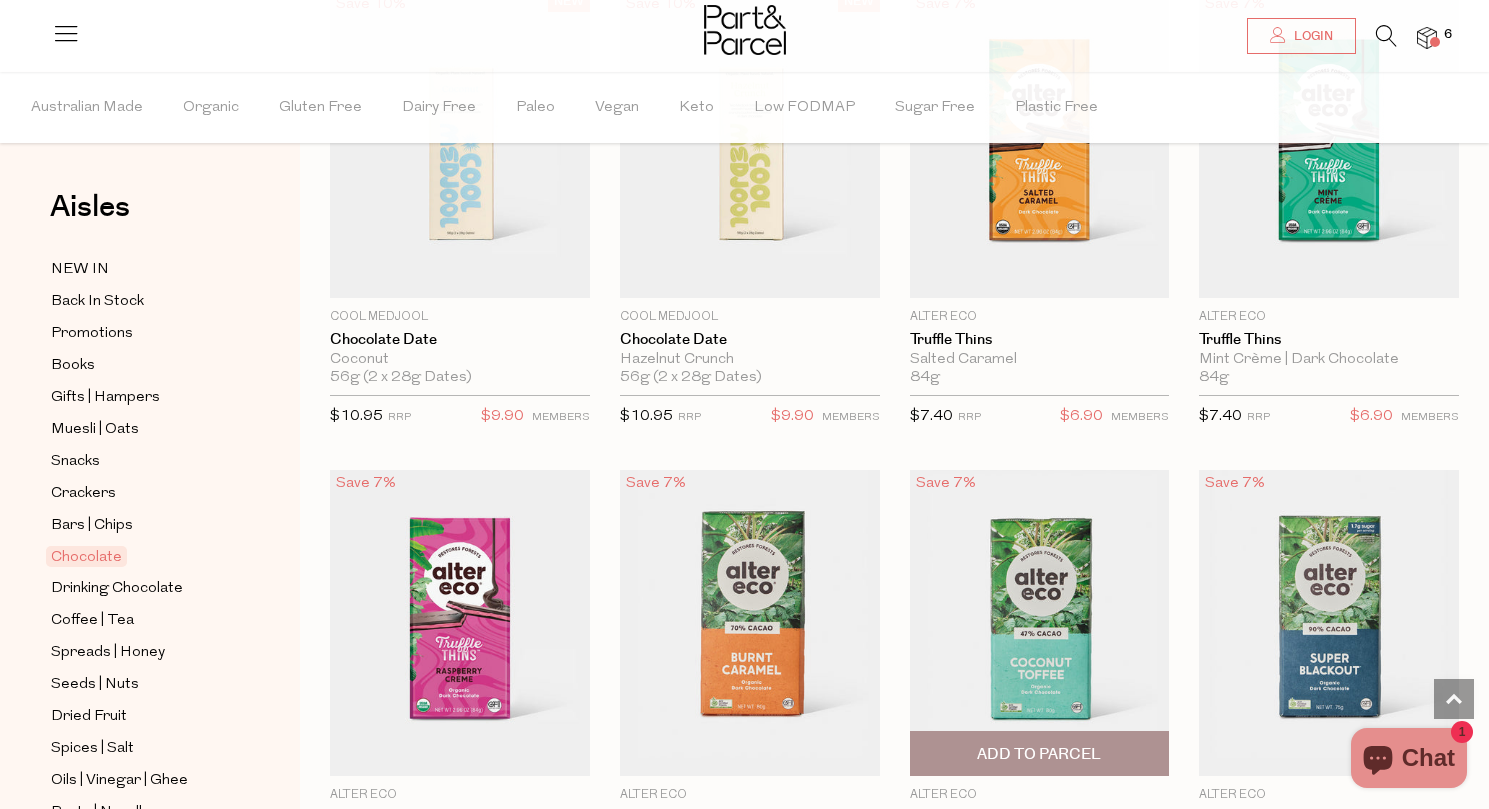 scroll, scrollTop: 1487, scrollLeft: 0, axis: vertical 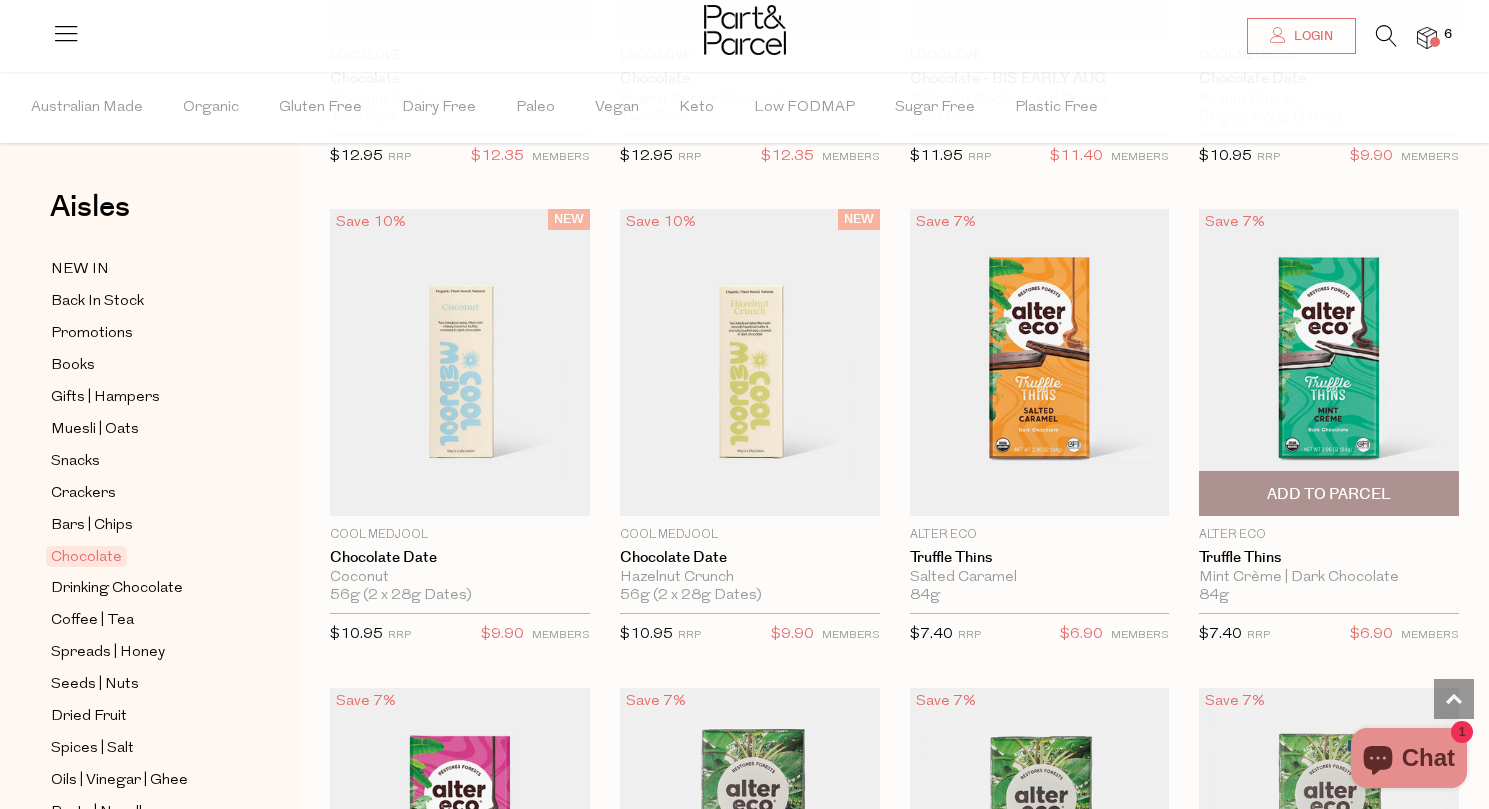 click on "Add To Parcel" at bounding box center (1329, 494) 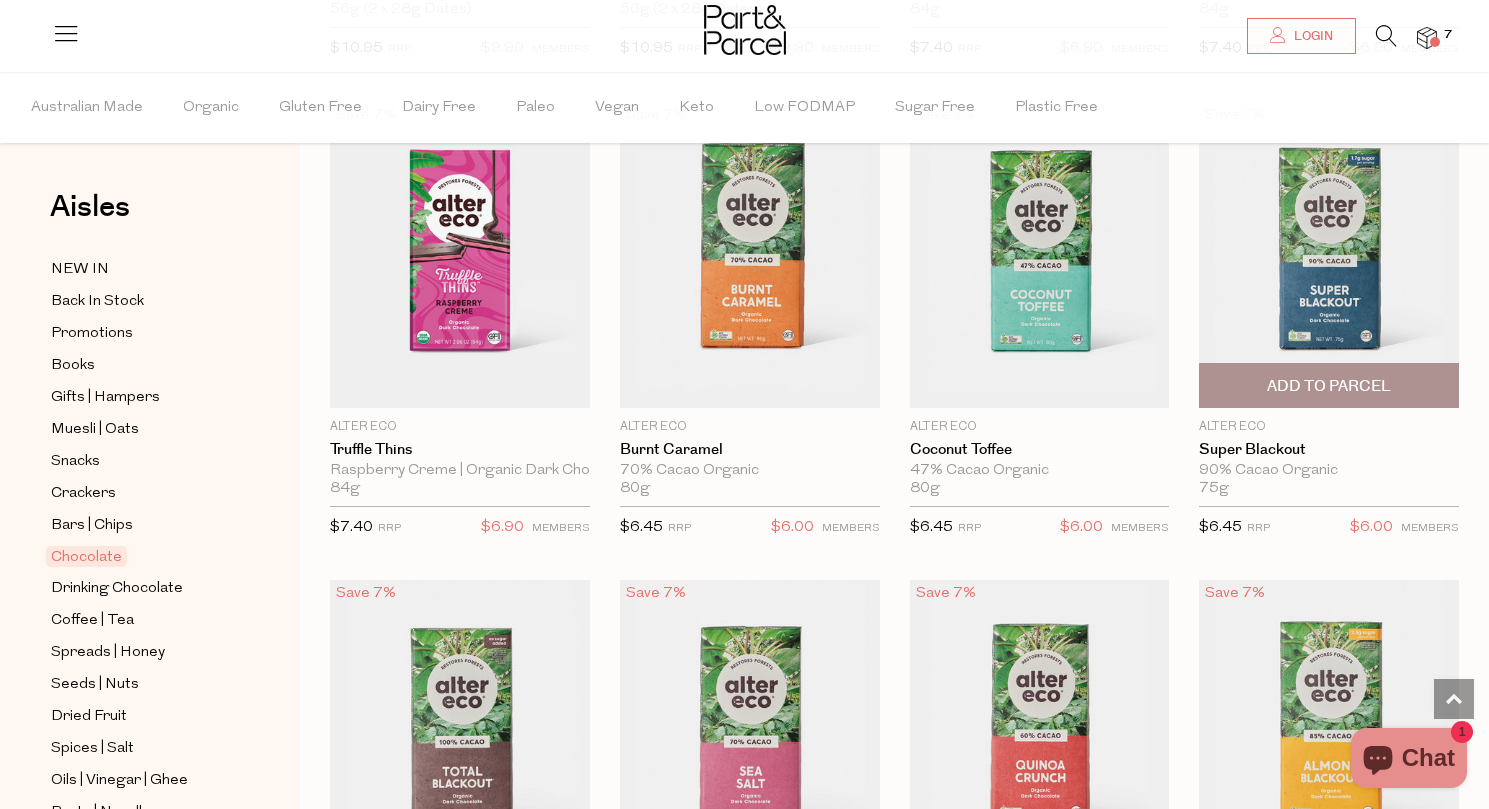 scroll, scrollTop: 2078, scrollLeft: 0, axis: vertical 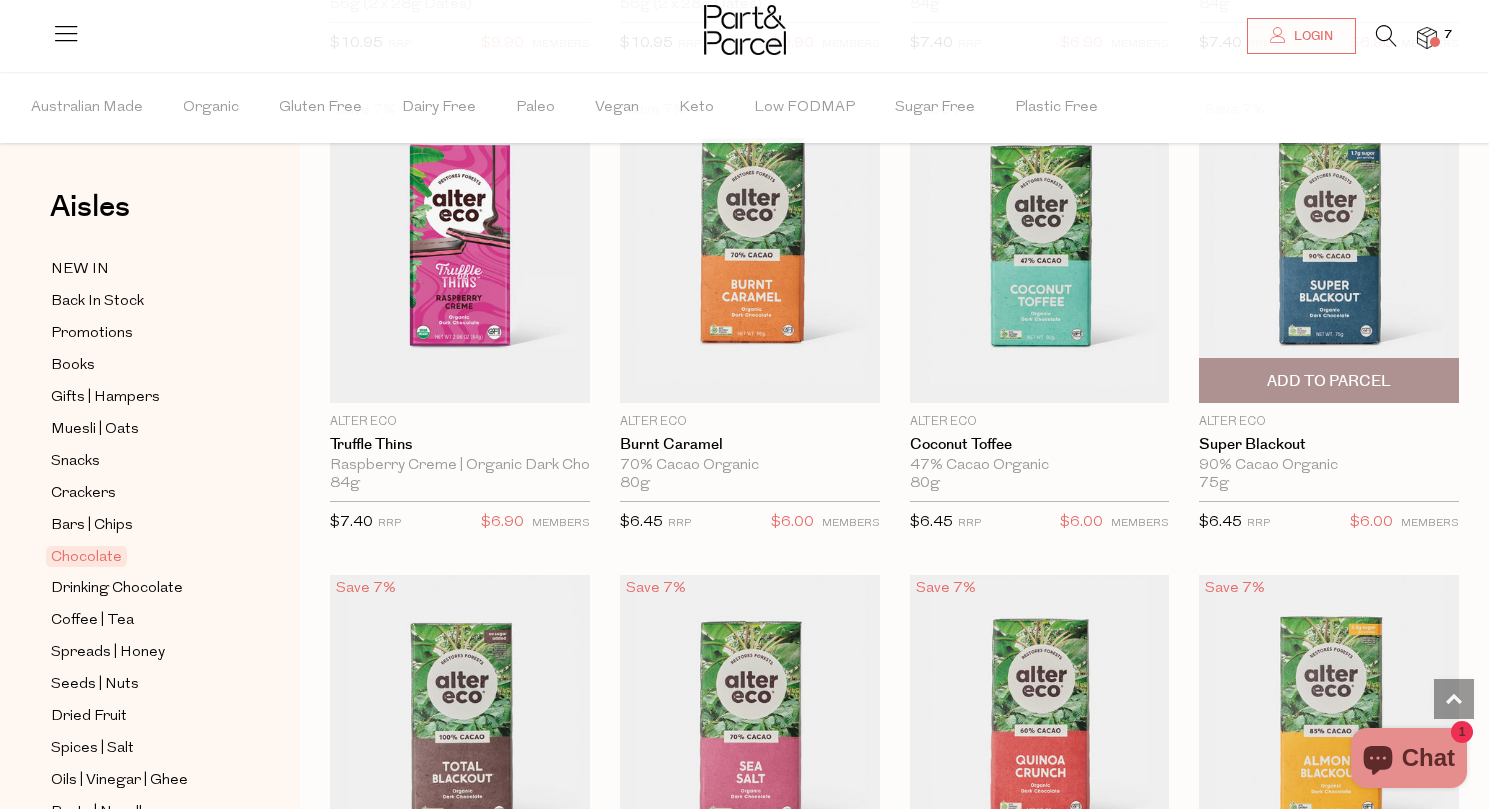 click on "Add To Parcel" at bounding box center (1329, 381) 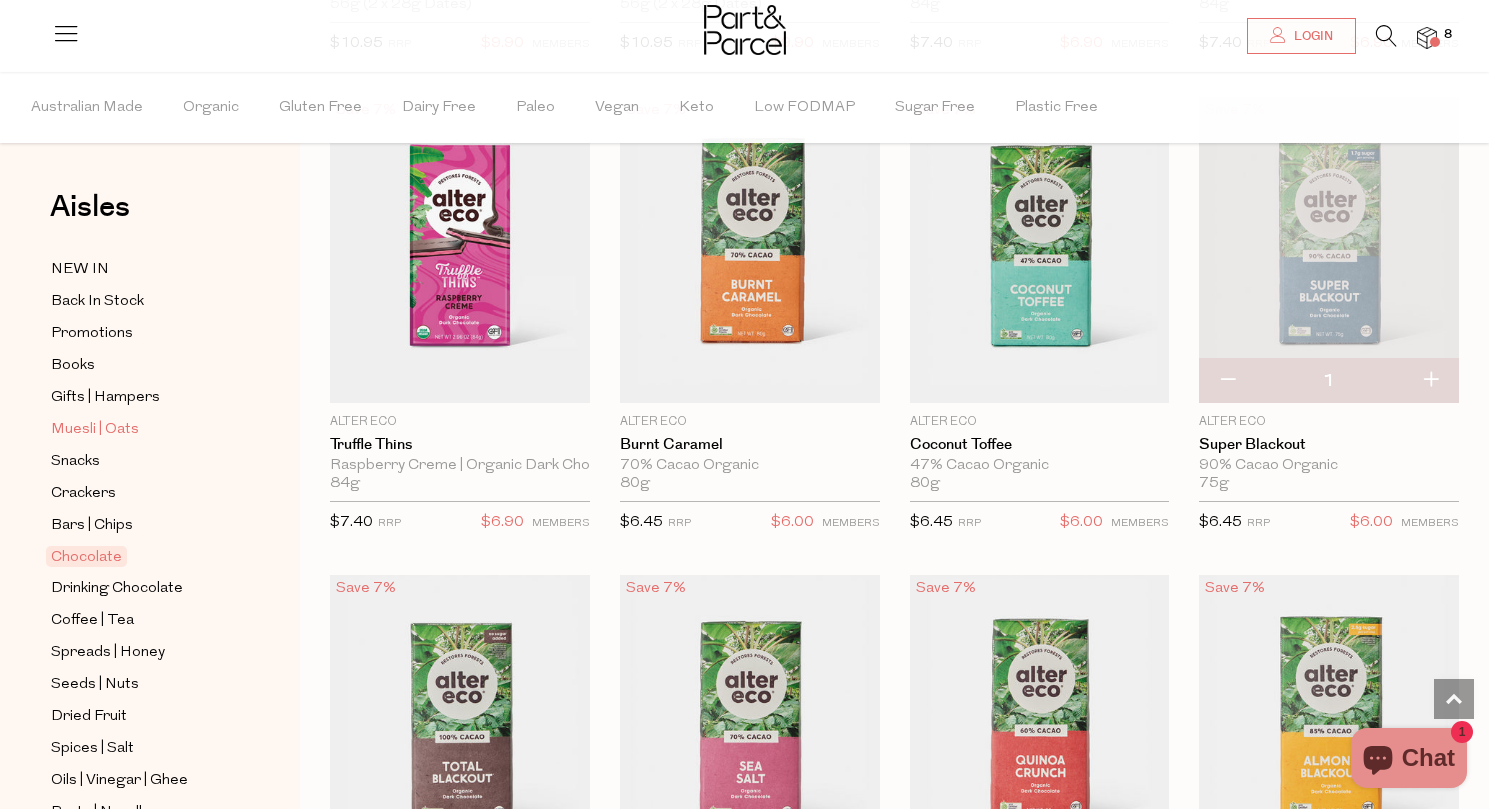 click on "Muesli | Oats" at bounding box center (95, 430) 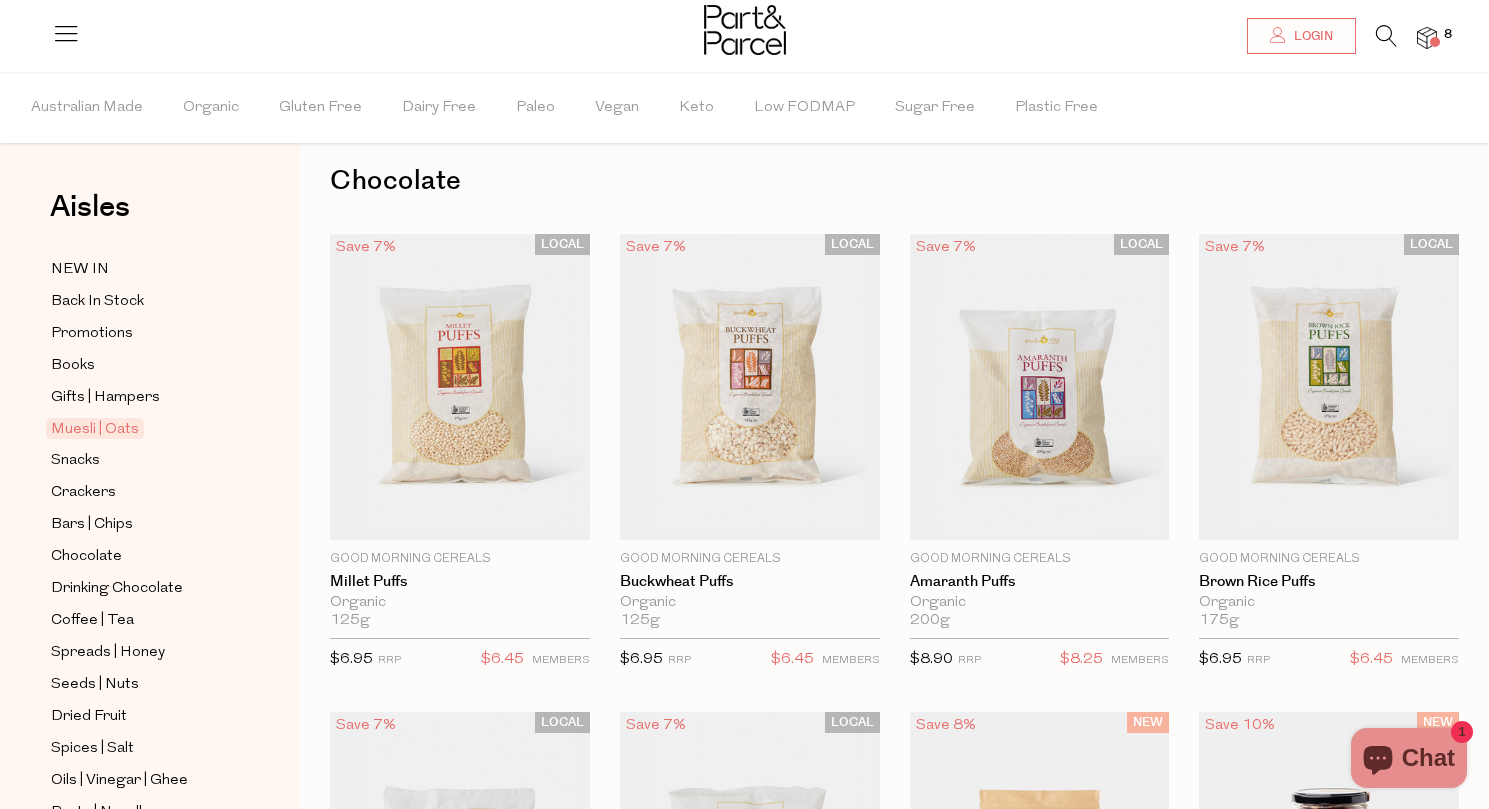 scroll, scrollTop: 0, scrollLeft: 0, axis: both 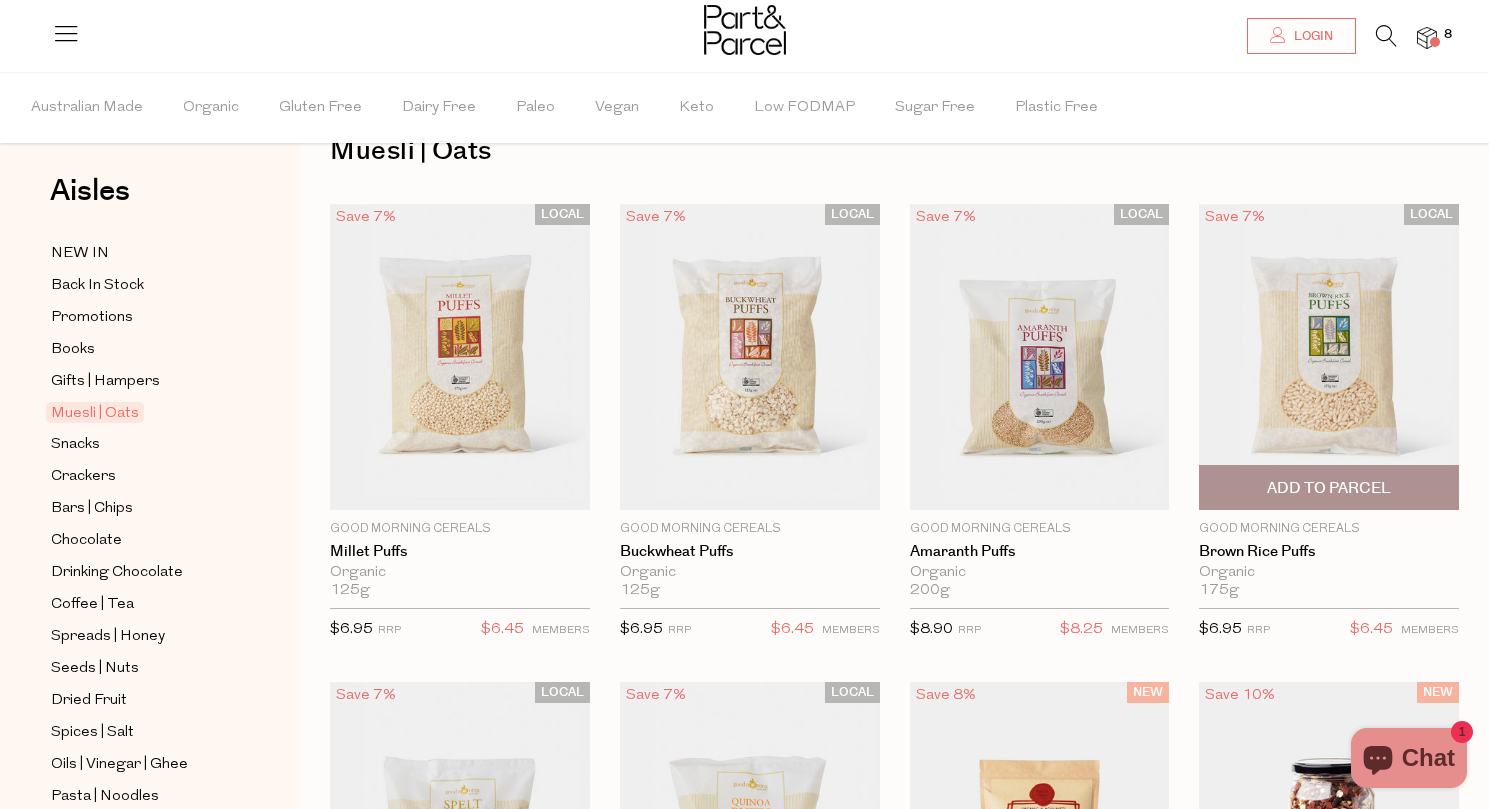 click on "Add To Parcel" at bounding box center (1329, 488) 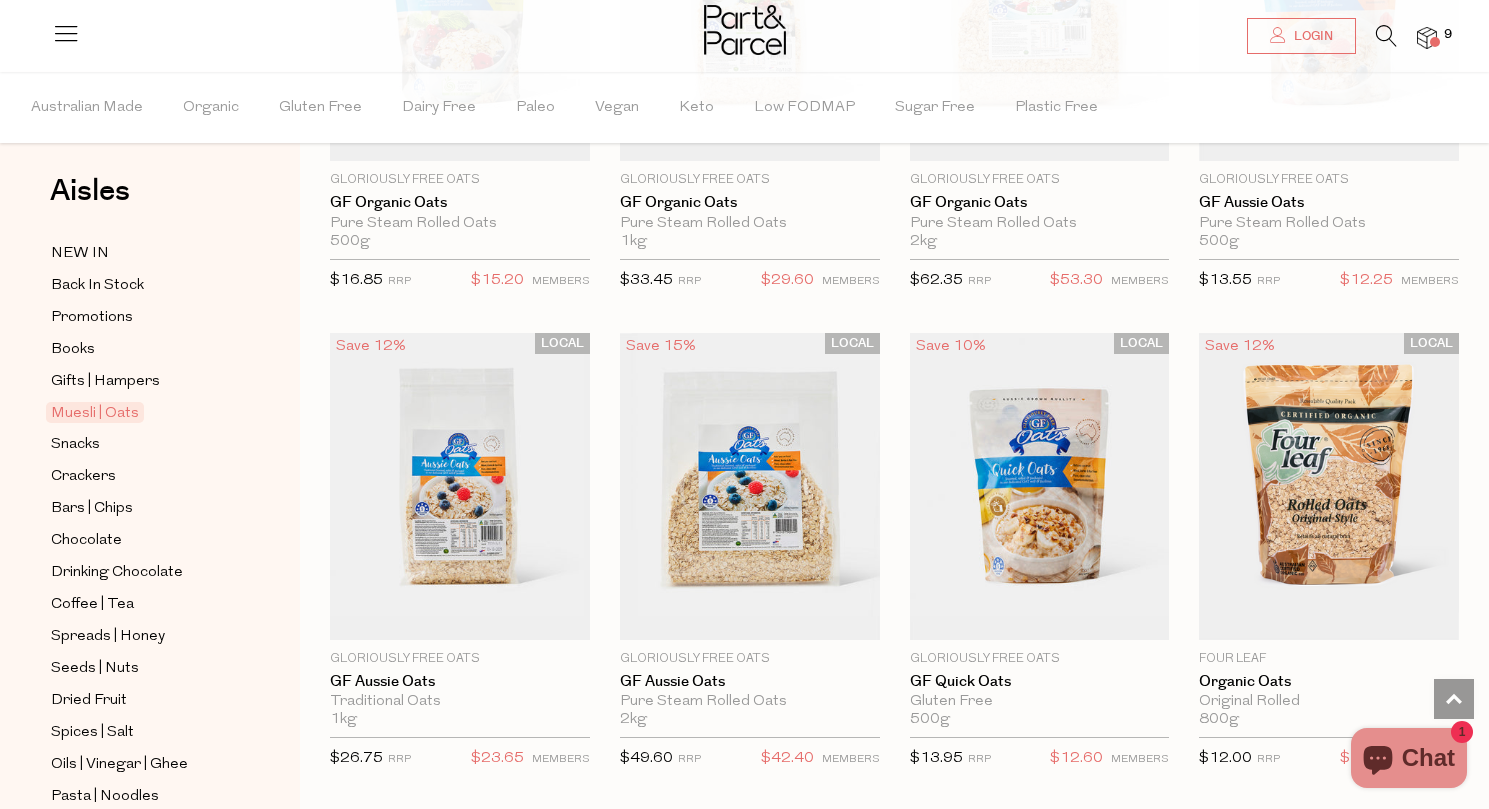 scroll, scrollTop: 5202, scrollLeft: 0, axis: vertical 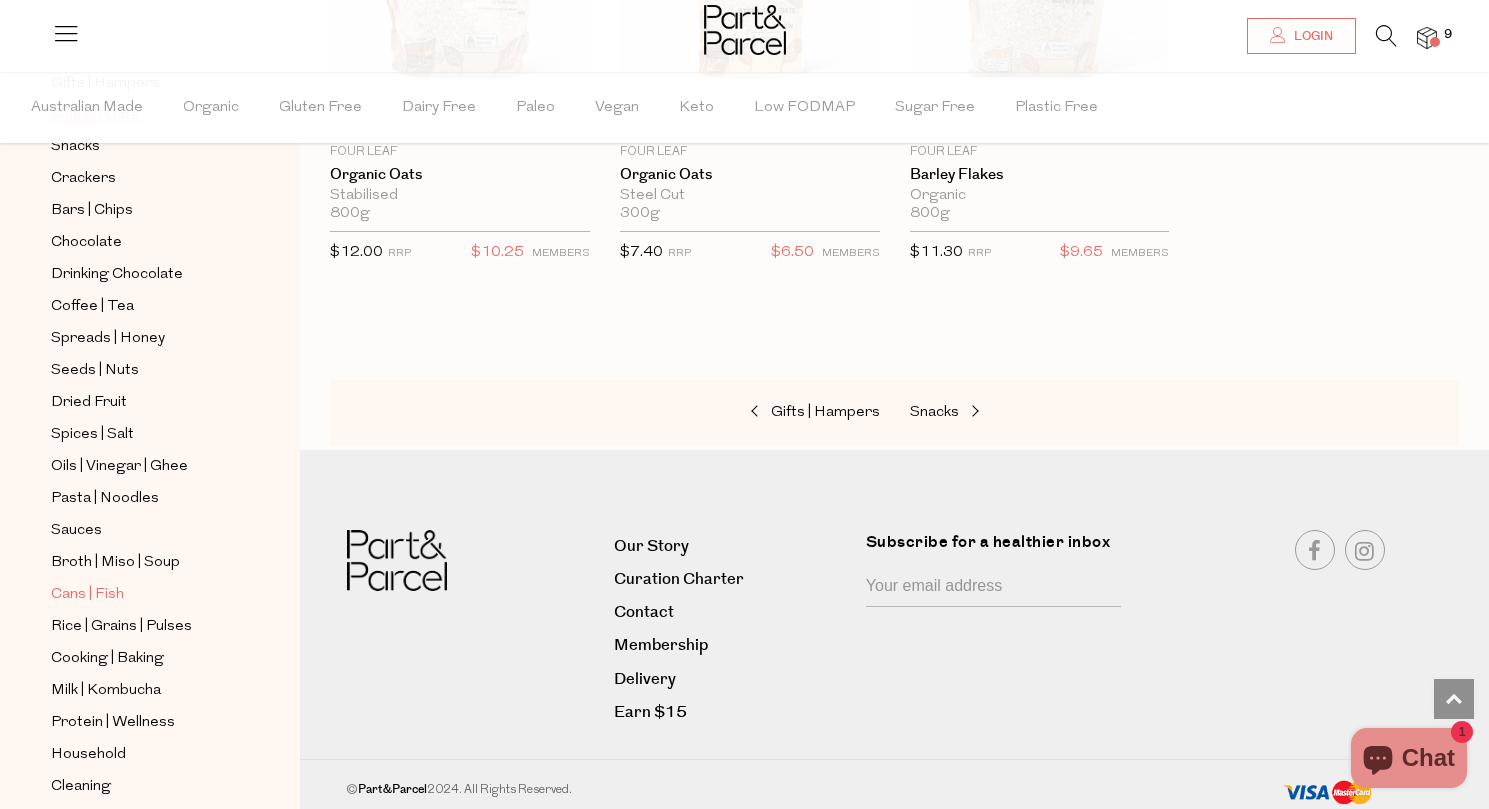 click on "Cans | Fish" at bounding box center (87, 595) 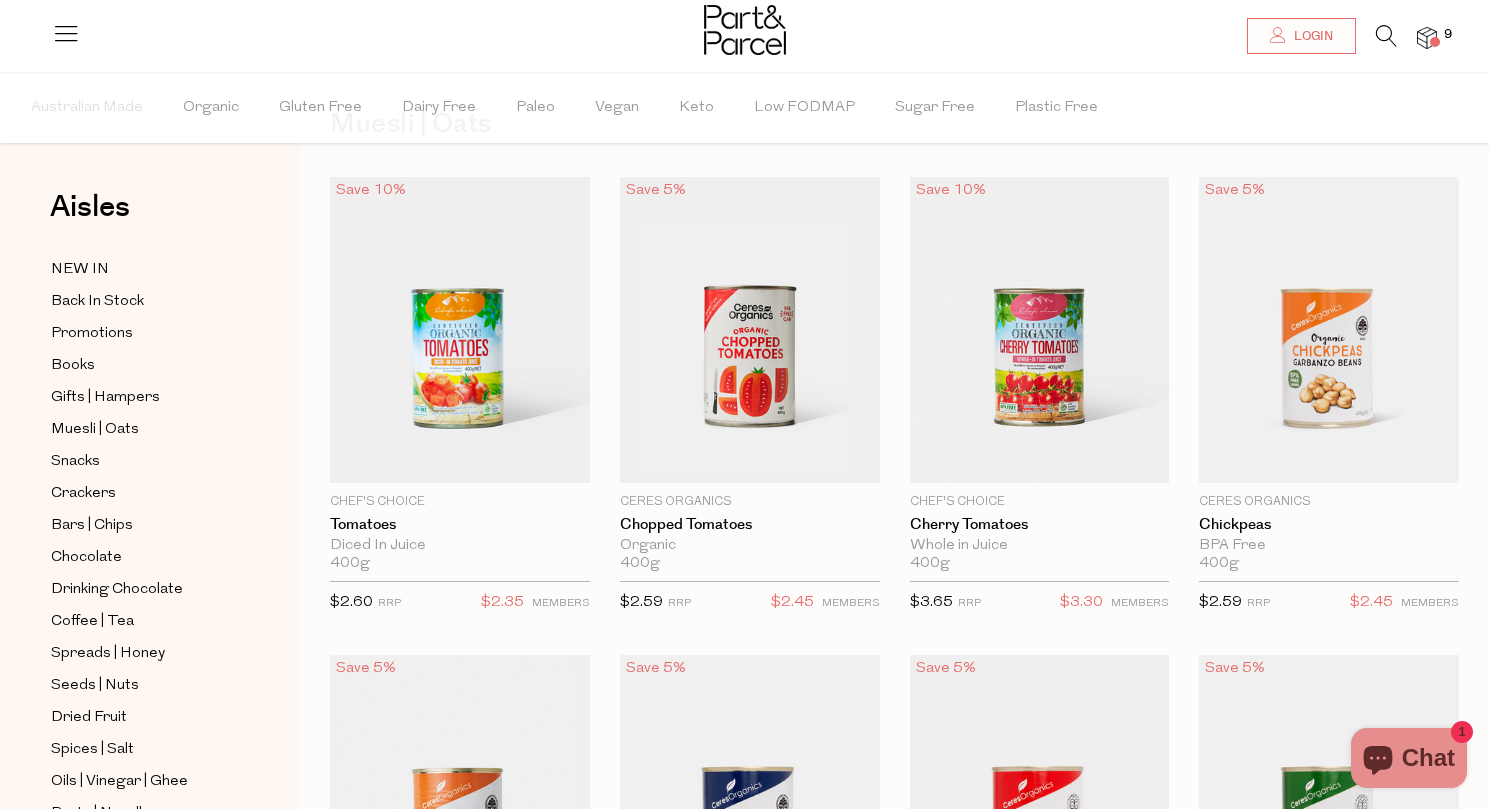 scroll, scrollTop: 4, scrollLeft: 0, axis: vertical 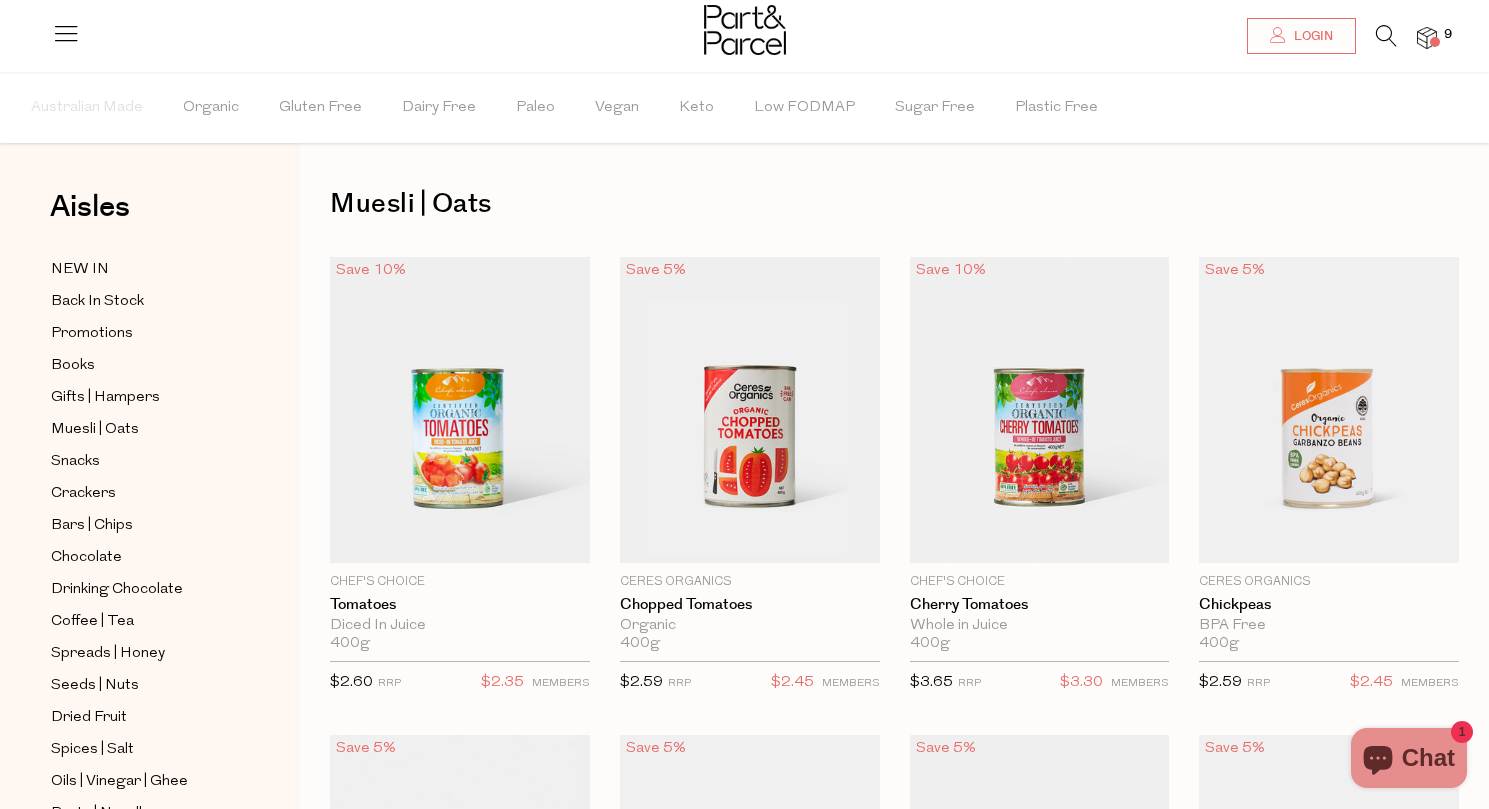 type on "4" 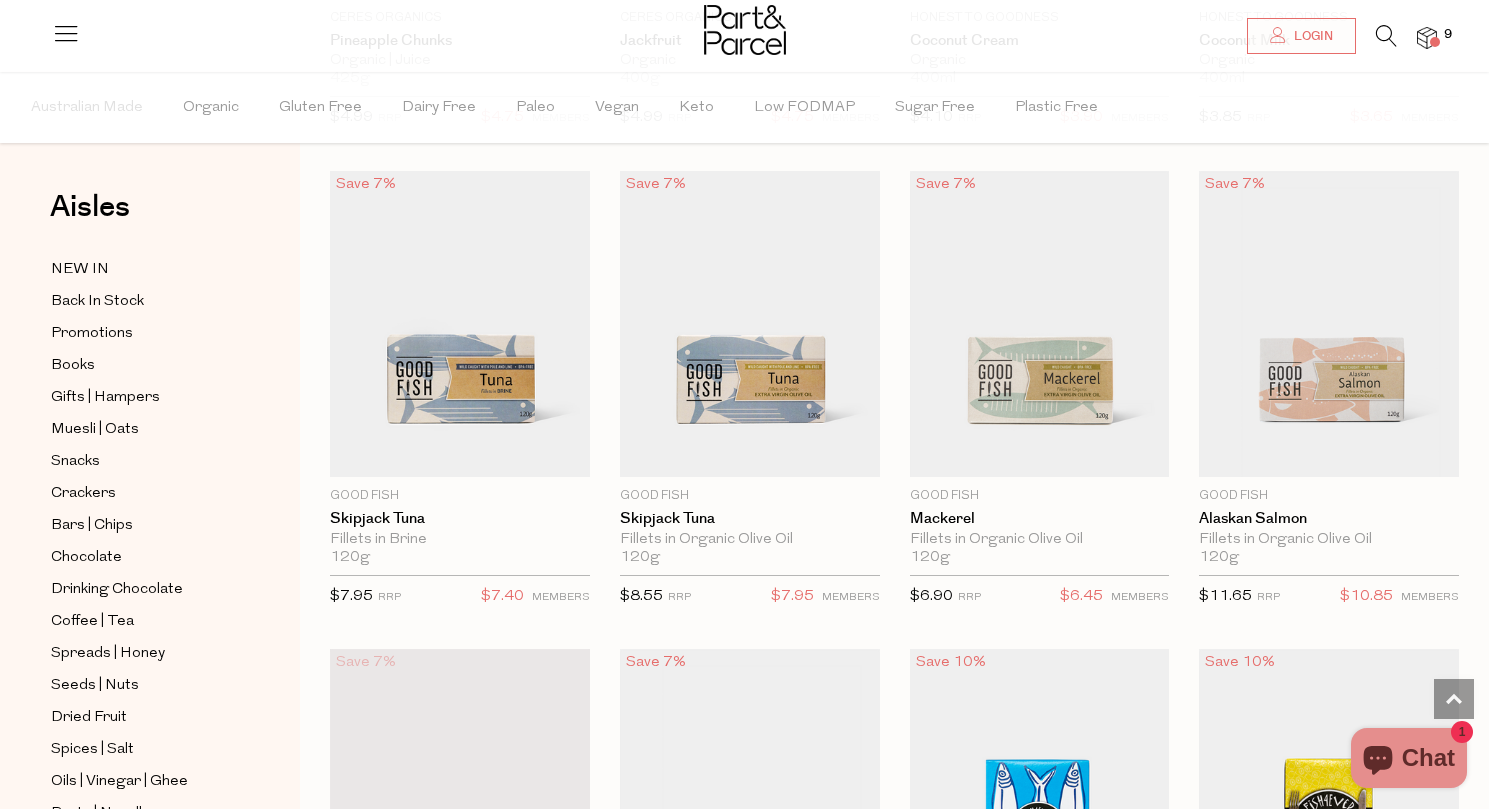 scroll, scrollTop: 1990, scrollLeft: 0, axis: vertical 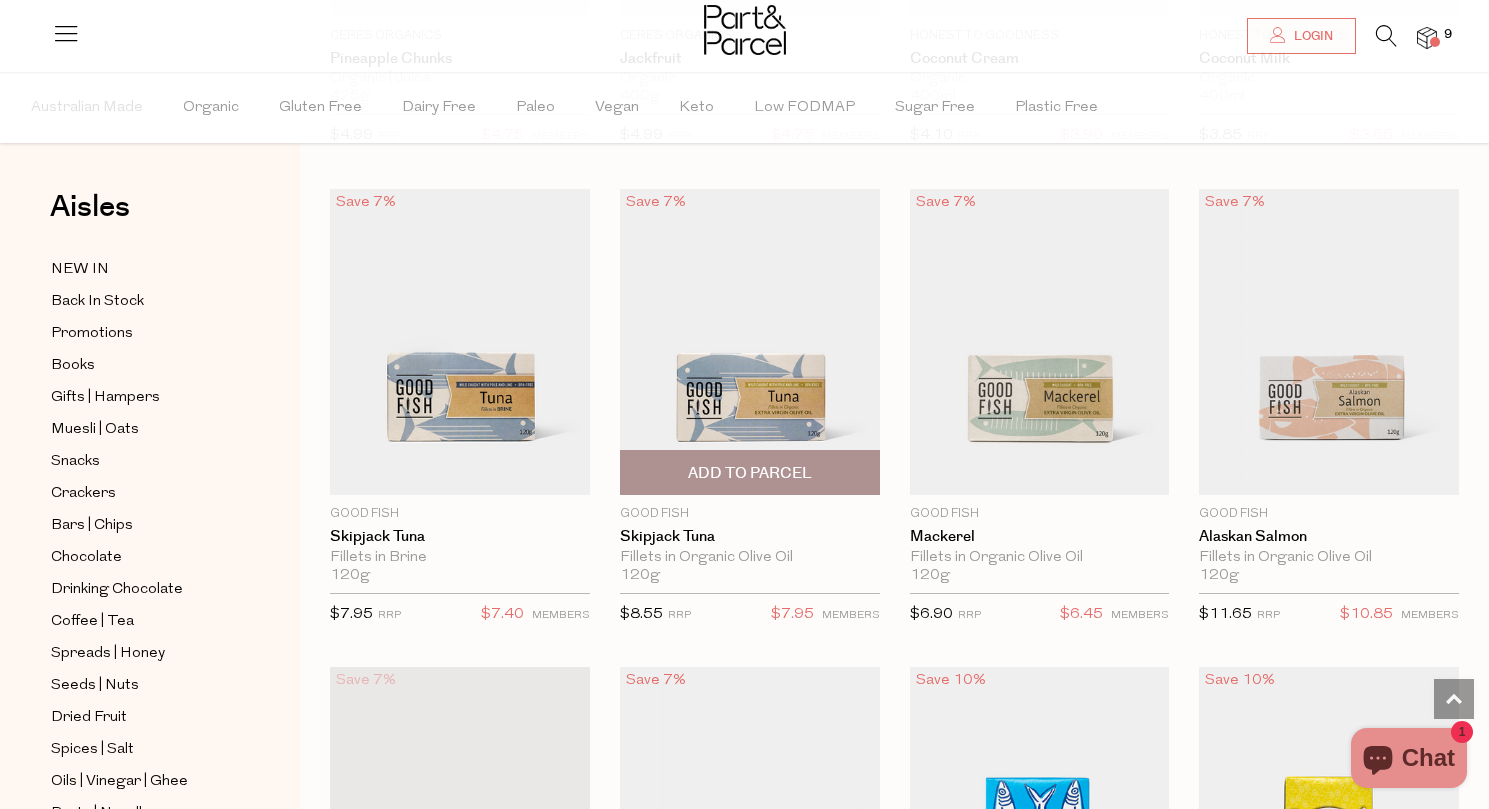 click on "Add To Parcel" at bounding box center [750, 473] 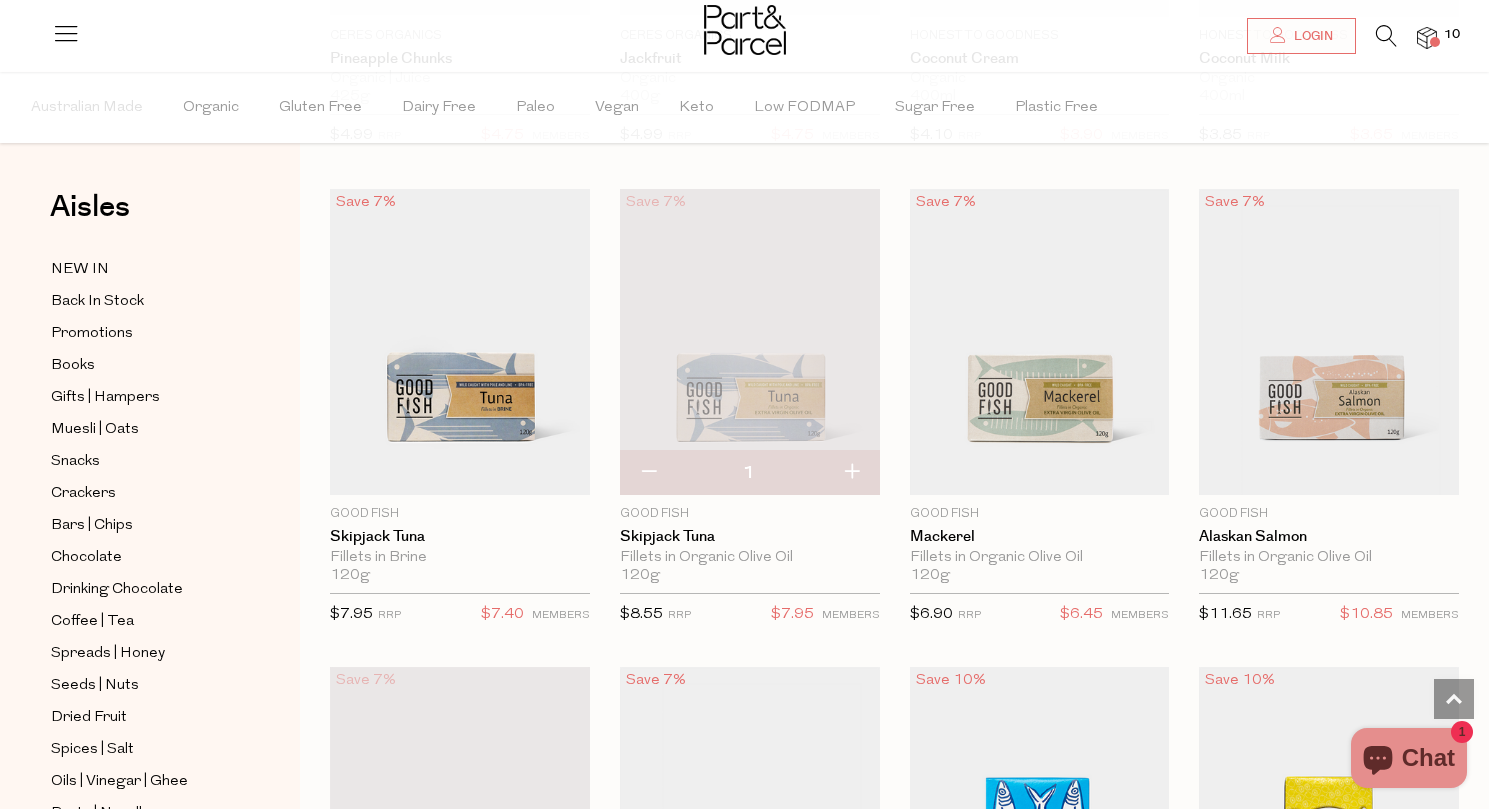 click at bounding box center [851, 473] 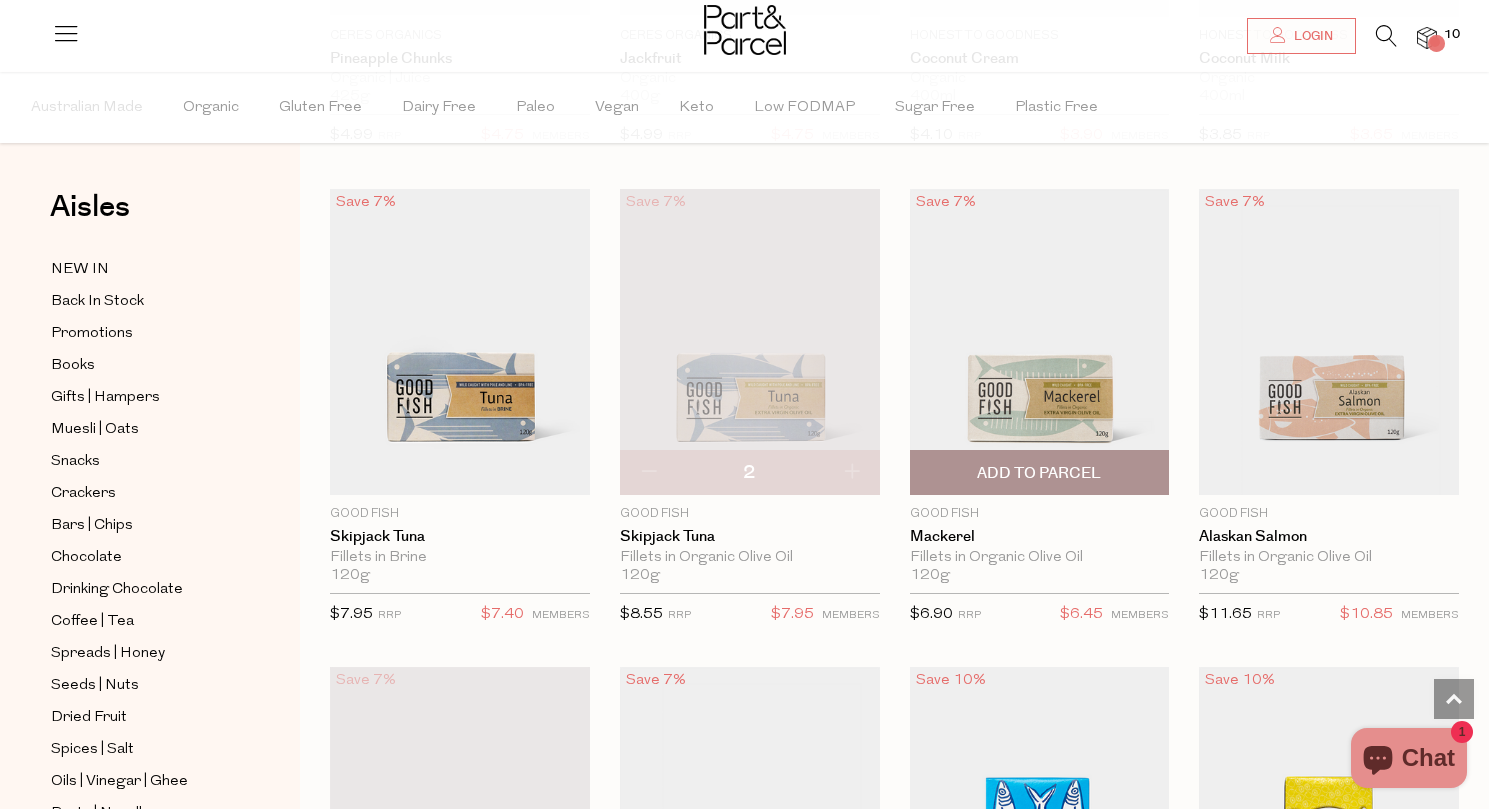 click on "Add To Parcel" at bounding box center [1039, 473] 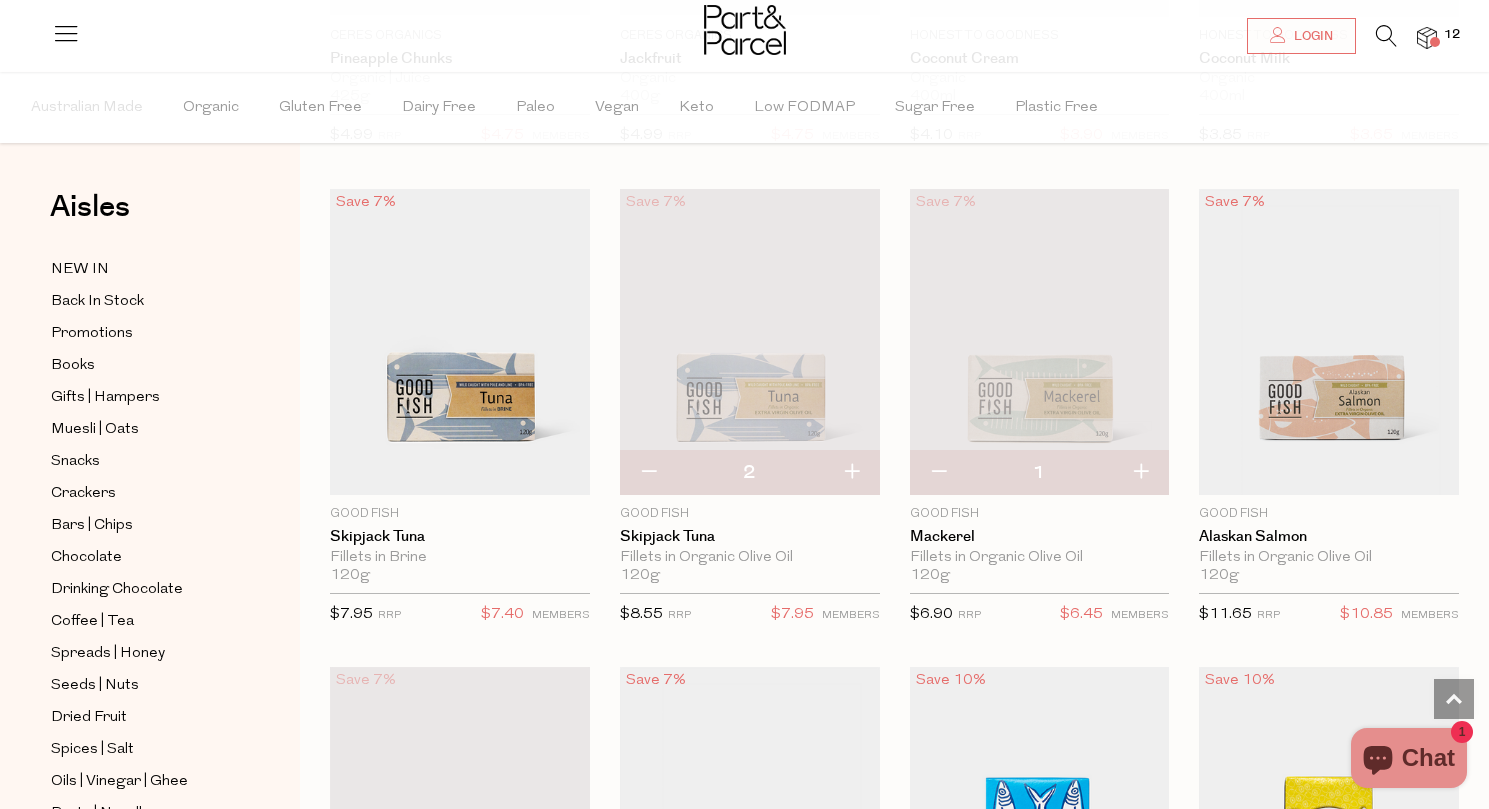 click at bounding box center (1140, 473) 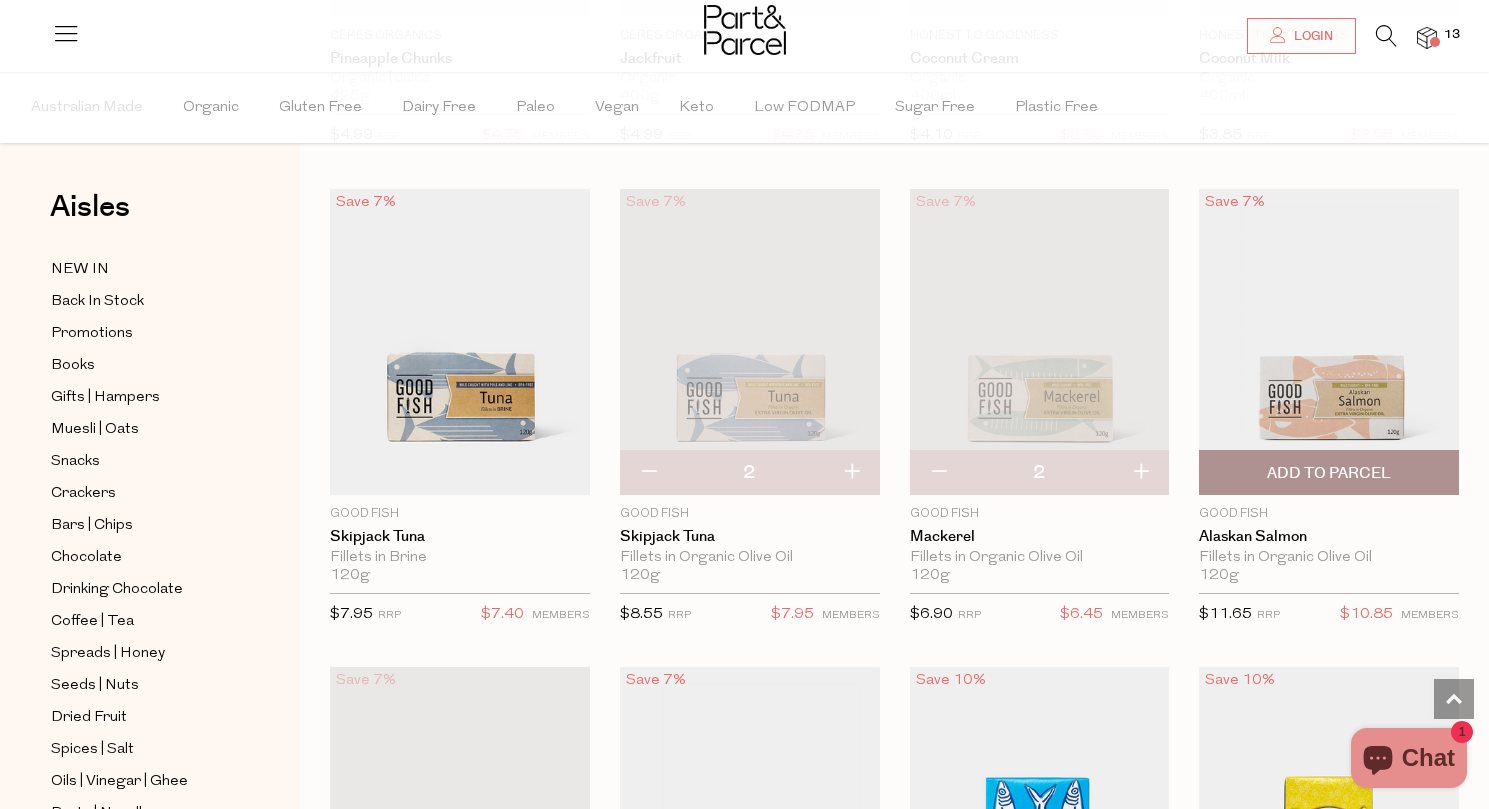 click on "Add To Parcel" at bounding box center [1329, 473] 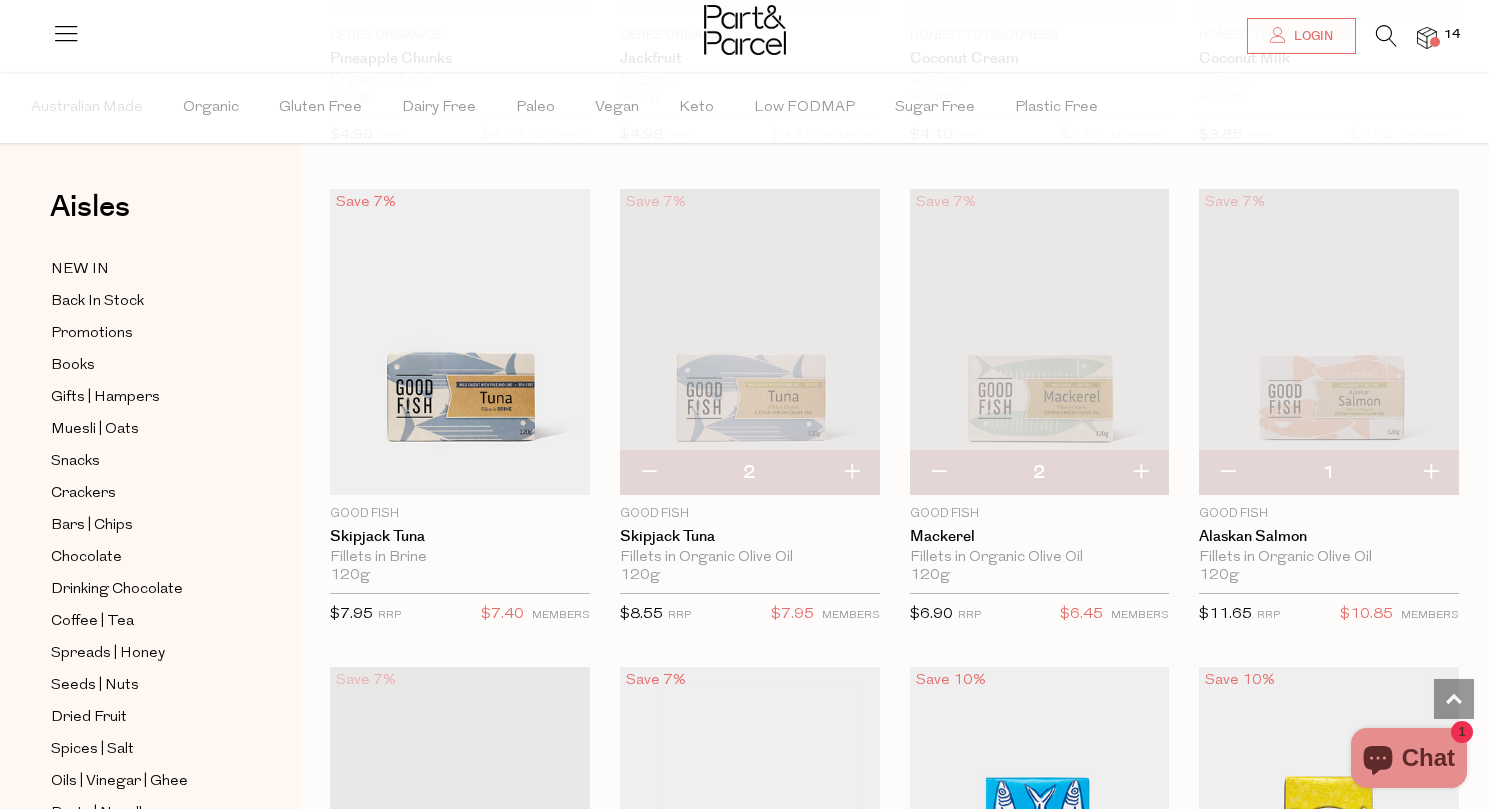 click at bounding box center (1430, 473) 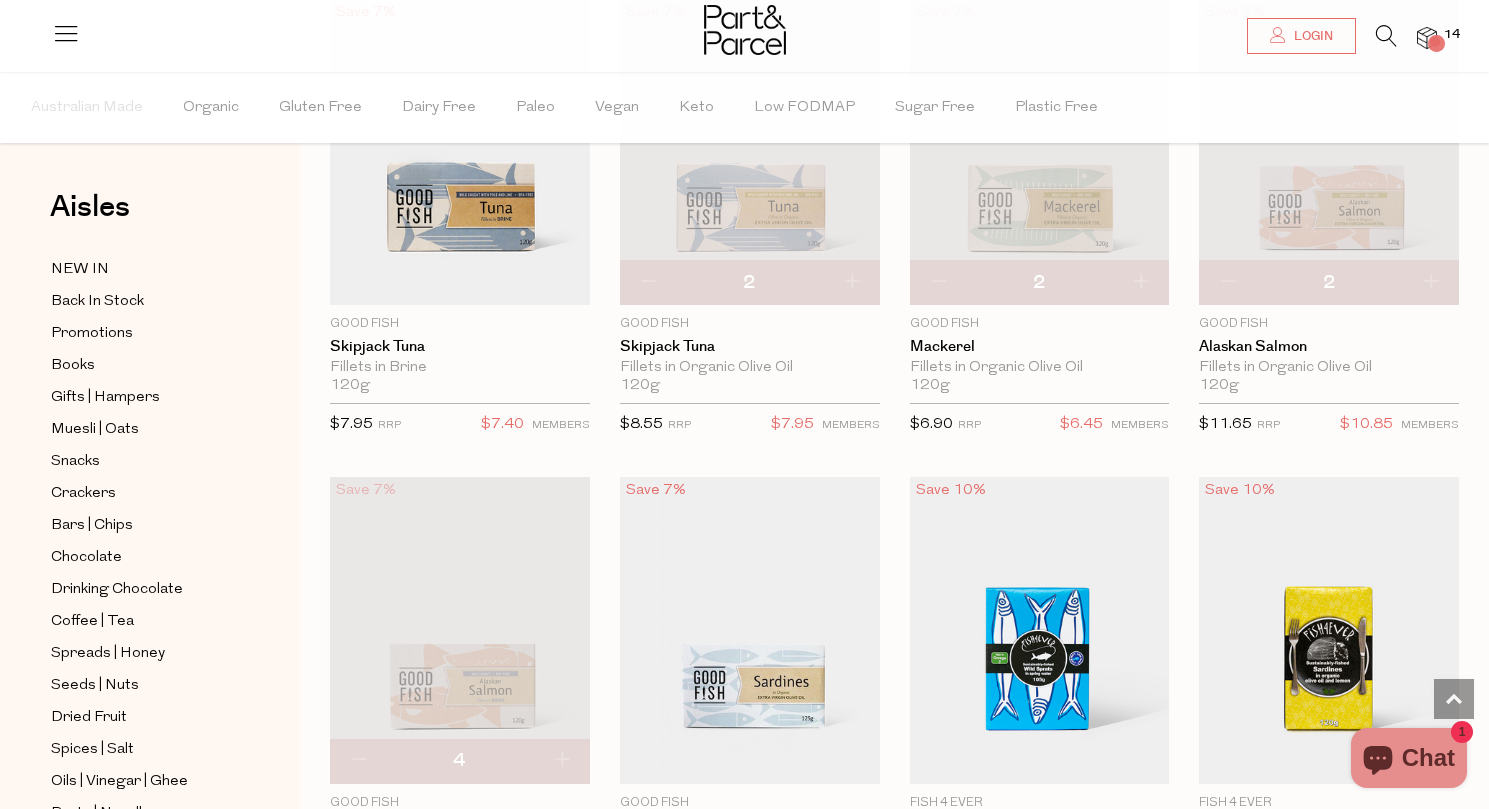 scroll, scrollTop: 2534, scrollLeft: 0, axis: vertical 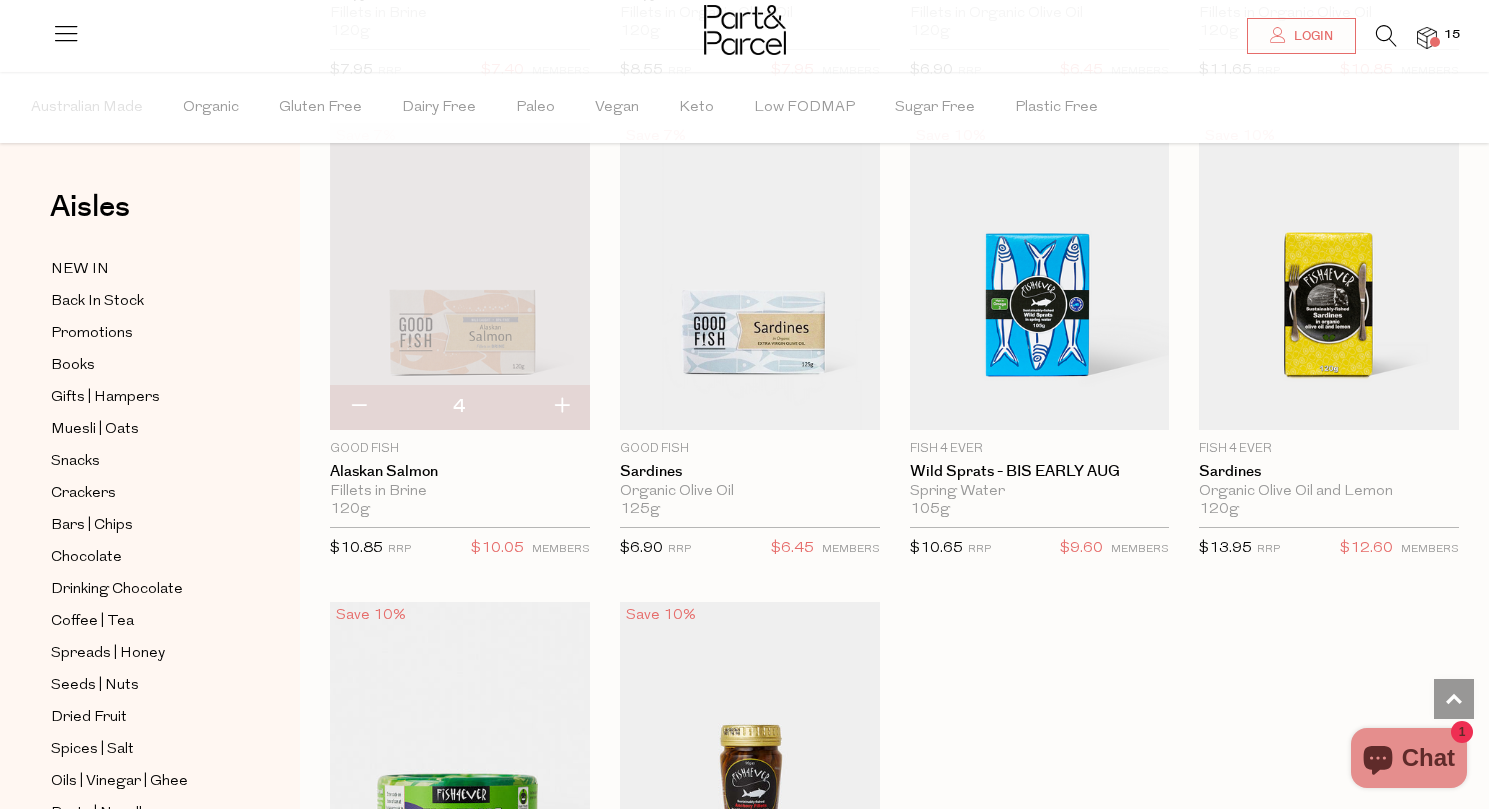 click at bounding box center [358, 407] 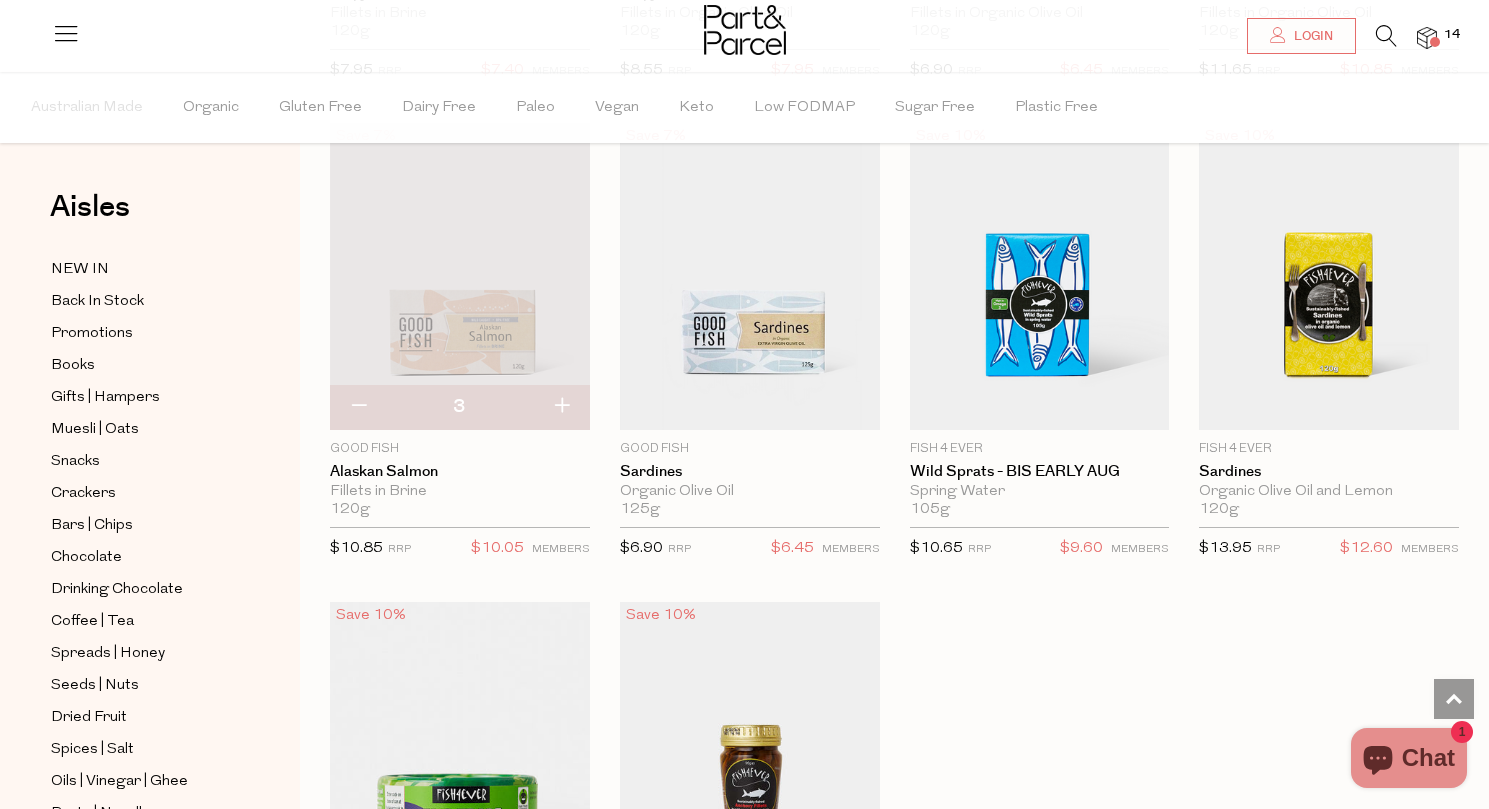 click at bounding box center [358, 407] 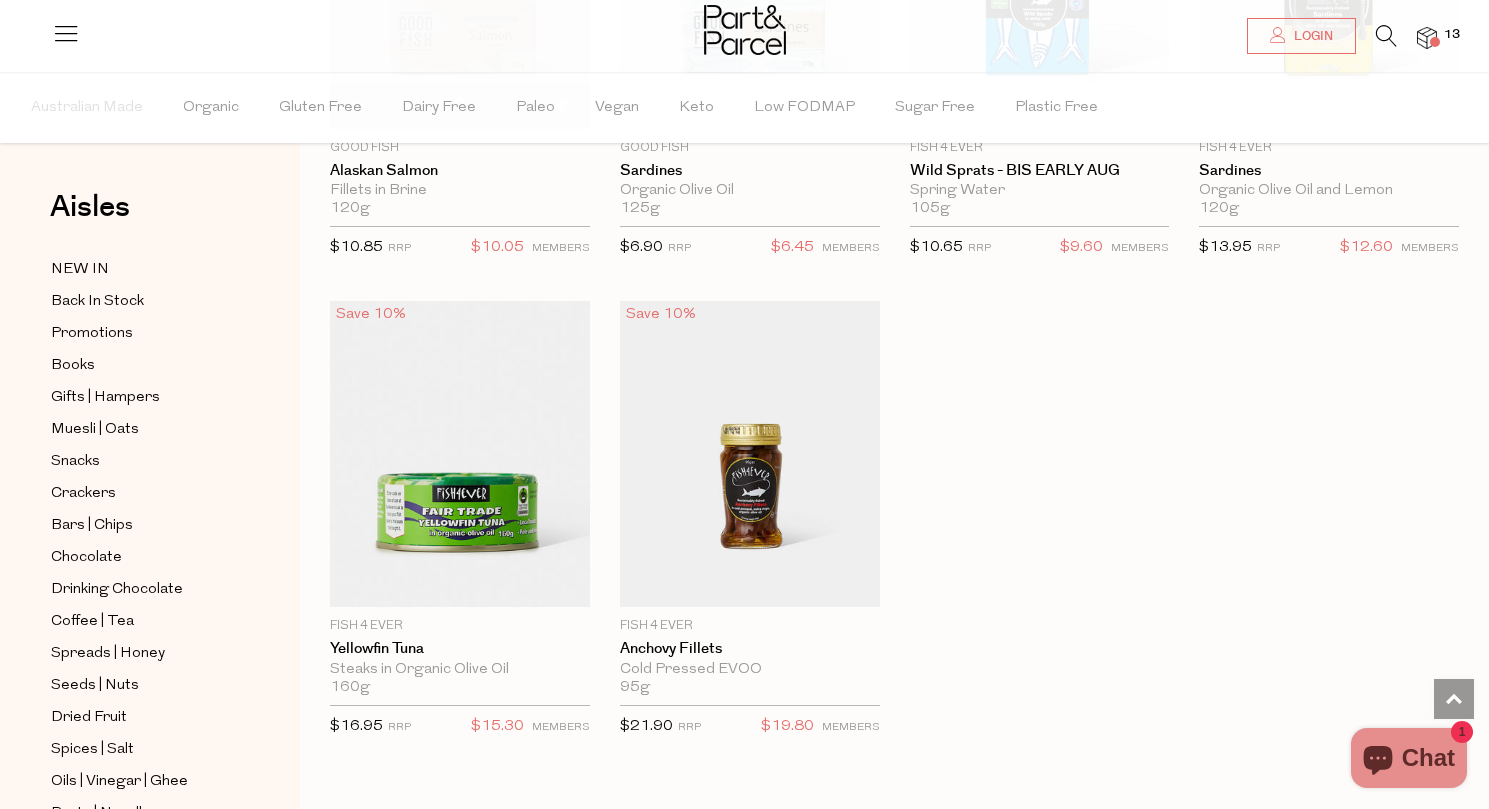 scroll, scrollTop: 2959, scrollLeft: 0, axis: vertical 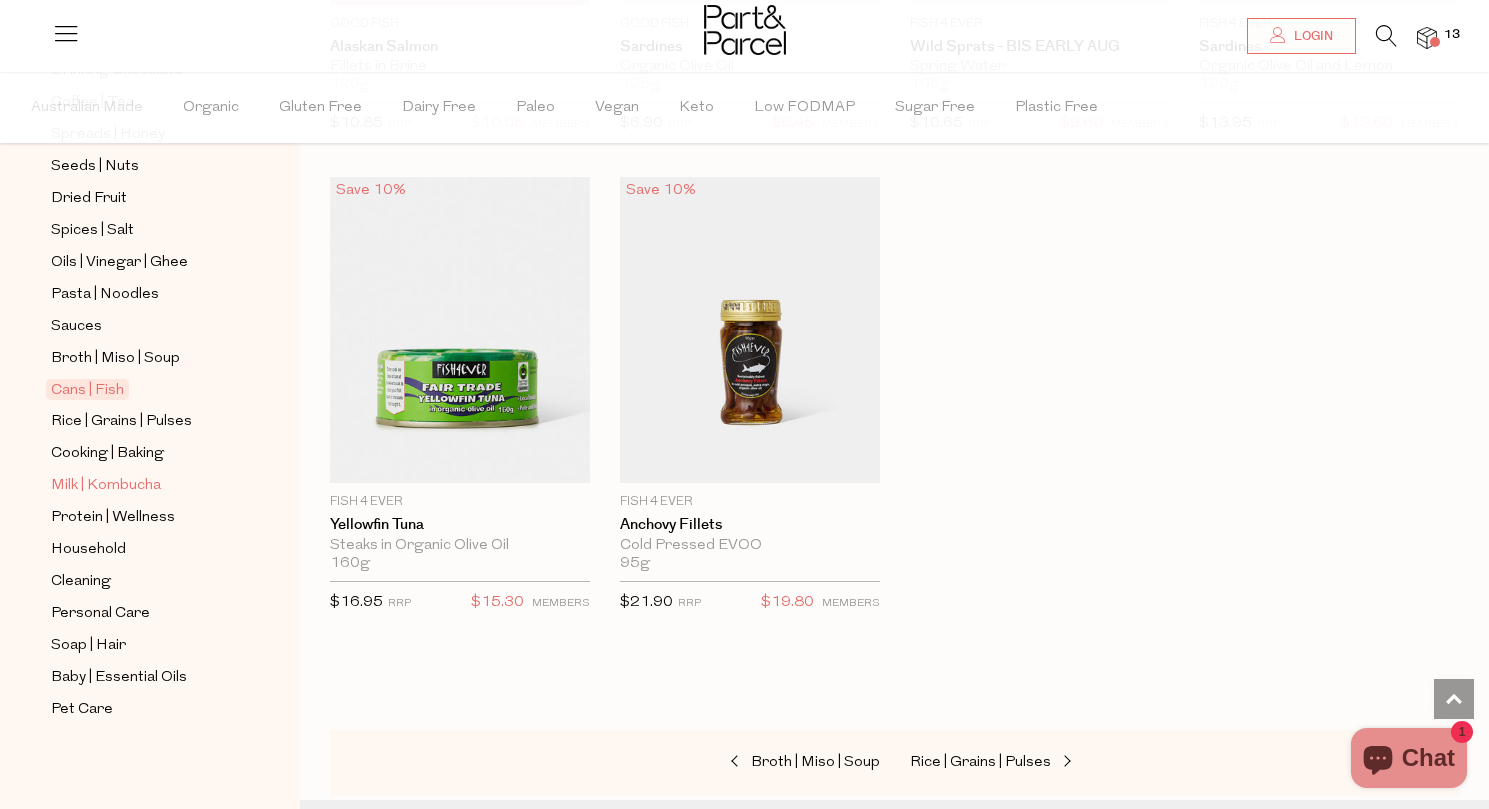click on "Milk | Kombucha" at bounding box center [106, 486] 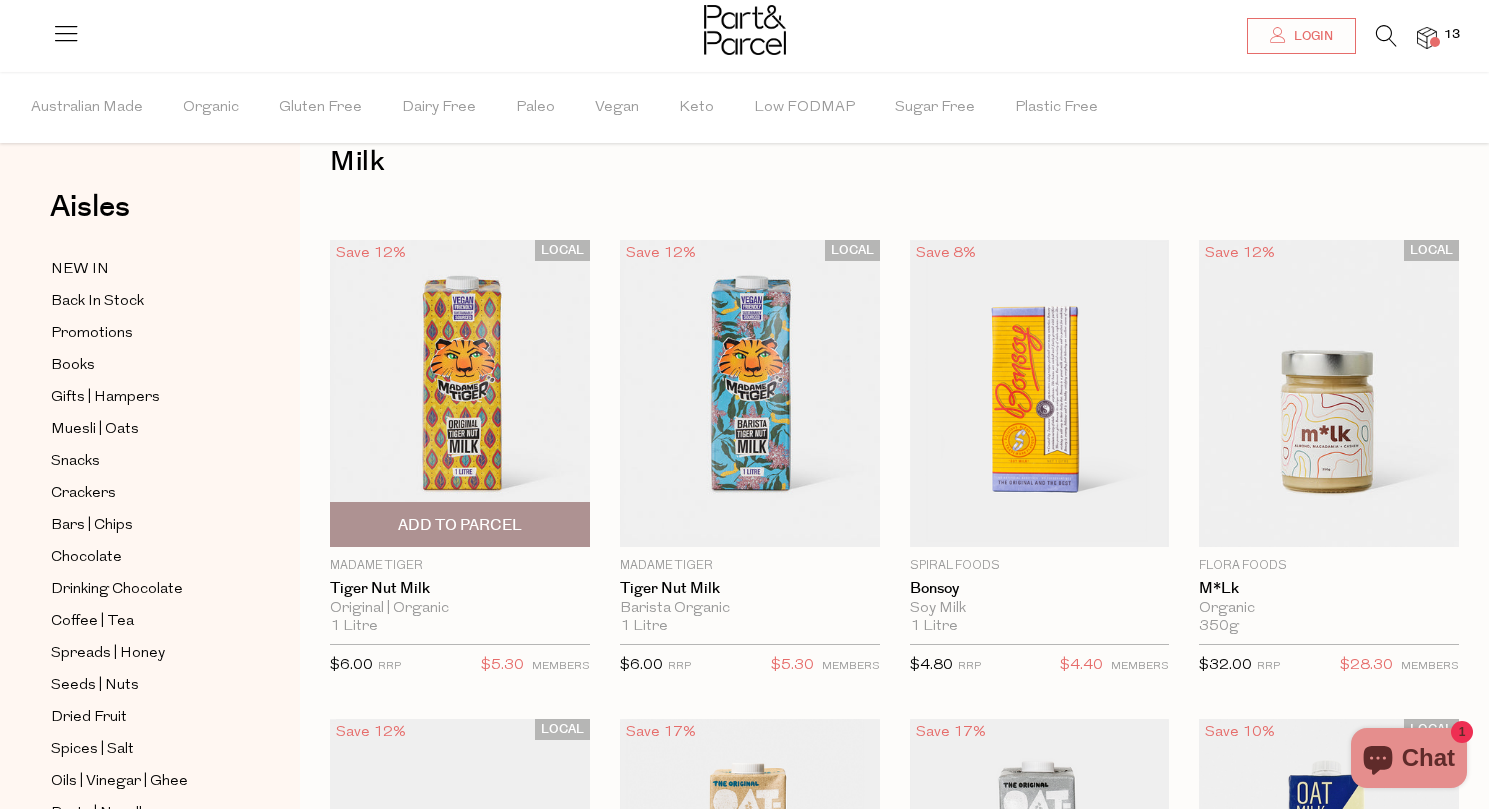 scroll, scrollTop: 46, scrollLeft: 0, axis: vertical 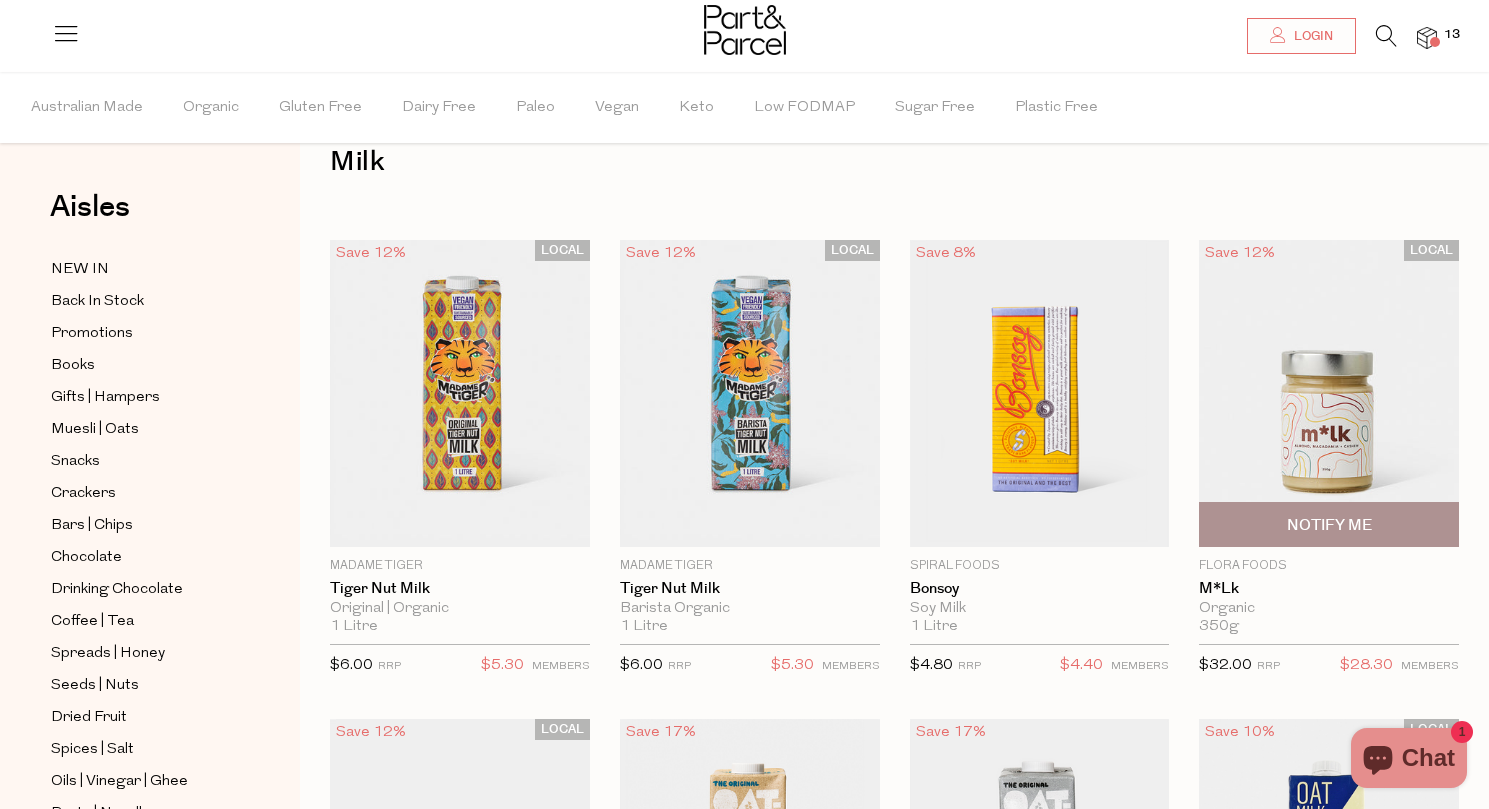 click at bounding box center (1329, 393) 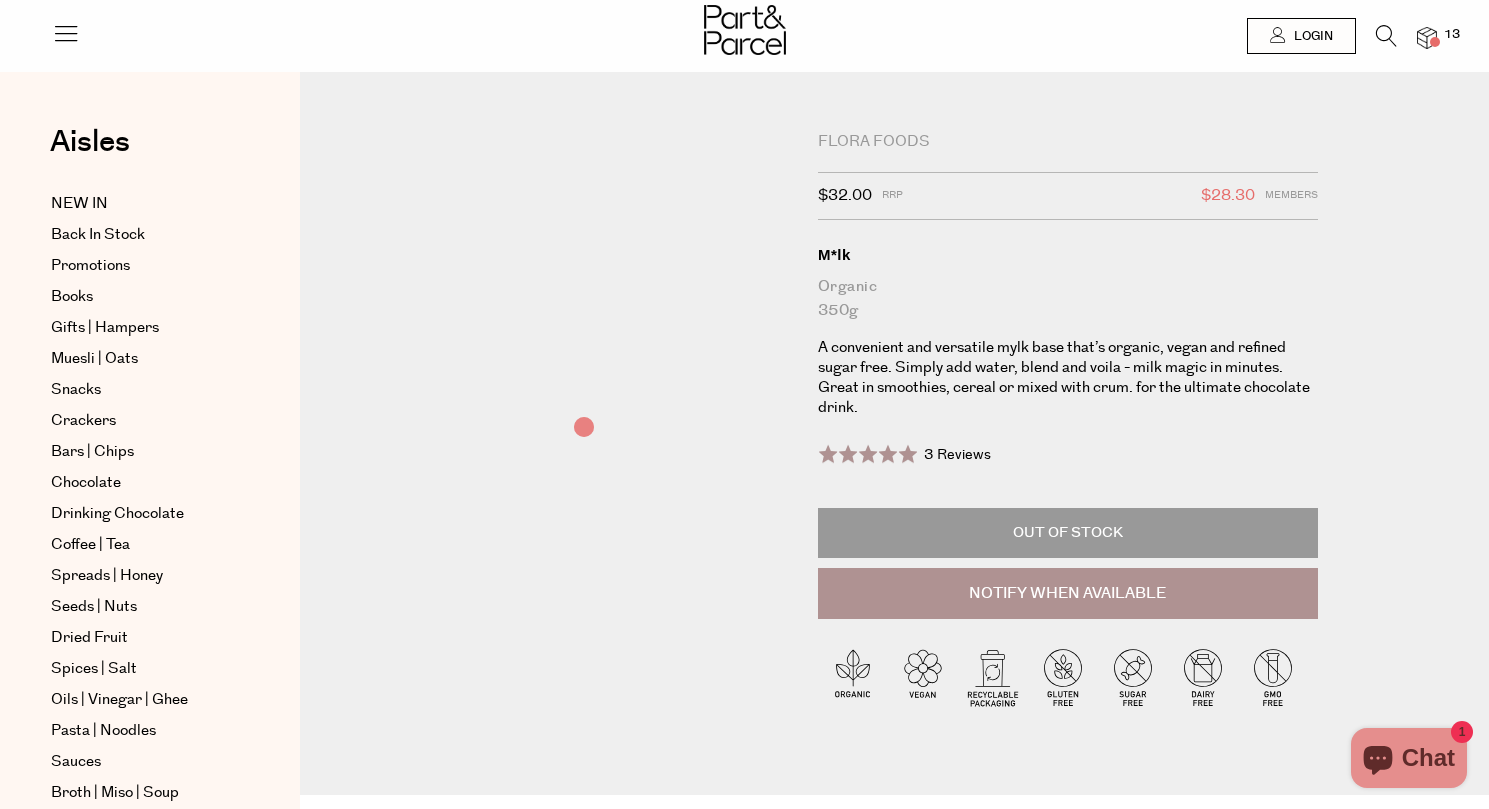 scroll, scrollTop: 0, scrollLeft: 0, axis: both 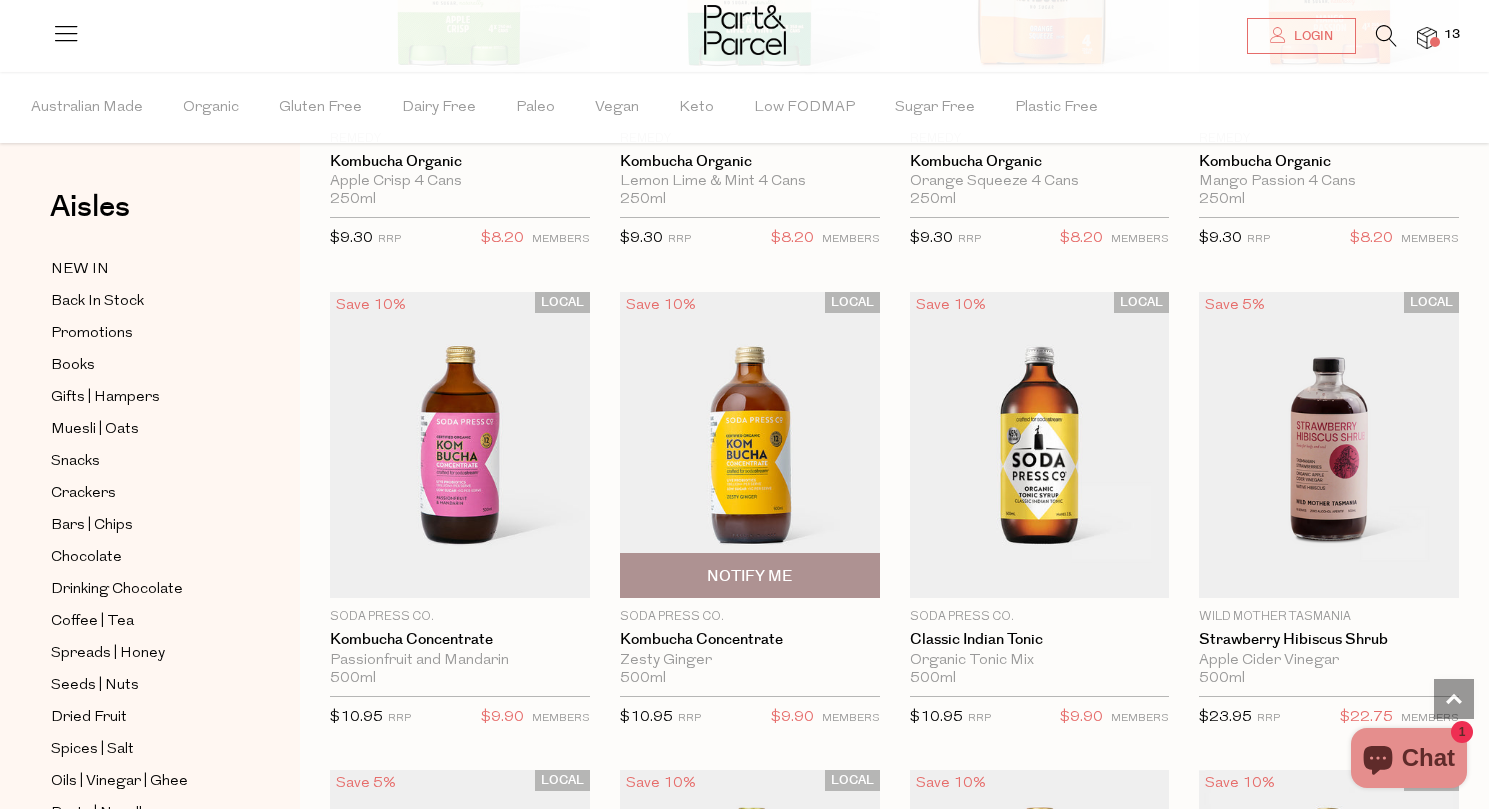 click at bounding box center [750, 445] 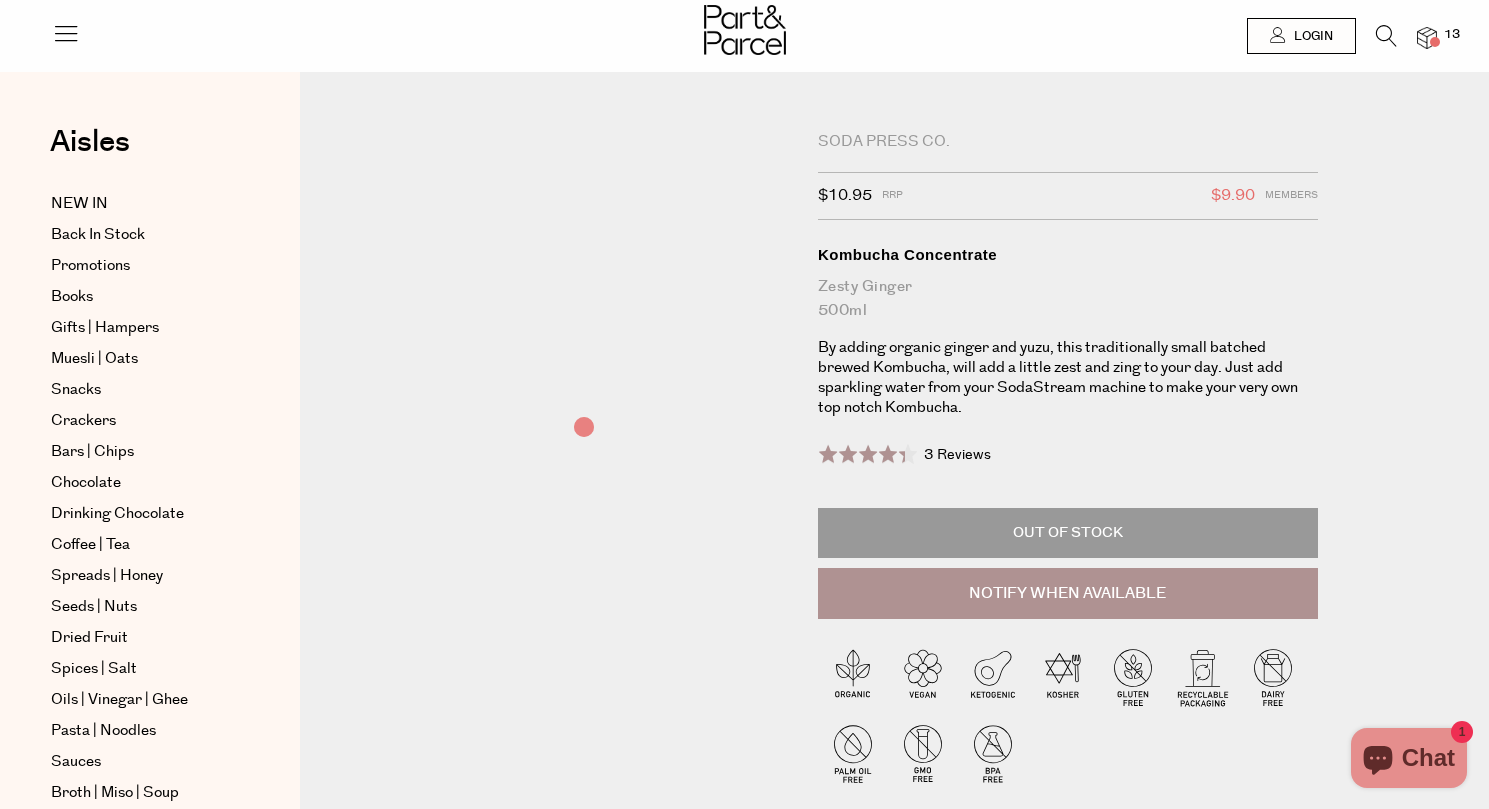 scroll, scrollTop: 0, scrollLeft: 0, axis: both 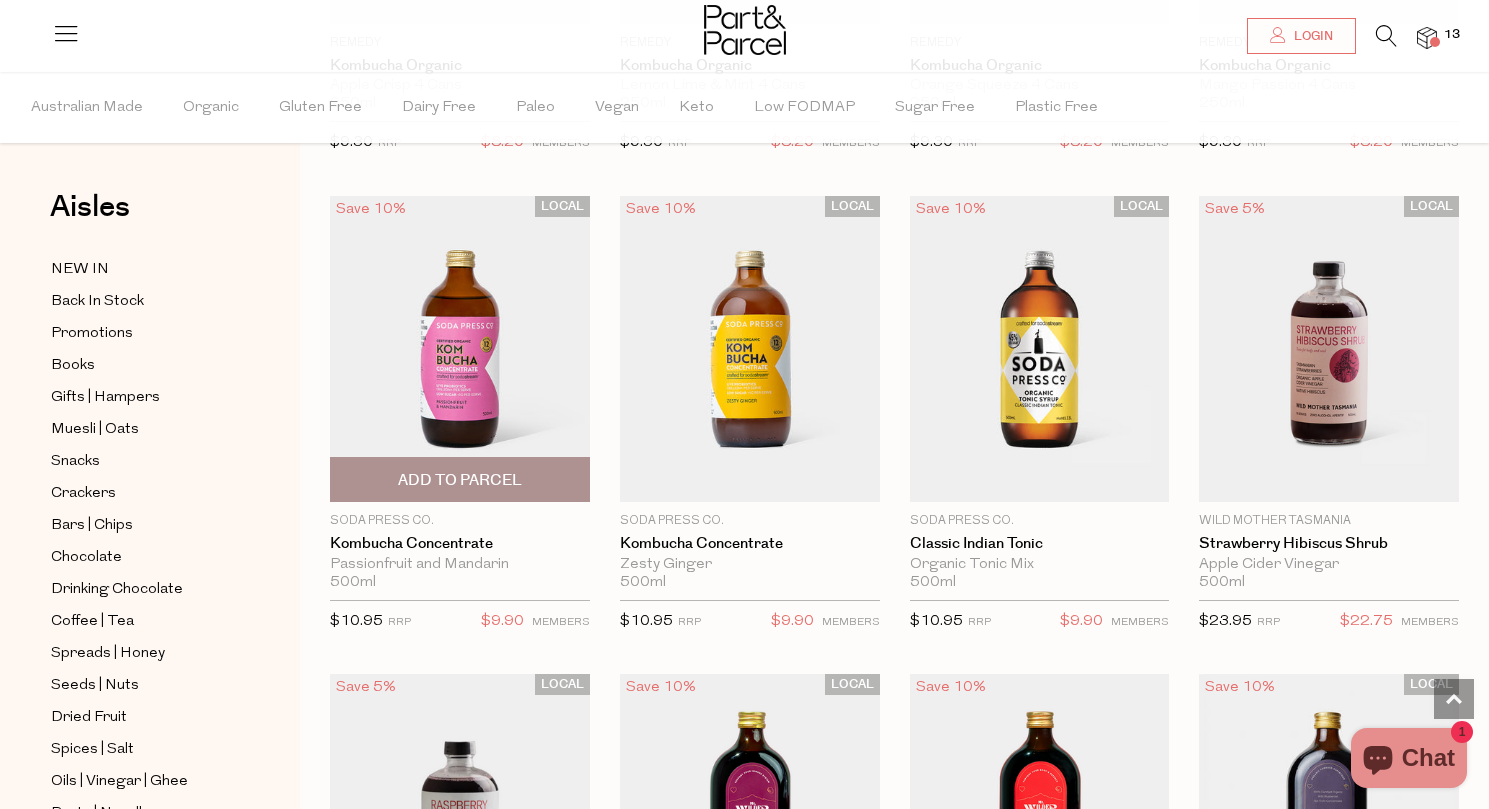 click on "Add To Parcel" at bounding box center [460, 480] 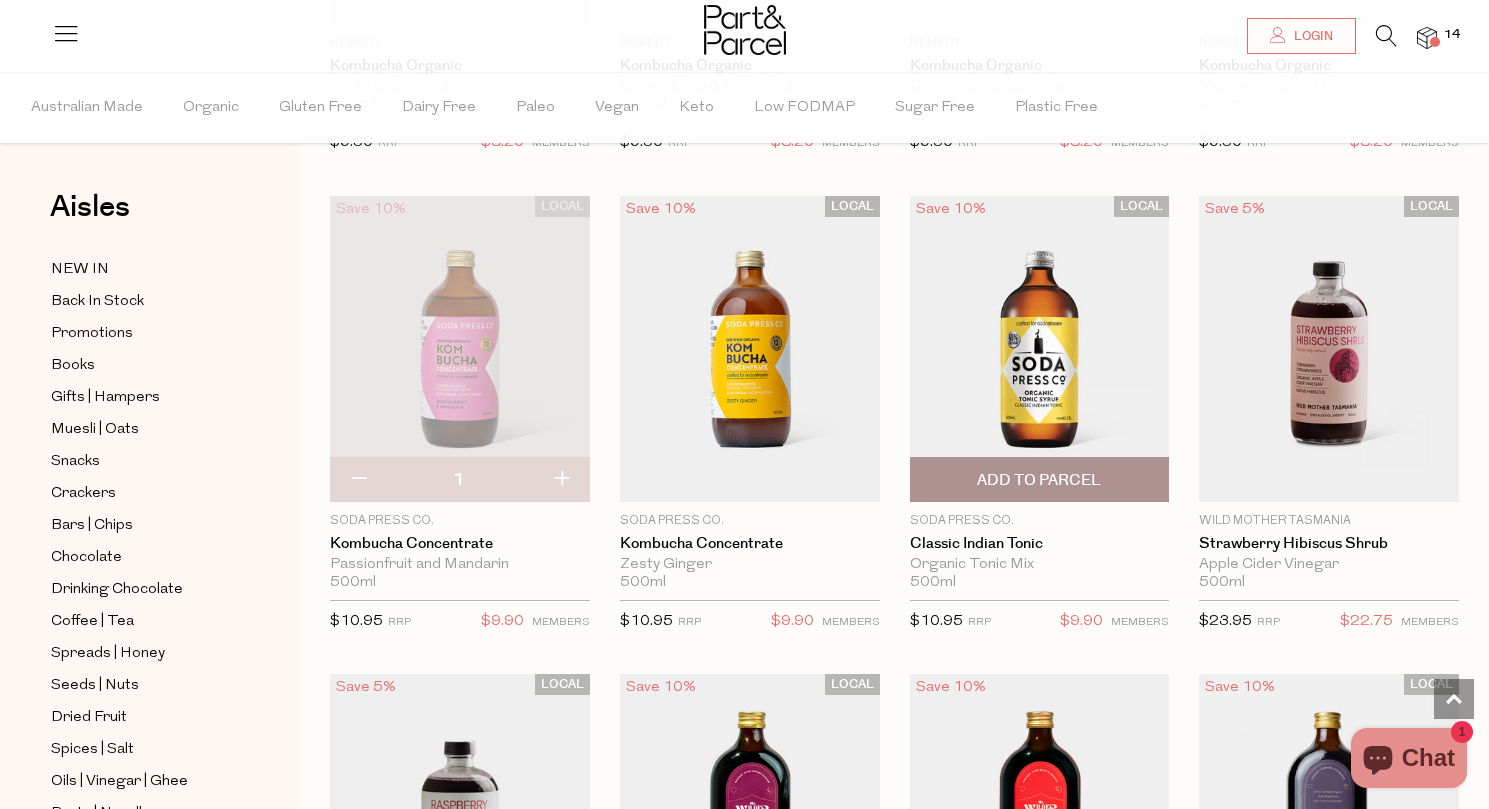 click on "Add To Parcel" at bounding box center (1039, 480) 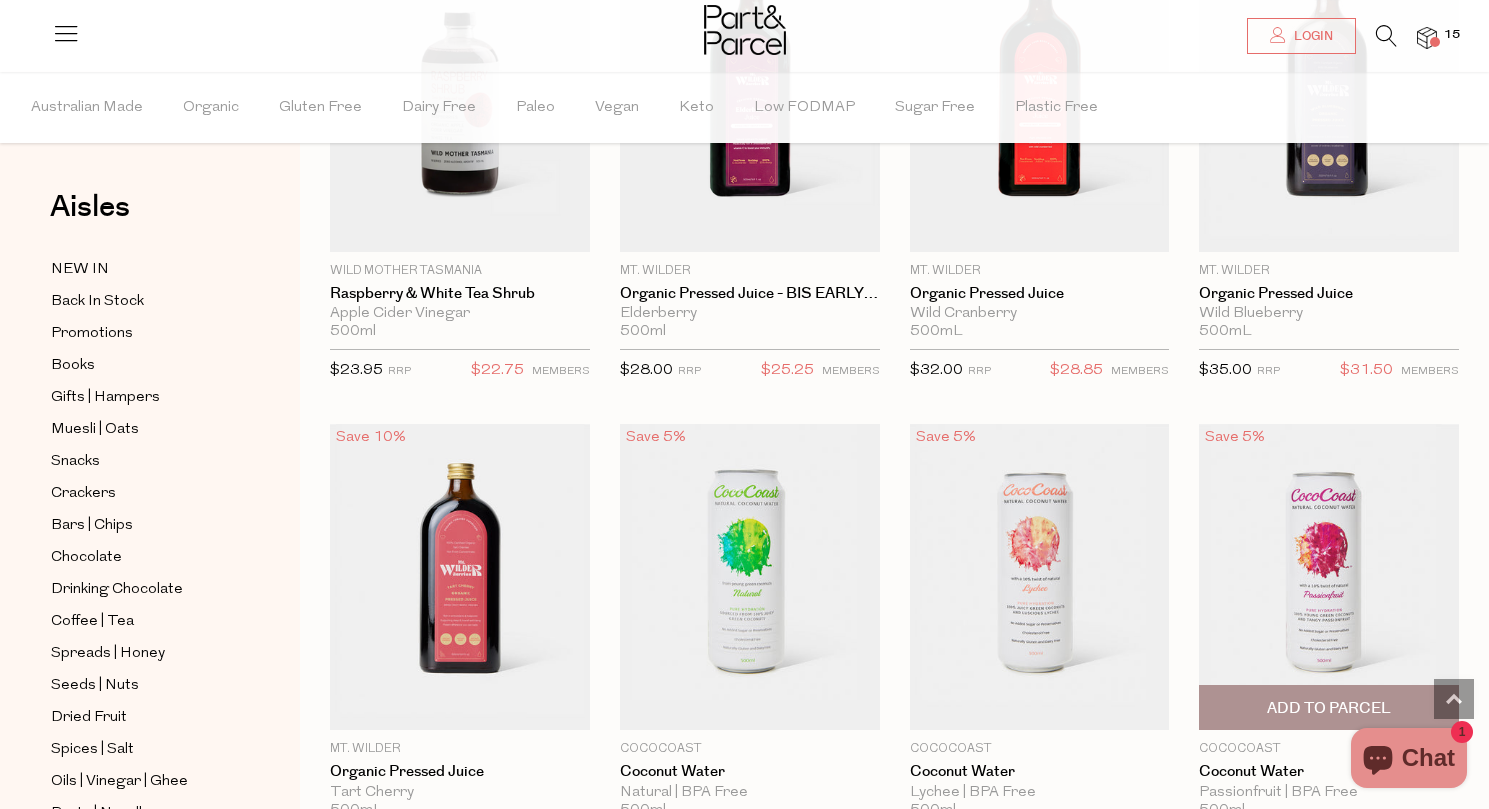 scroll, scrollTop: 3148, scrollLeft: 0, axis: vertical 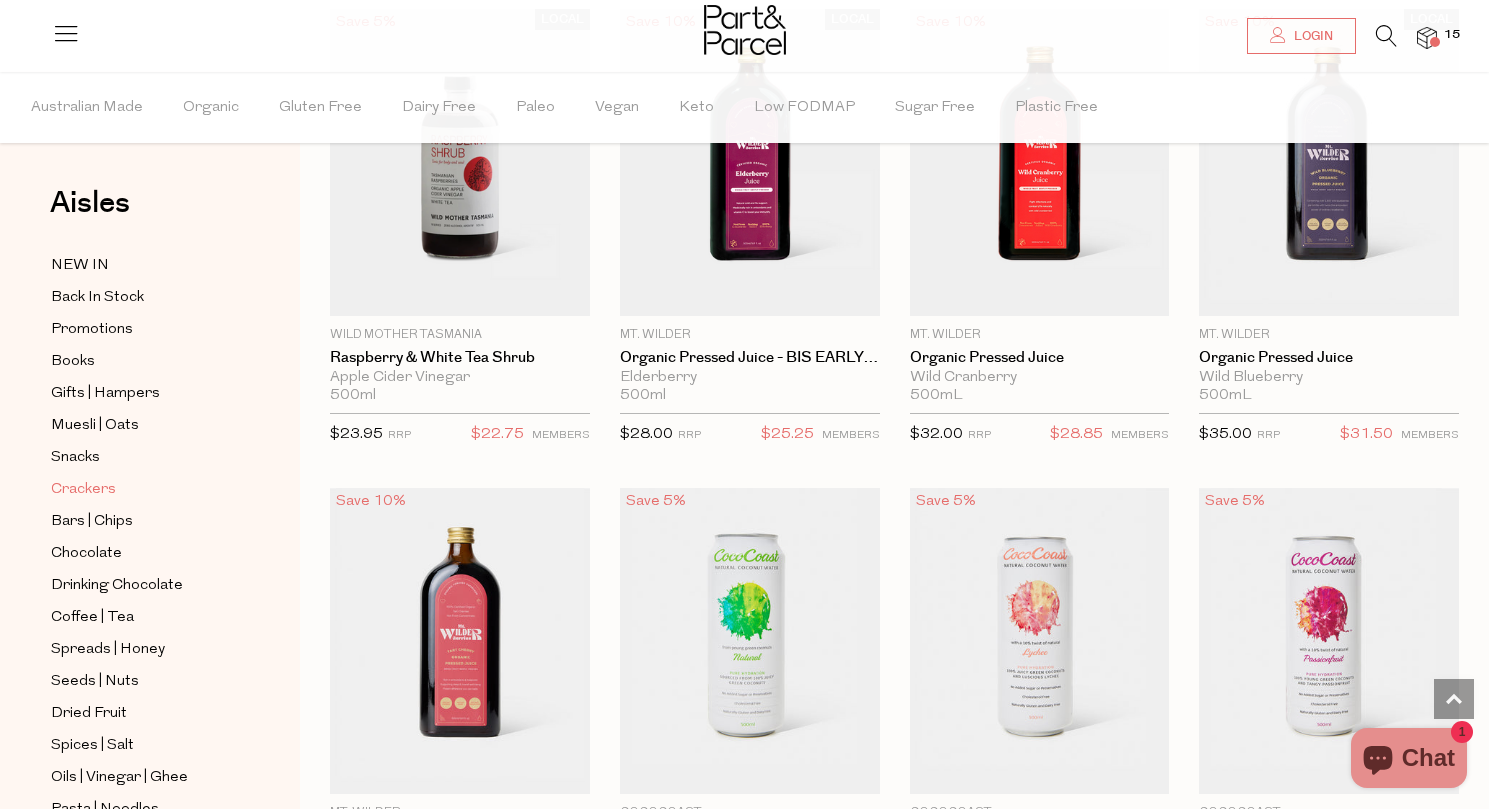 click on "Crackers" at bounding box center (83, 490) 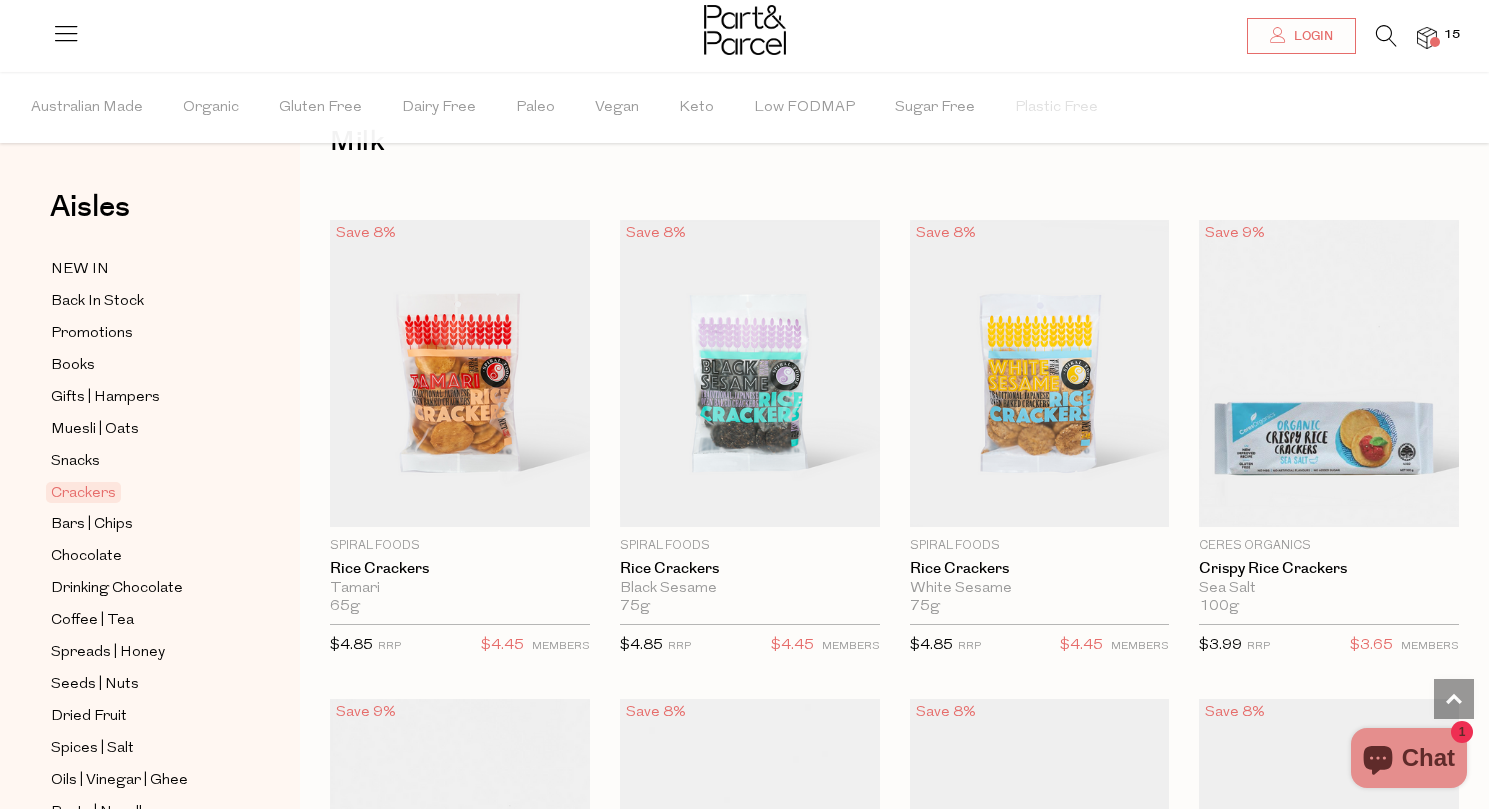 scroll, scrollTop: 11, scrollLeft: 0, axis: vertical 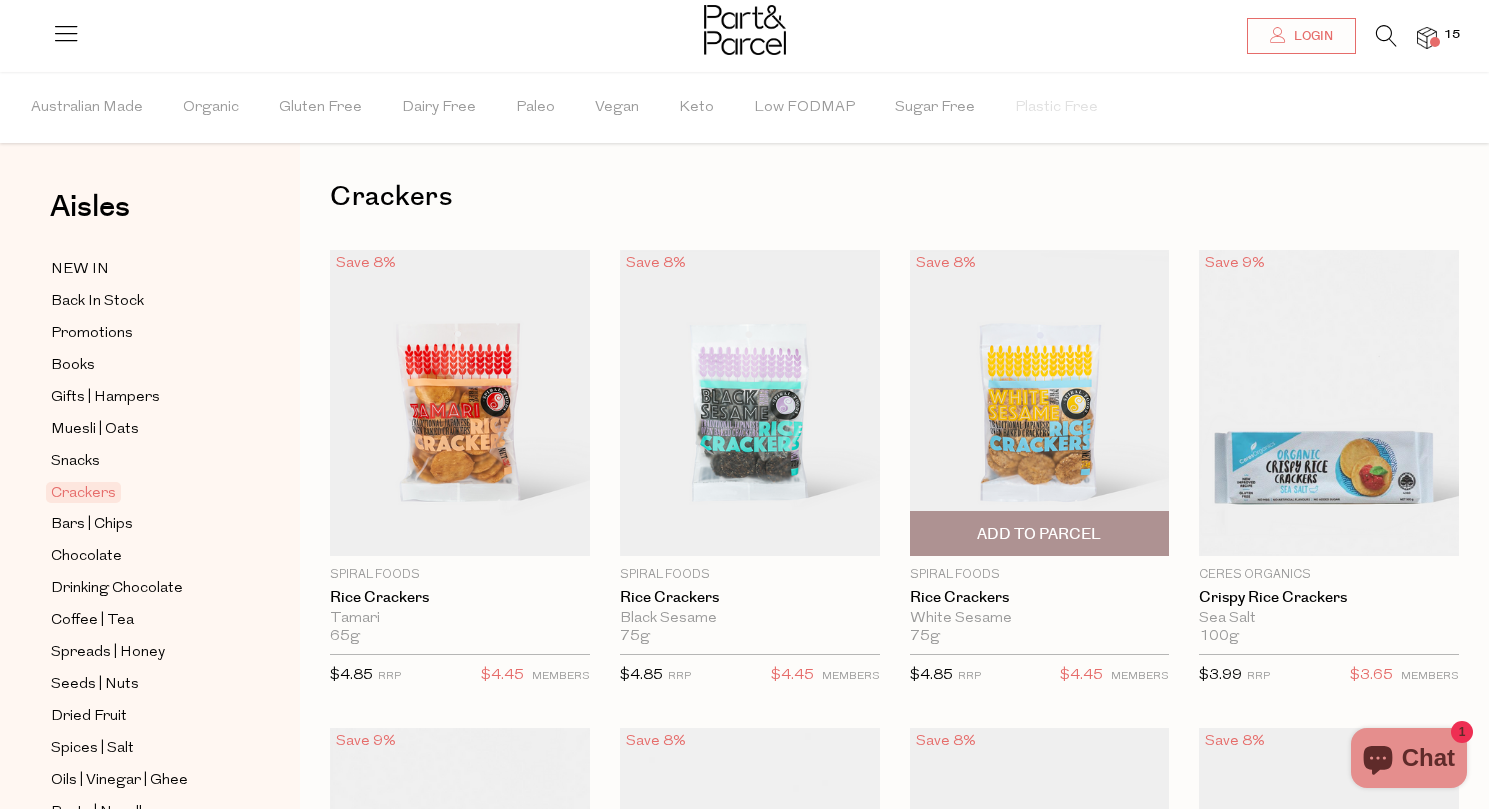 click on "Add To Parcel" at bounding box center [1039, 534] 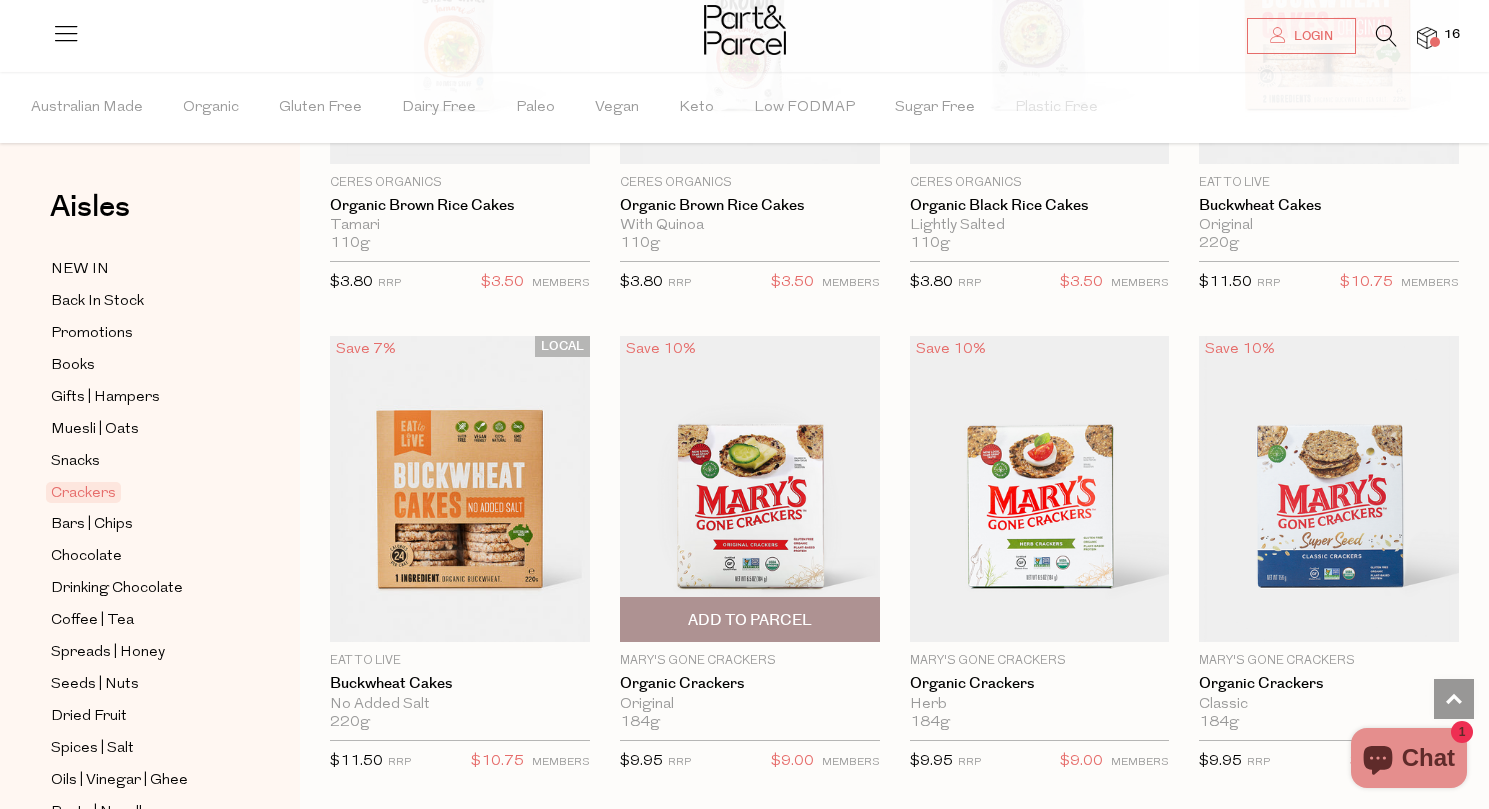 scroll, scrollTop: 1868, scrollLeft: 0, axis: vertical 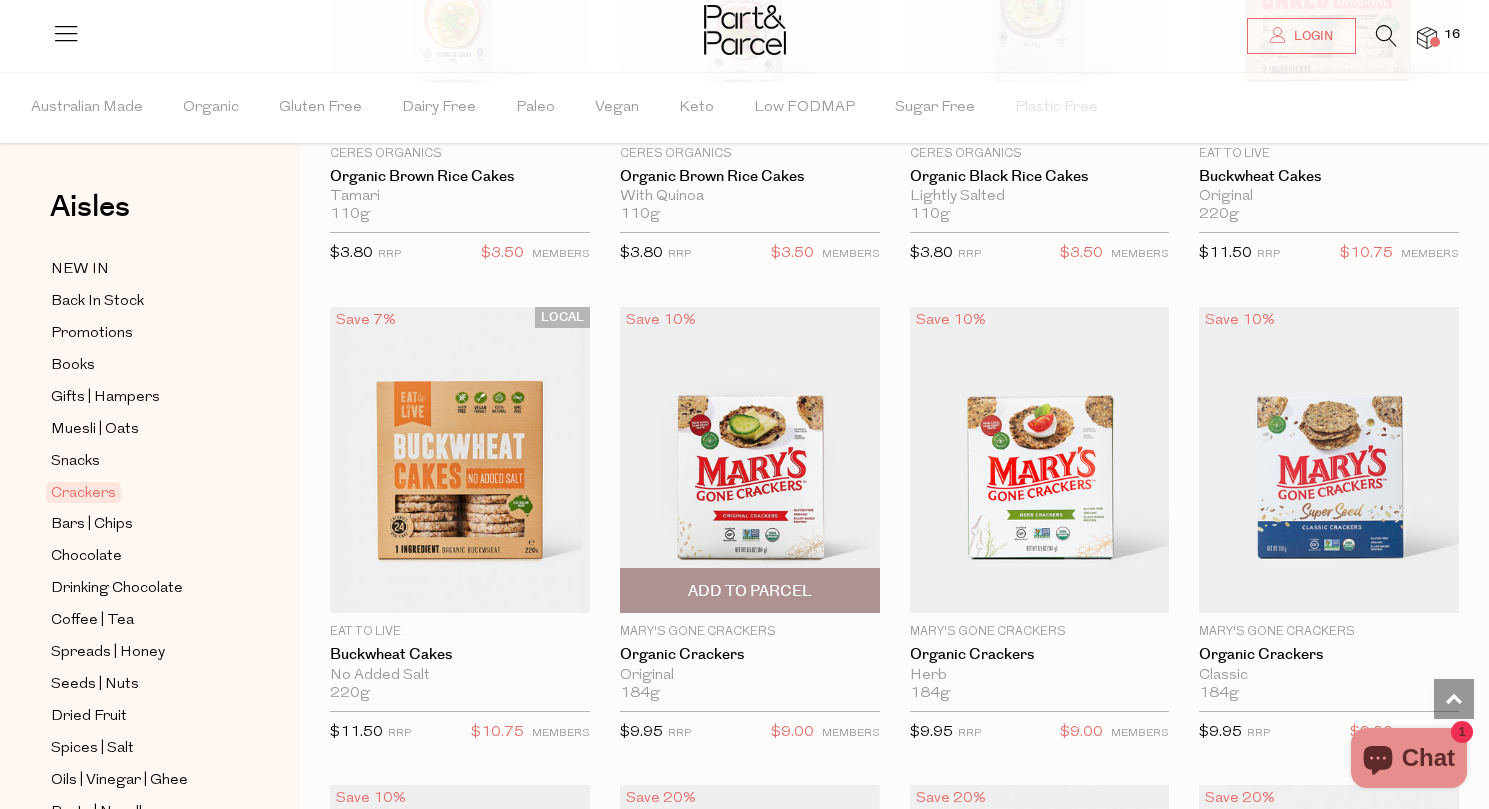 click on "Add To Parcel" at bounding box center [750, 591] 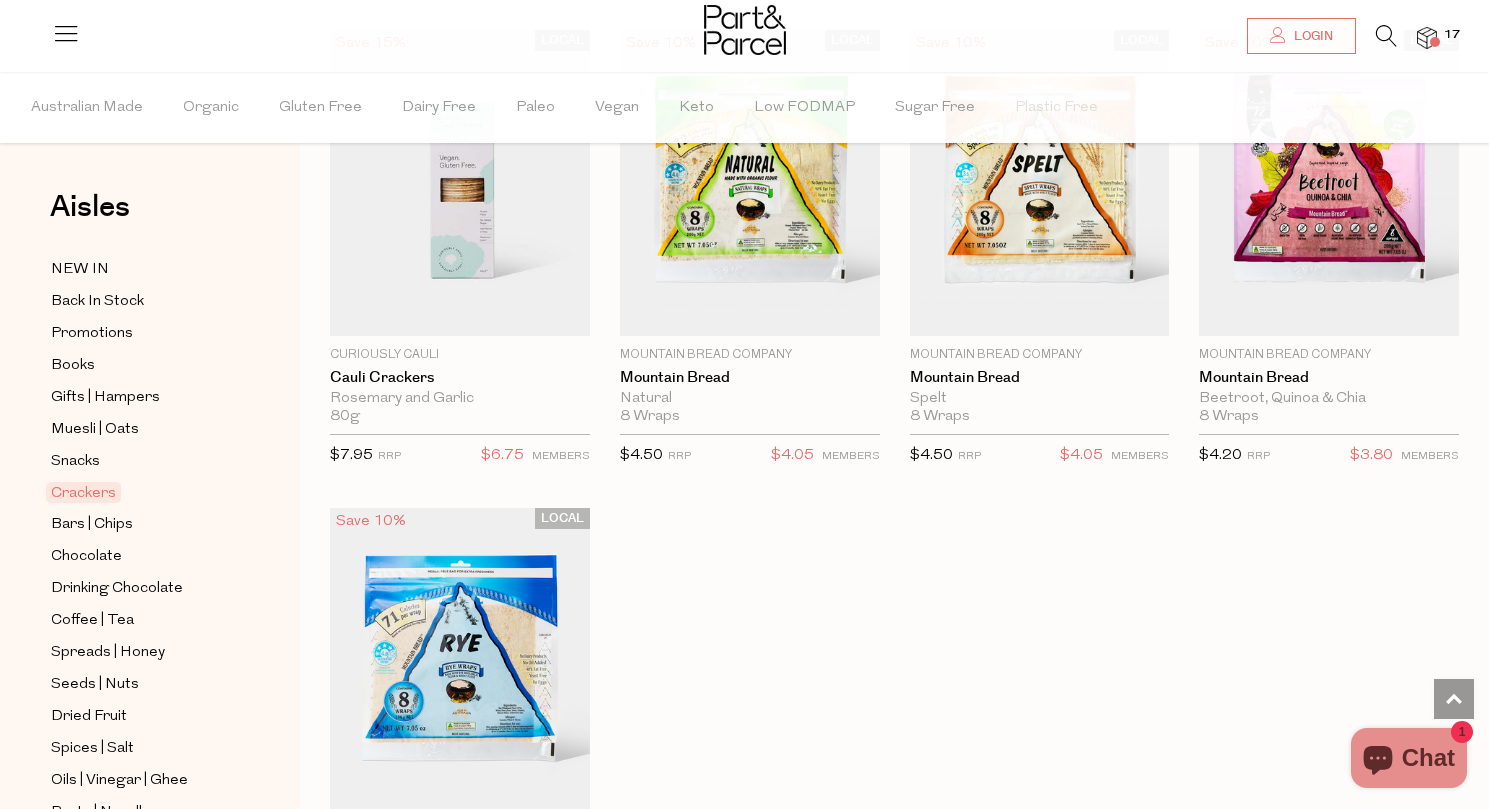 scroll, scrollTop: 4324, scrollLeft: 0, axis: vertical 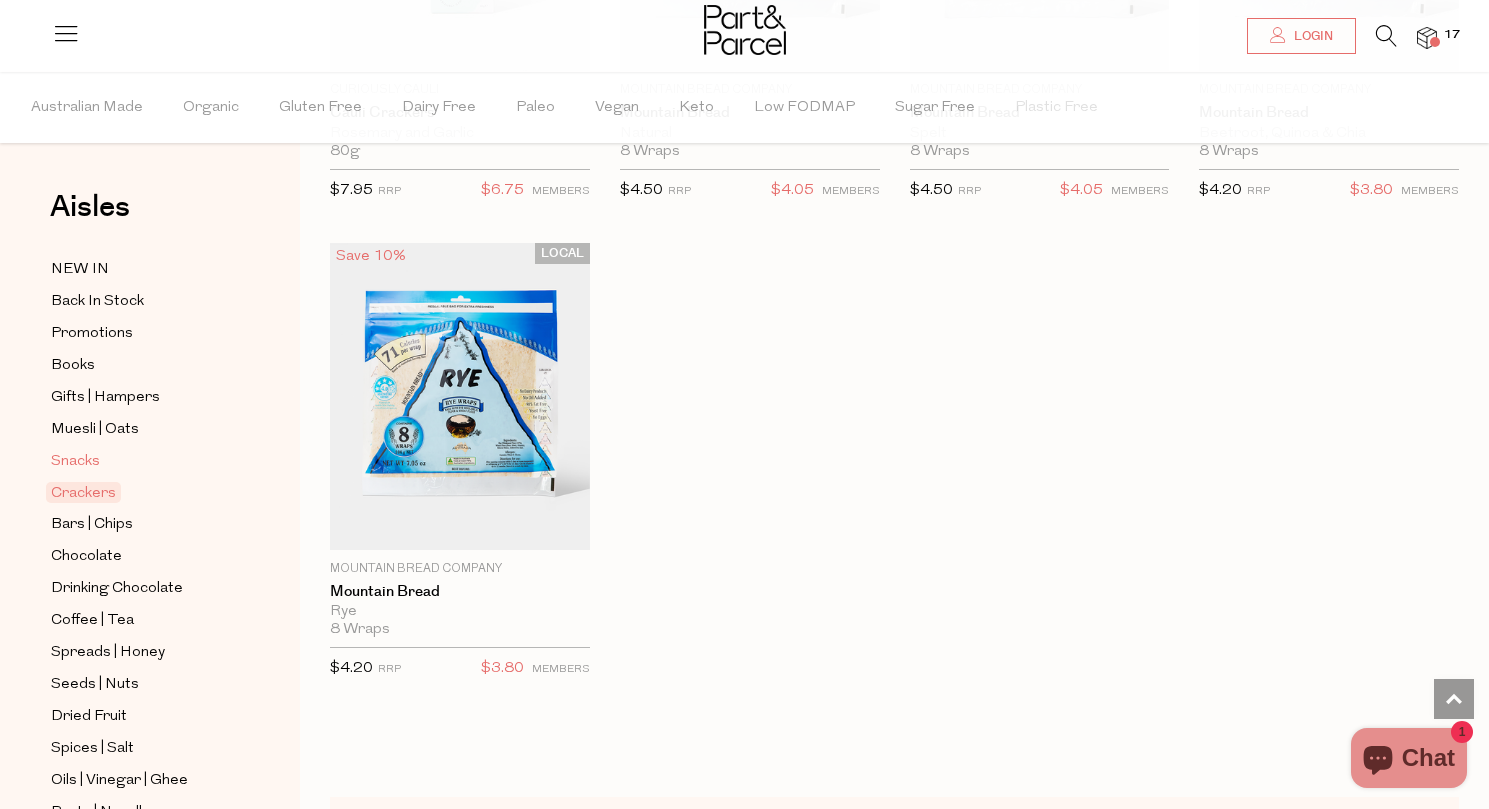 click on "Snacks" at bounding box center (75, 462) 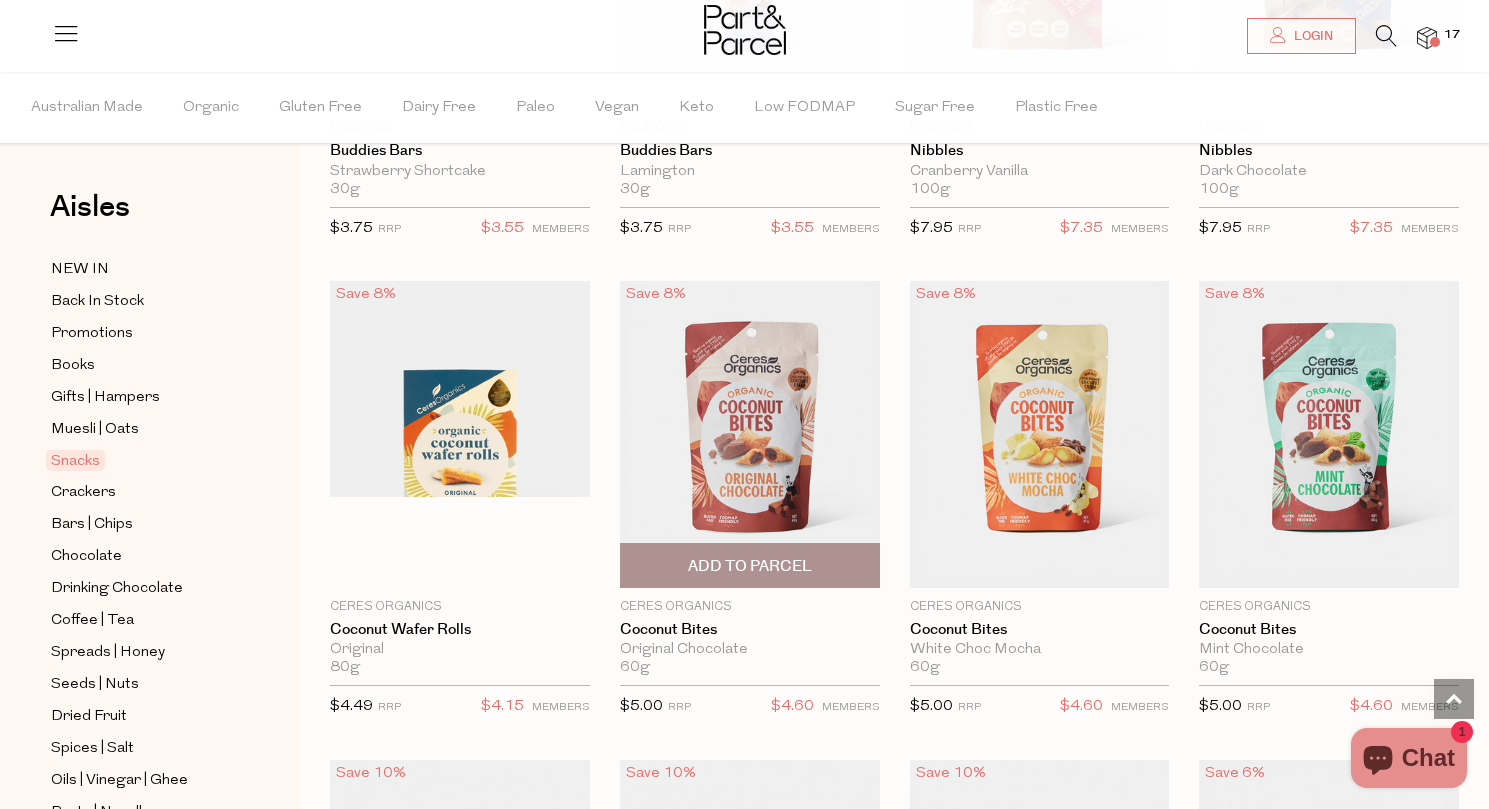 scroll, scrollTop: 3385, scrollLeft: 0, axis: vertical 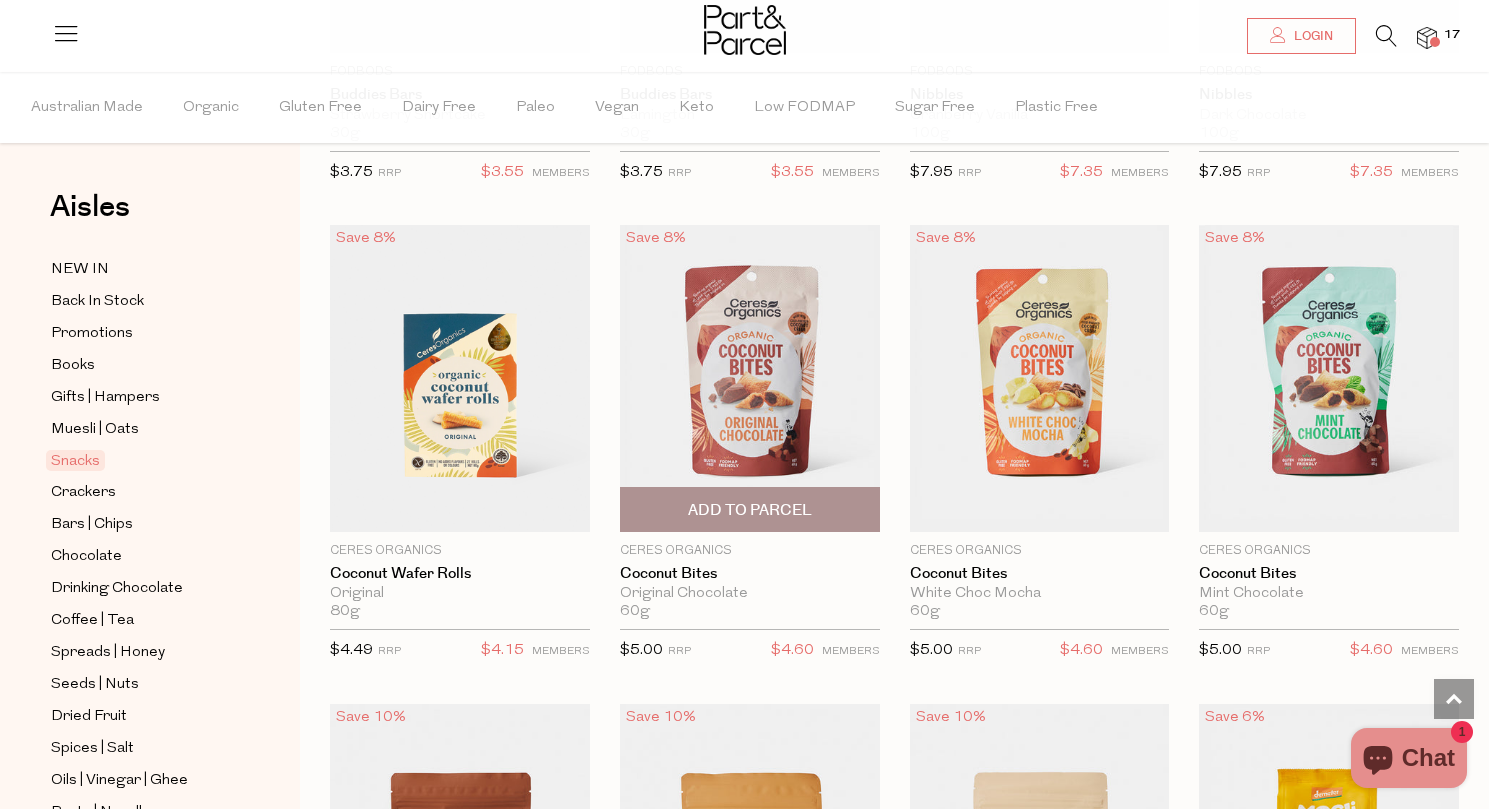 click on "Add To Parcel" at bounding box center (750, 510) 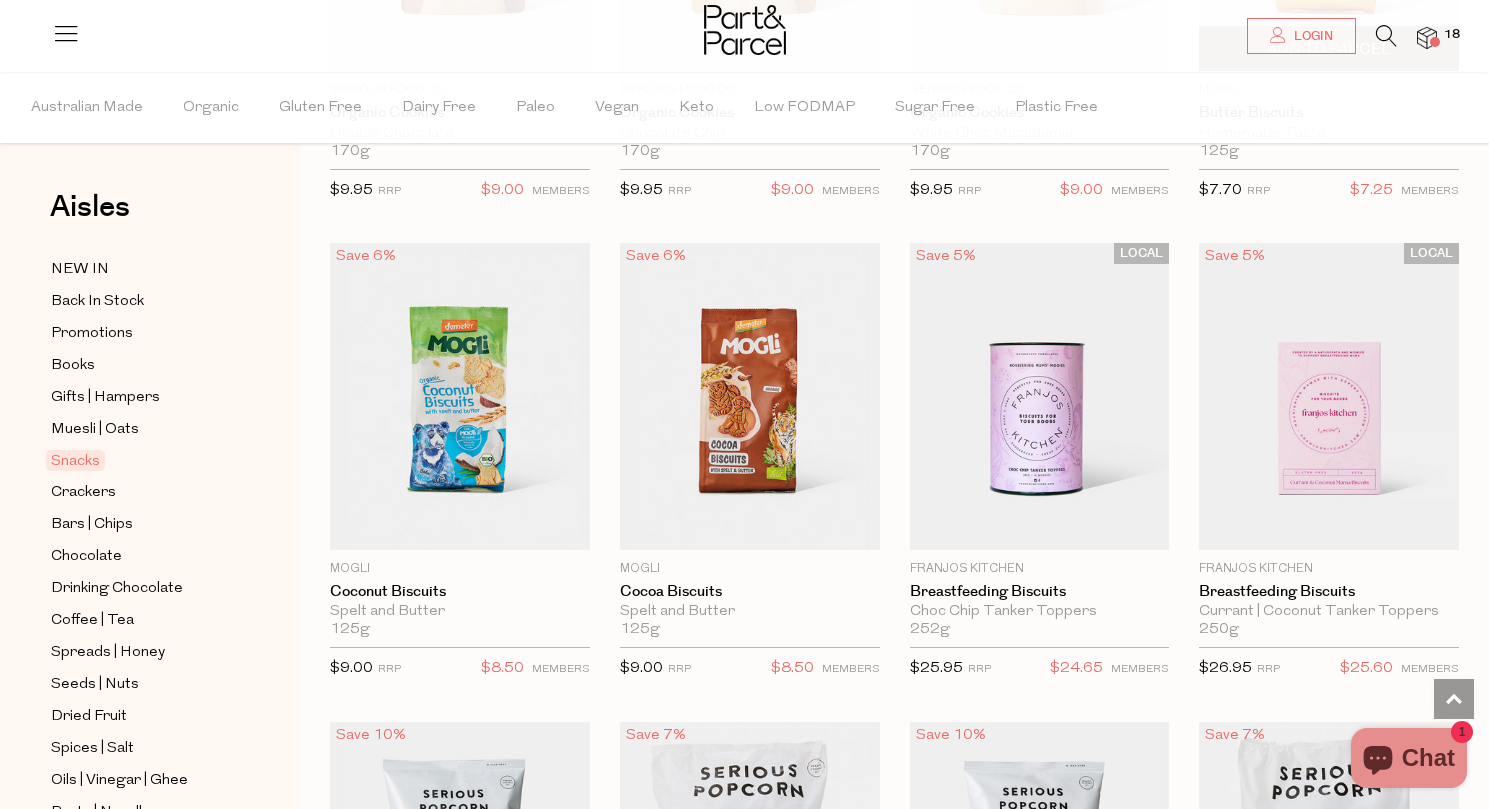 scroll, scrollTop: 4351, scrollLeft: 0, axis: vertical 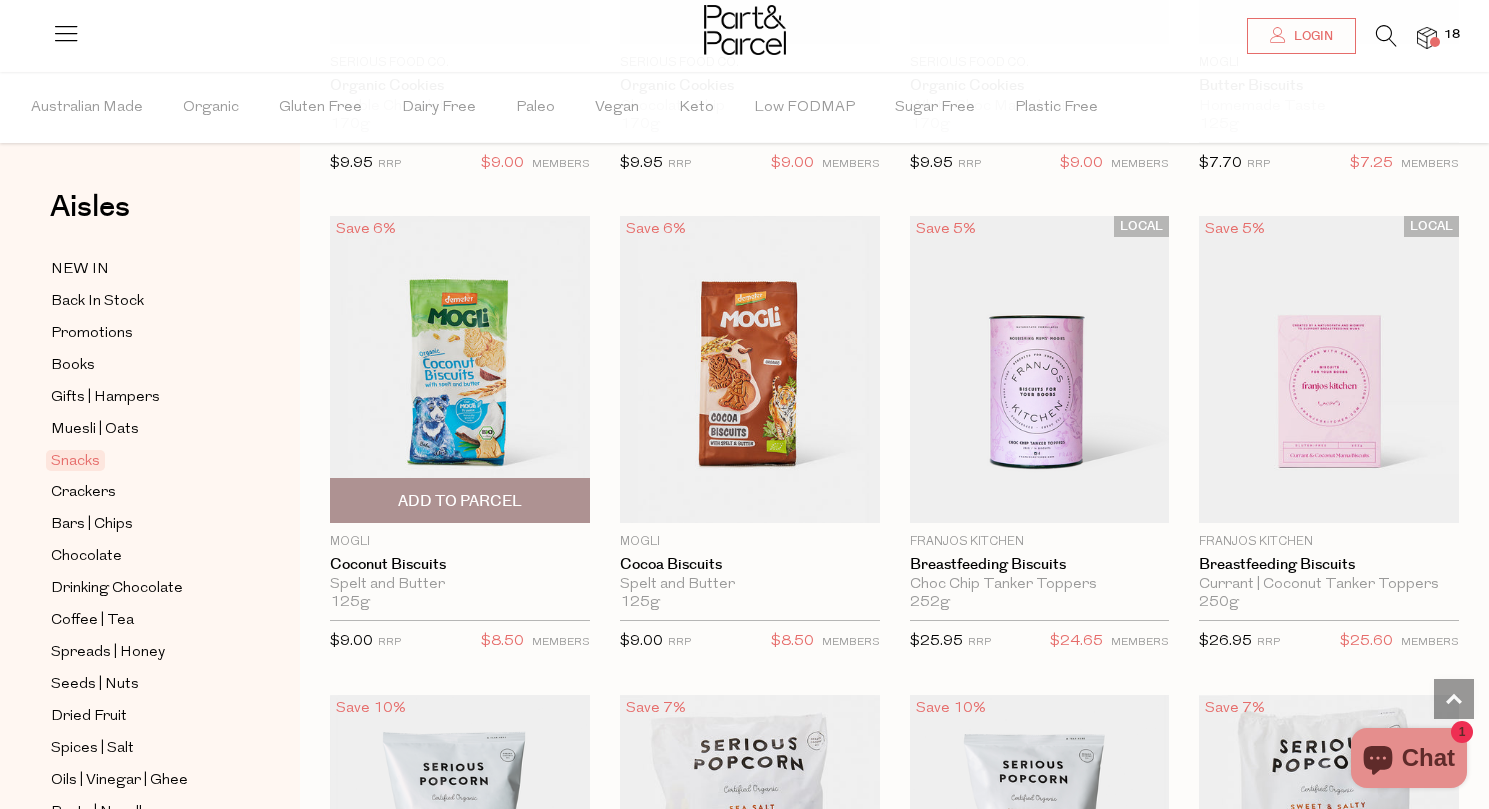 click on "Add To Parcel" at bounding box center (460, 501) 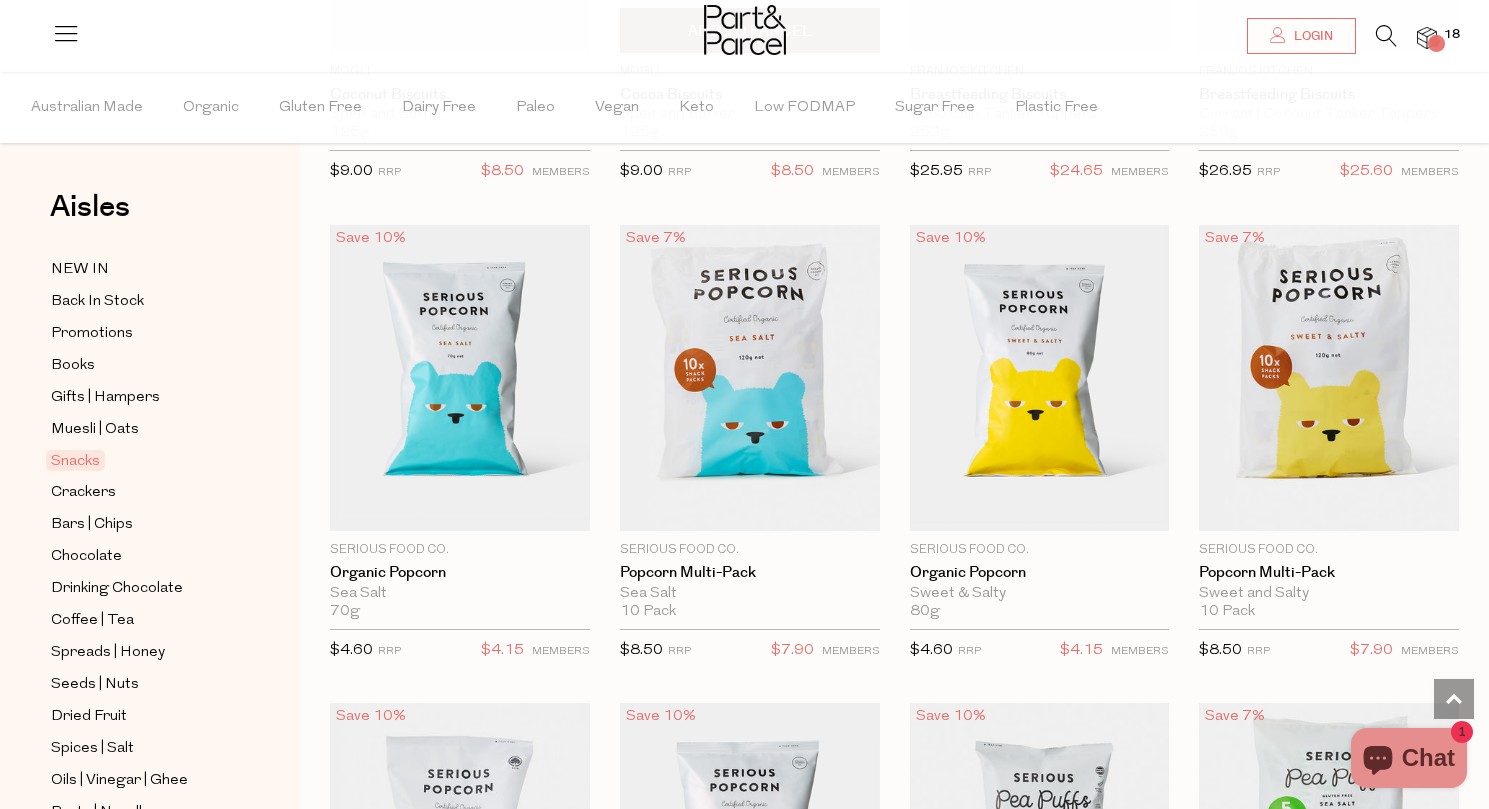 scroll, scrollTop: 4859, scrollLeft: 0, axis: vertical 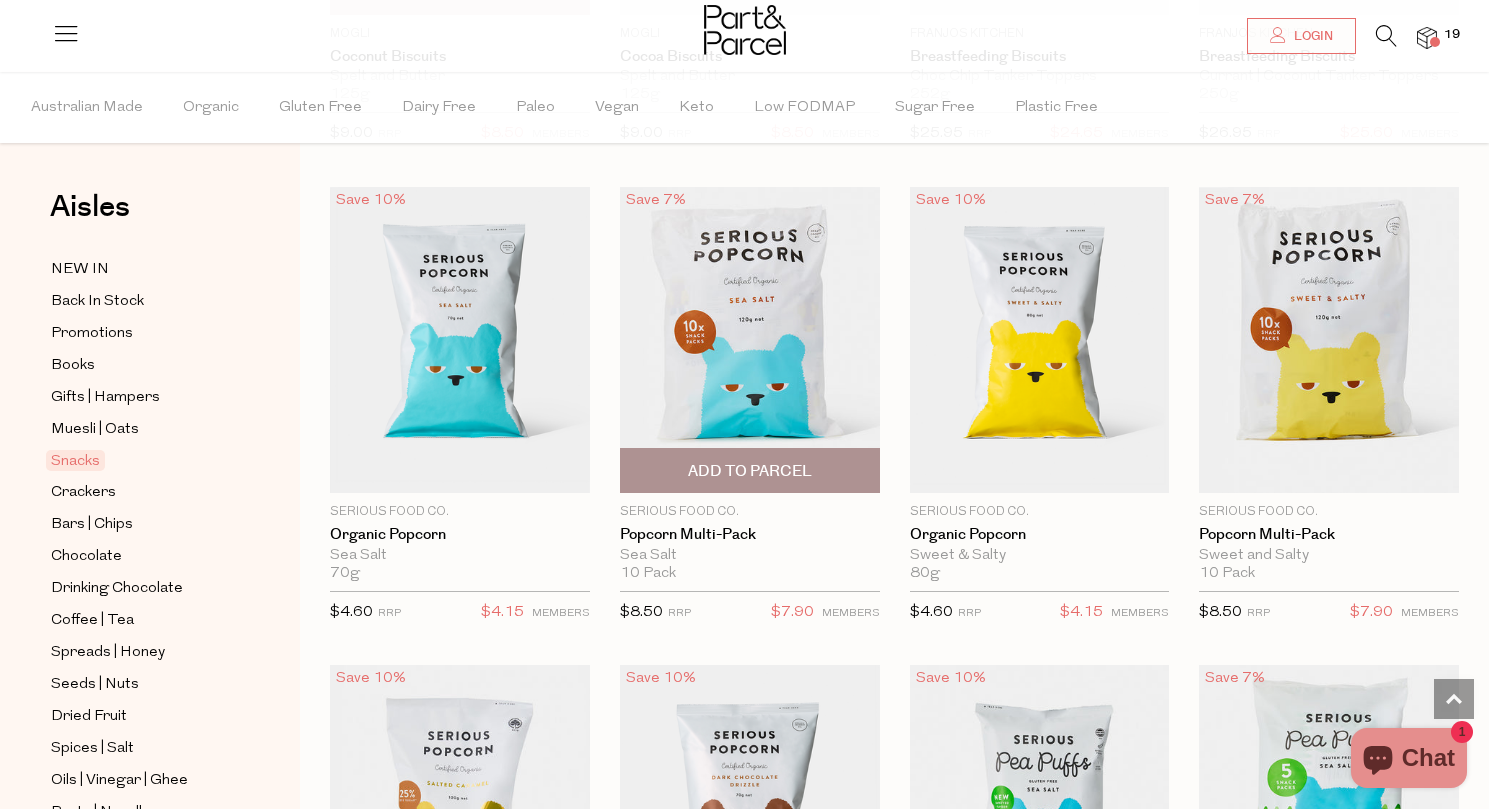 click on "Add To Parcel" at bounding box center [750, 471] 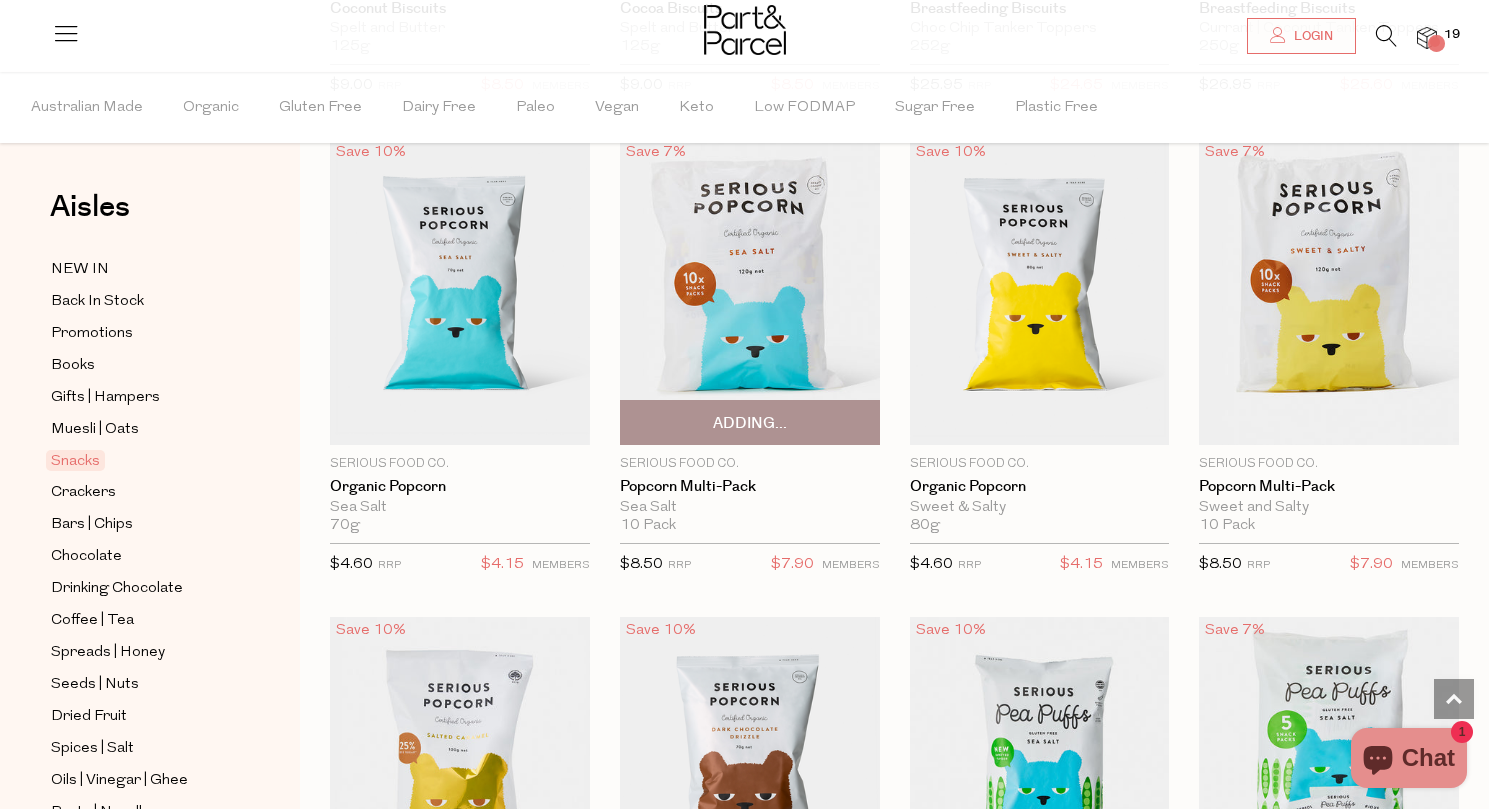 scroll, scrollTop: 5076, scrollLeft: 0, axis: vertical 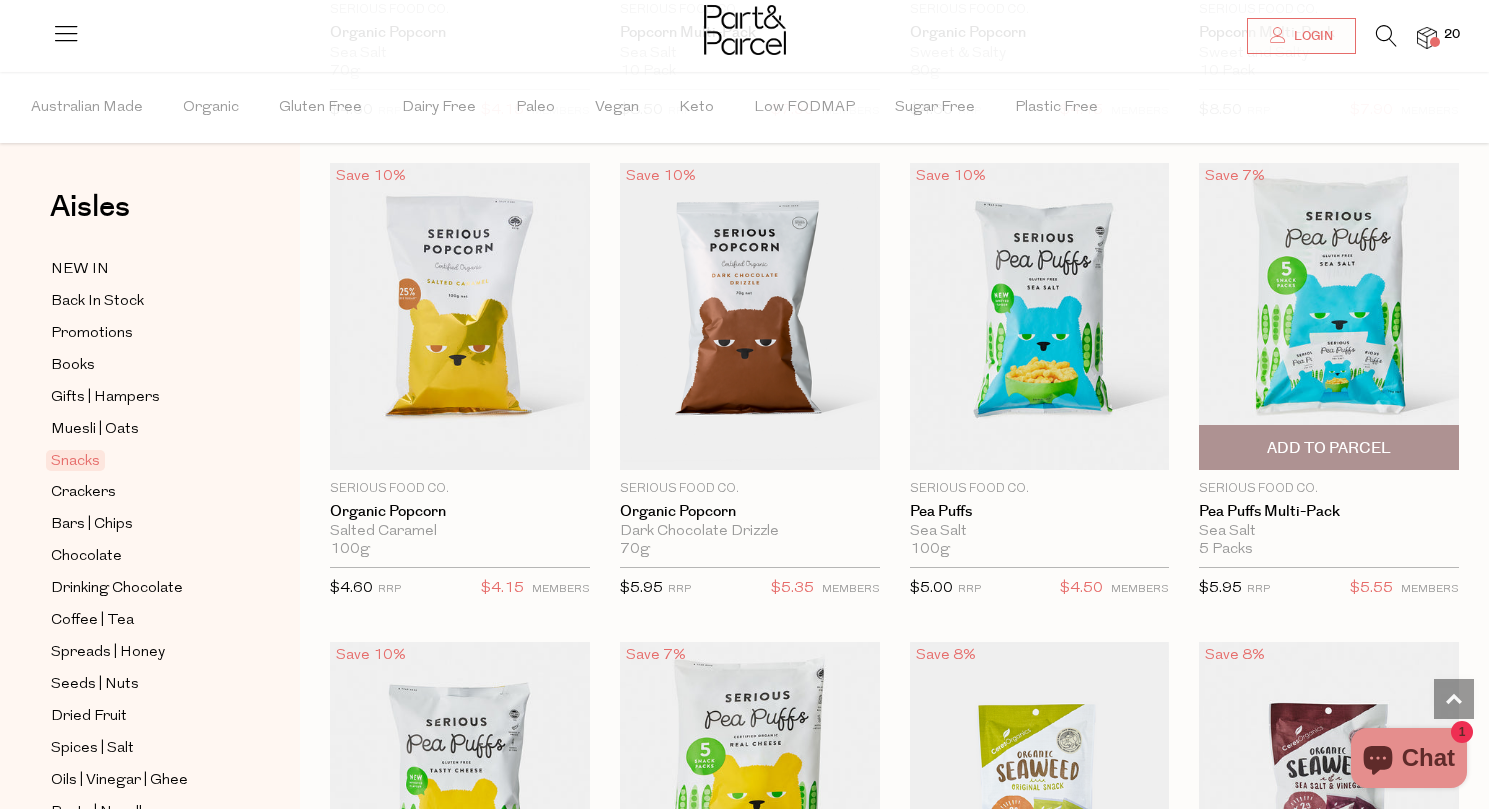 click on "Add To Parcel" at bounding box center [1329, 448] 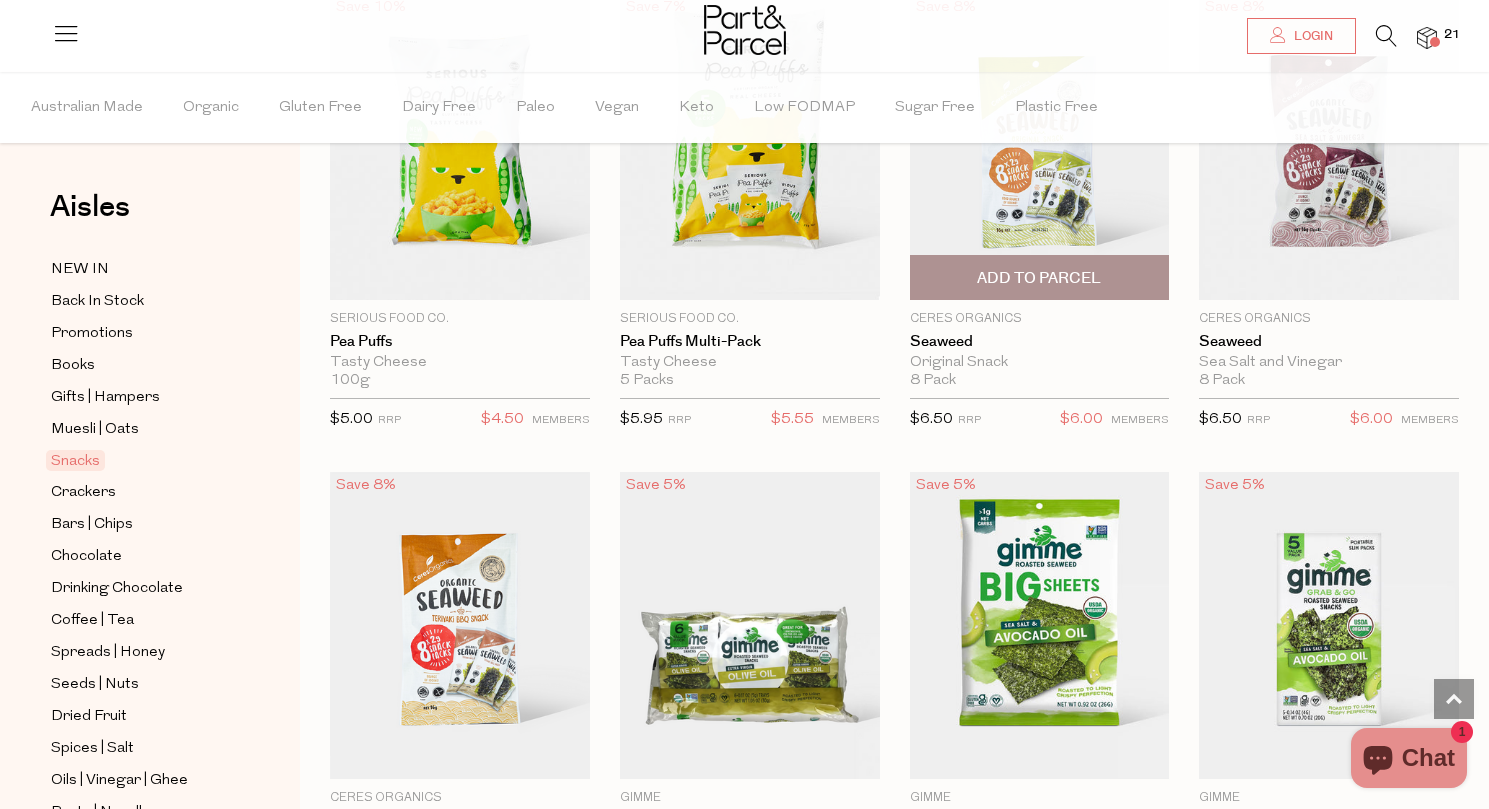 scroll, scrollTop: 6302, scrollLeft: 0, axis: vertical 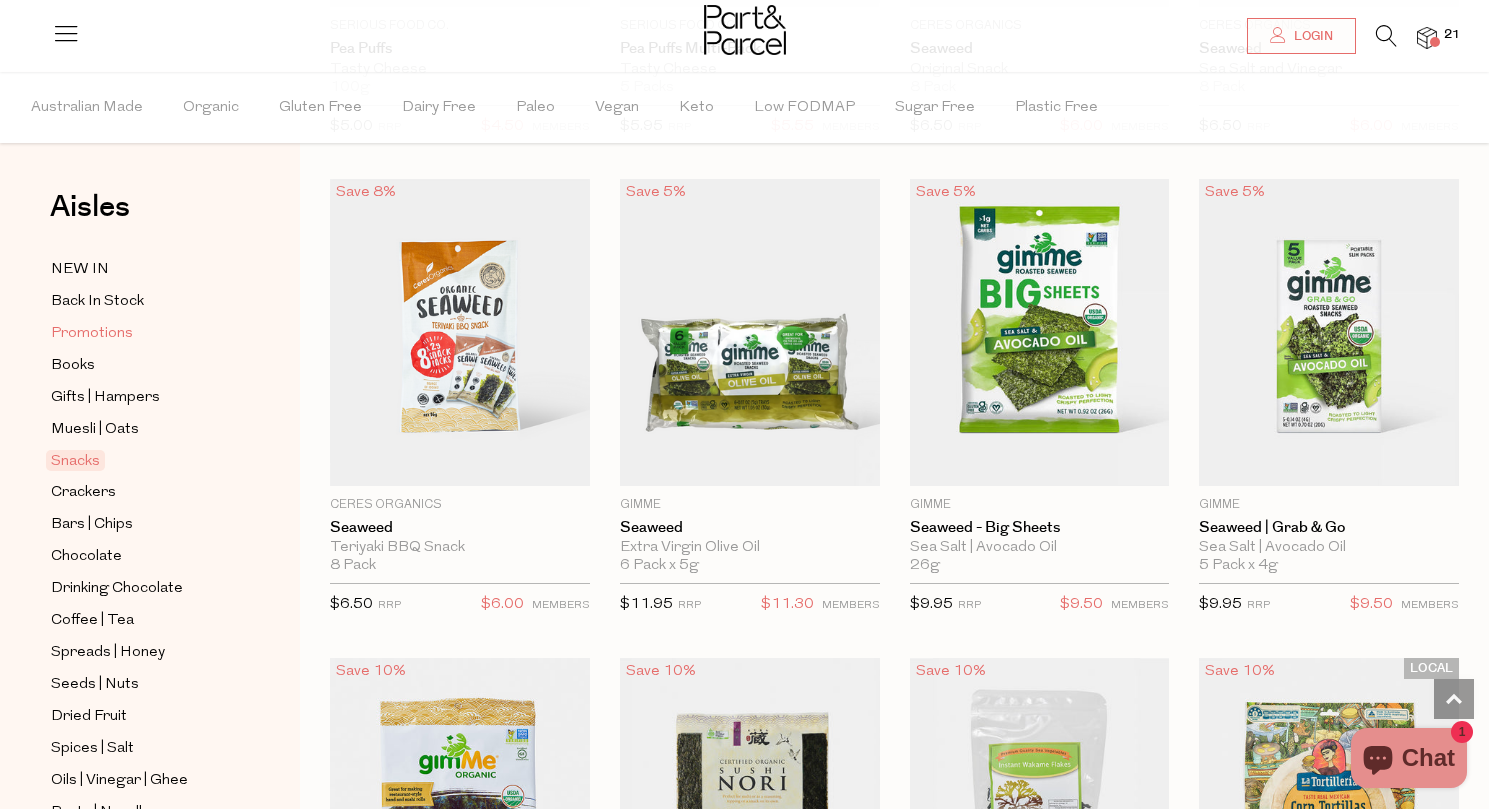 click on "Promotions" at bounding box center [92, 334] 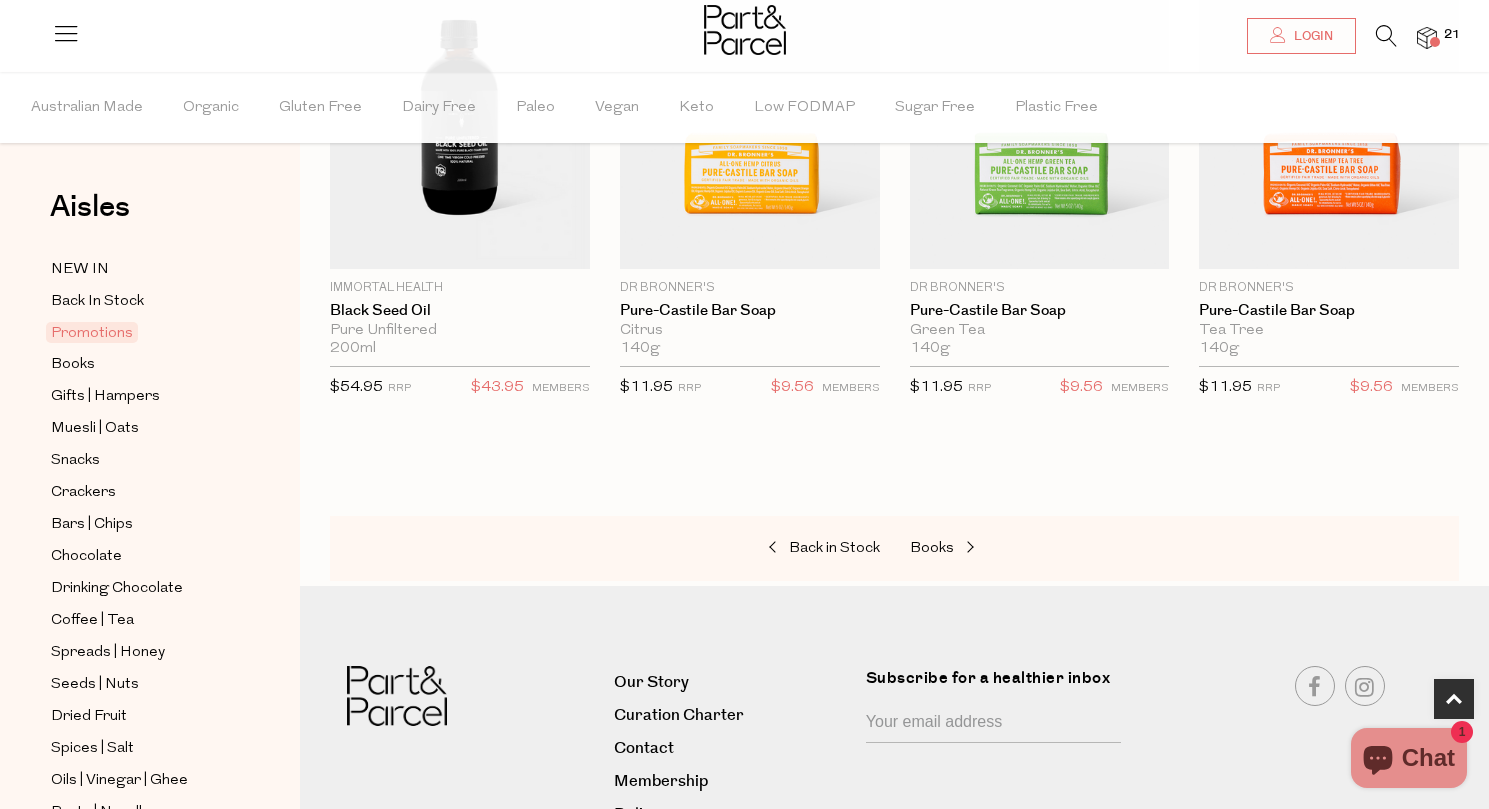 scroll, scrollTop: 918, scrollLeft: 0, axis: vertical 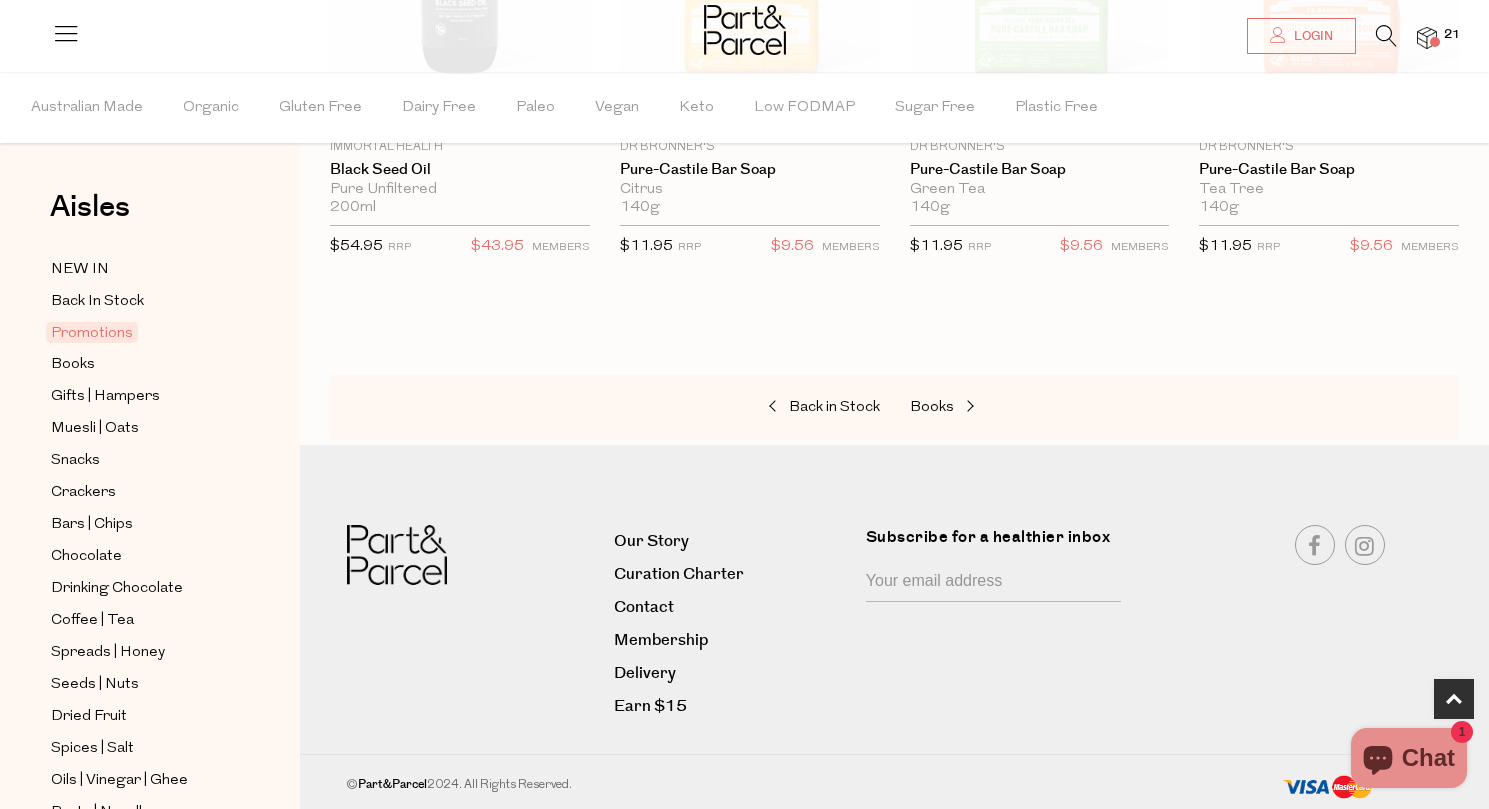 click at bounding box center (1427, 38) 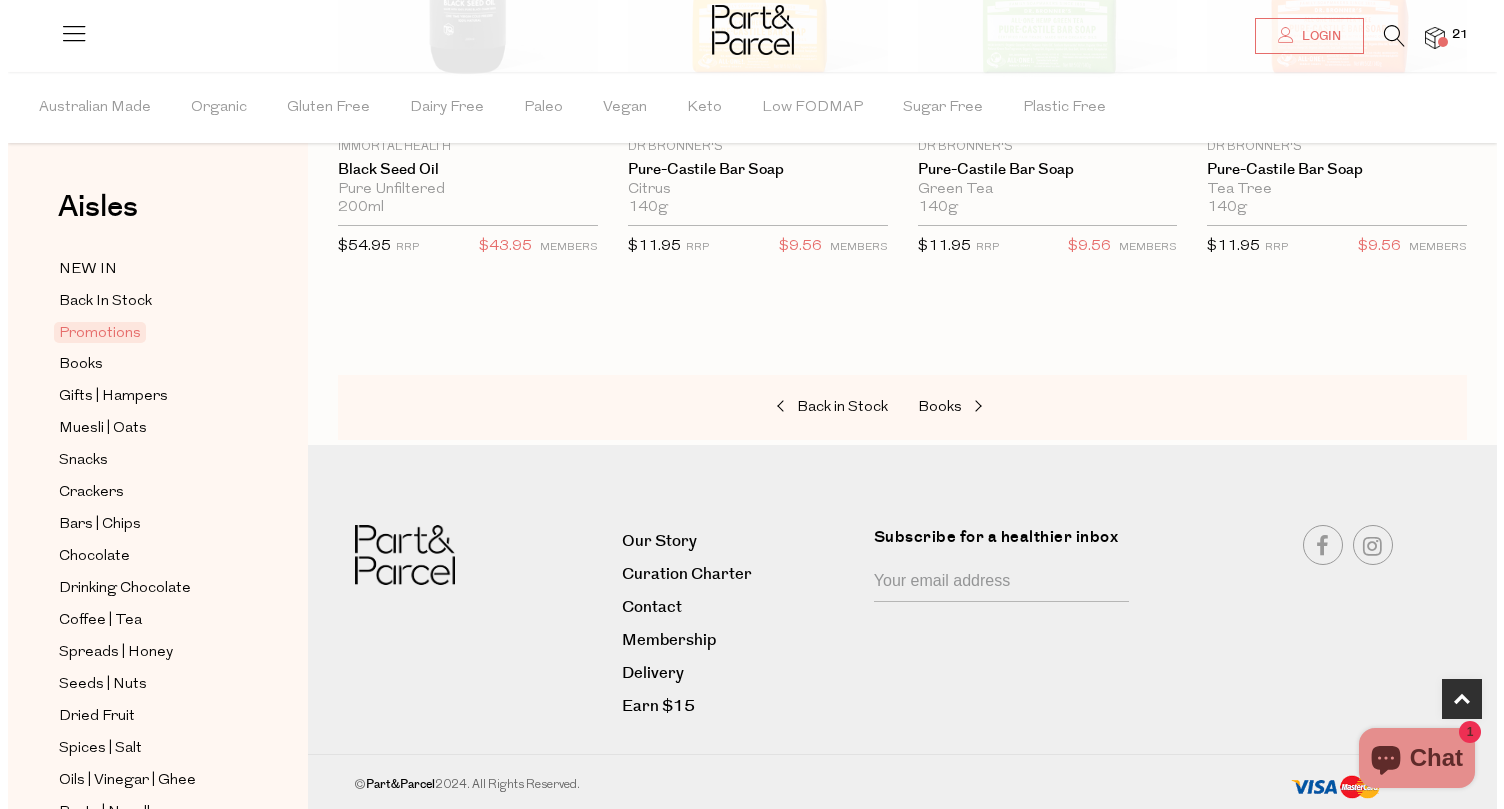 scroll, scrollTop: 923, scrollLeft: 0, axis: vertical 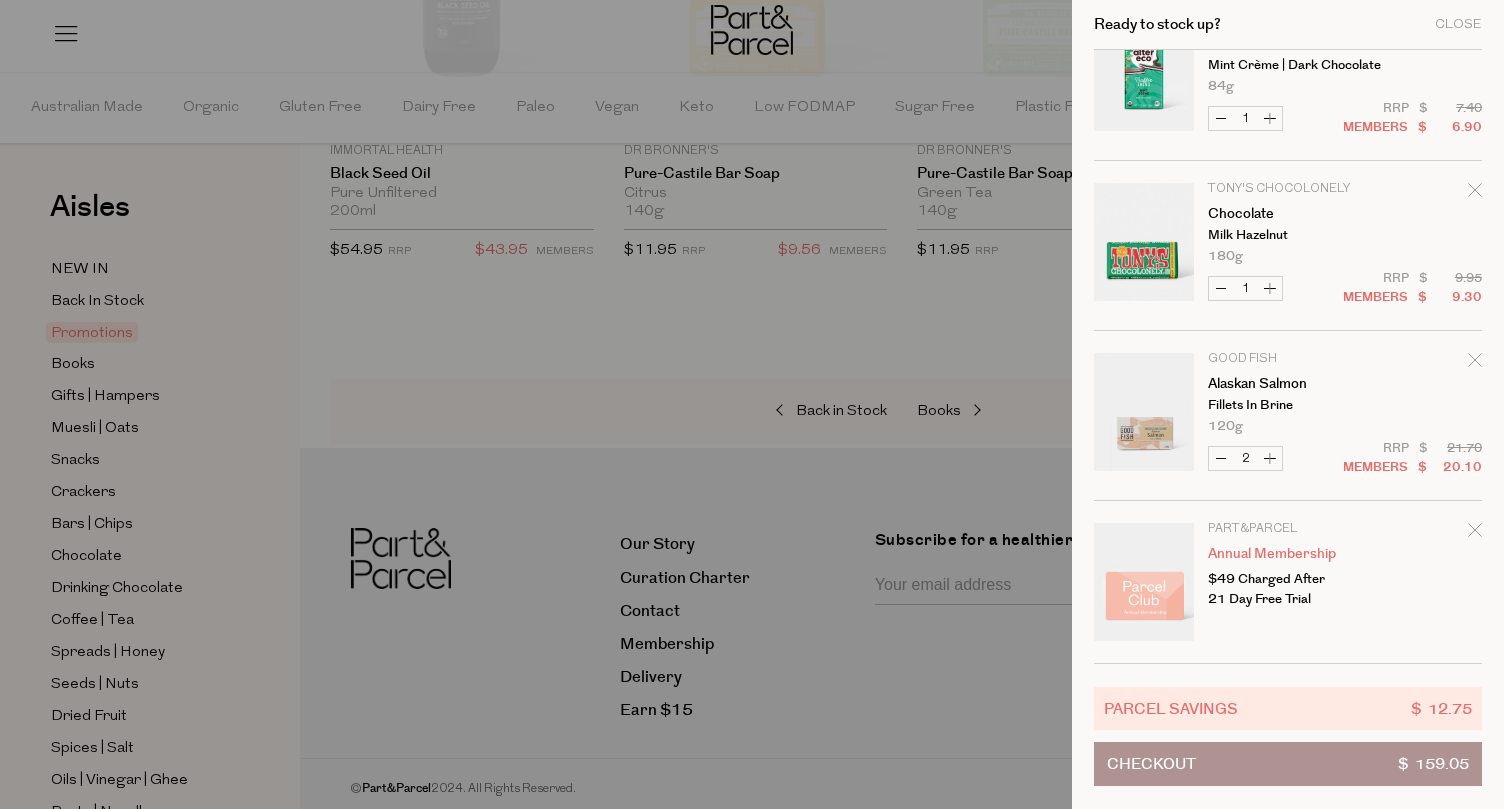 click at bounding box center [752, 404] 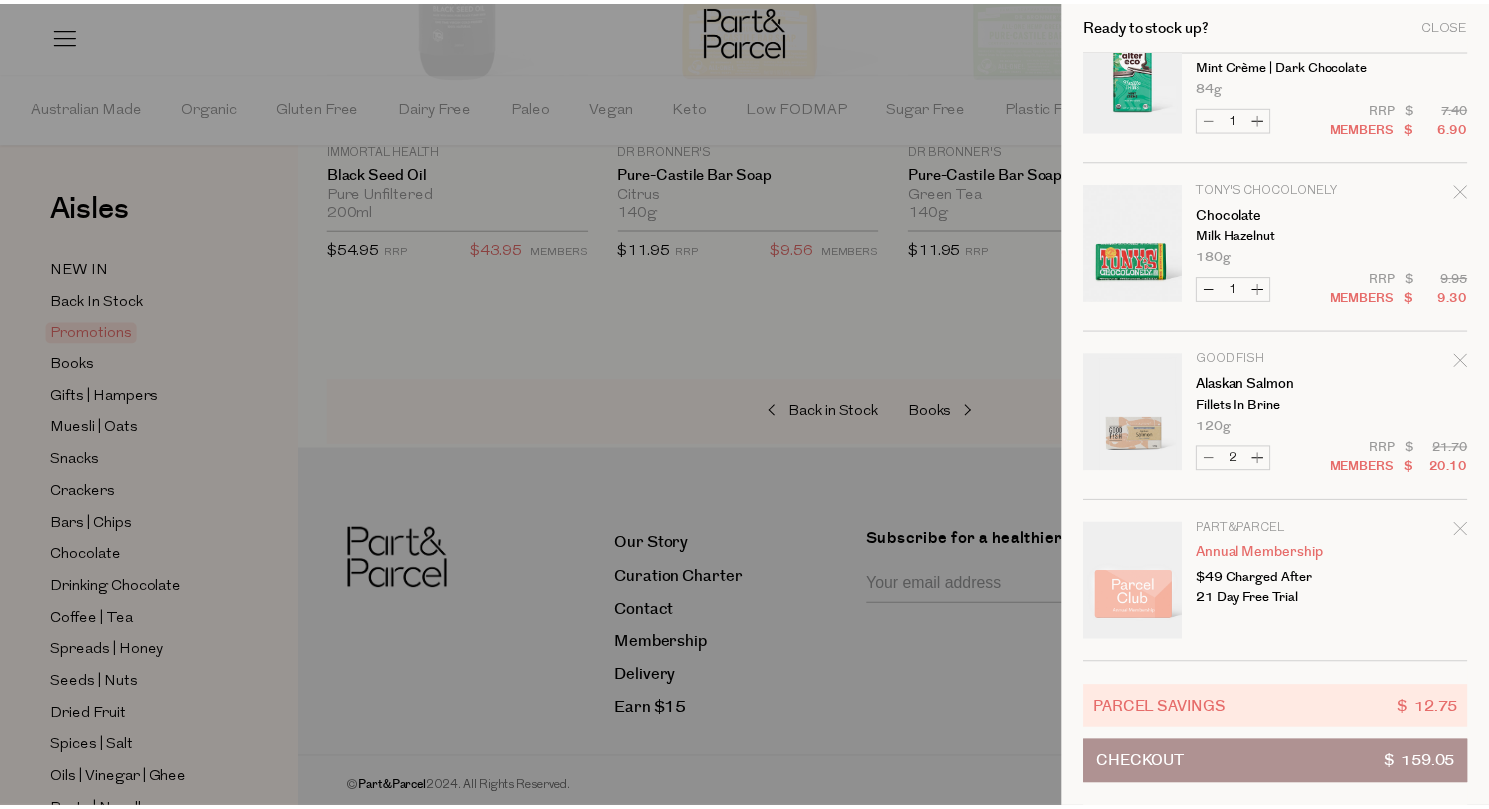 scroll, scrollTop: 918, scrollLeft: 0, axis: vertical 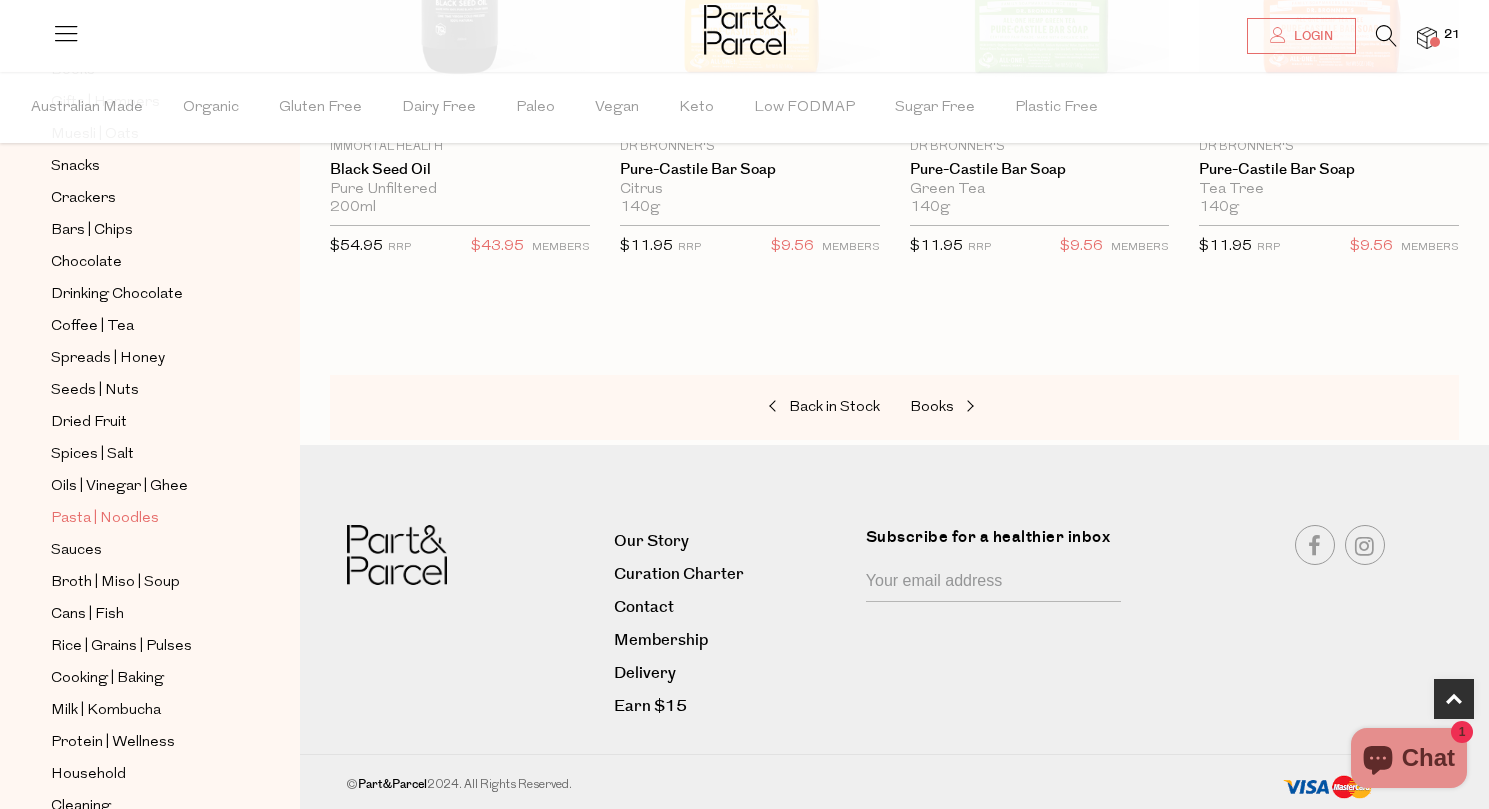 click on "Pasta | Noodles" at bounding box center (105, 519) 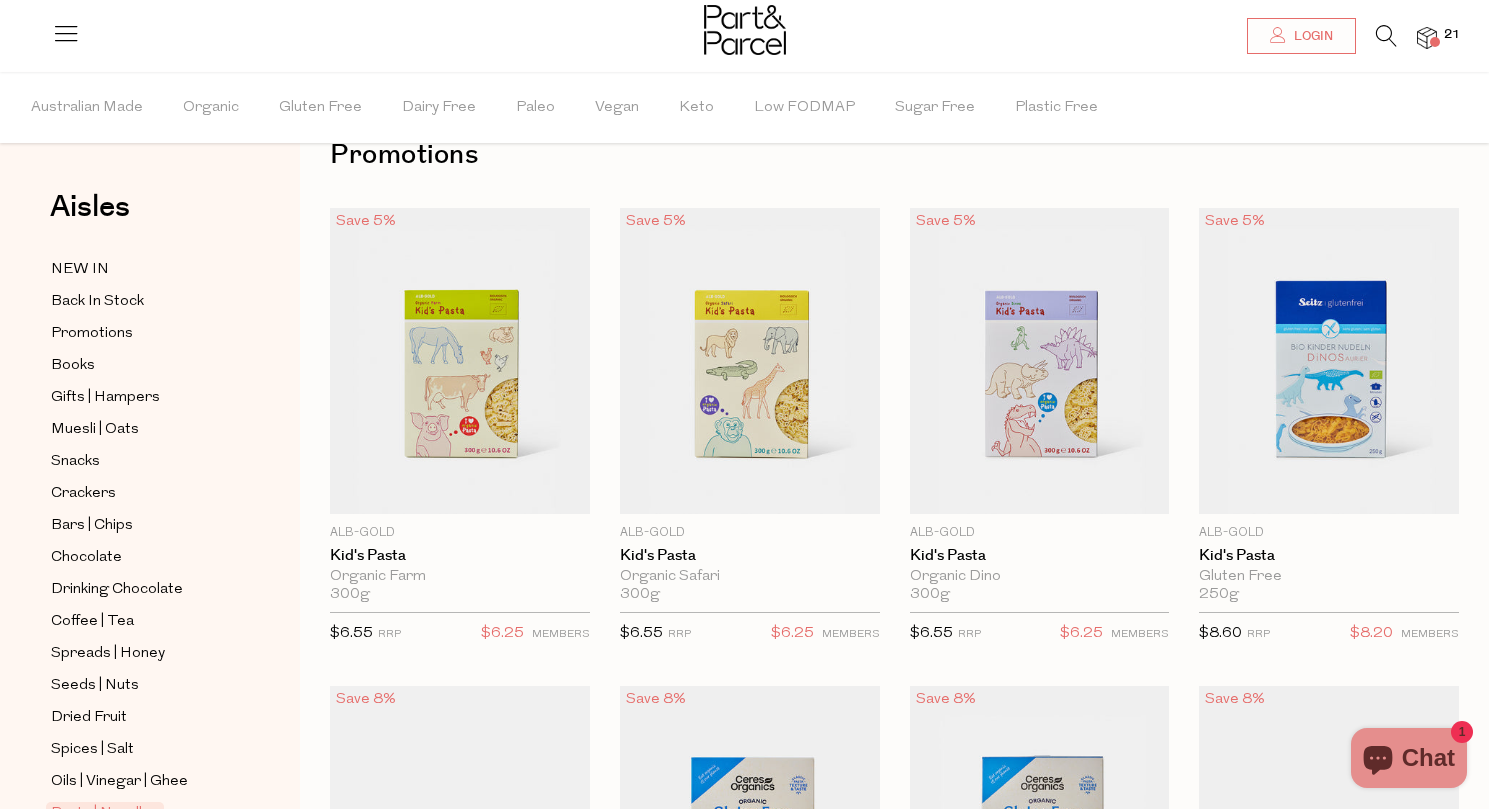 scroll, scrollTop: 0, scrollLeft: 0, axis: both 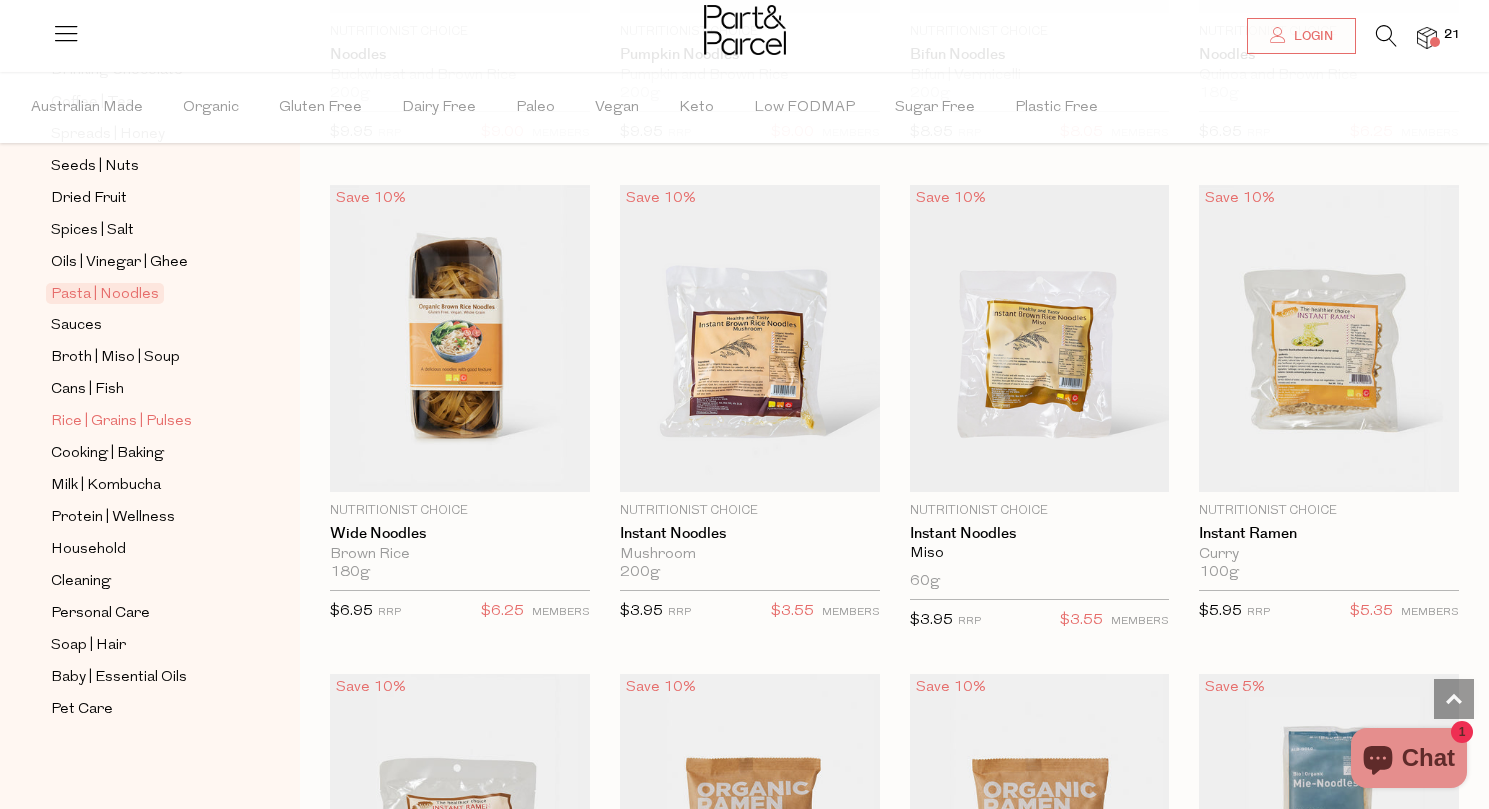 click on "Rice | Grains | Pulses" at bounding box center (121, 422) 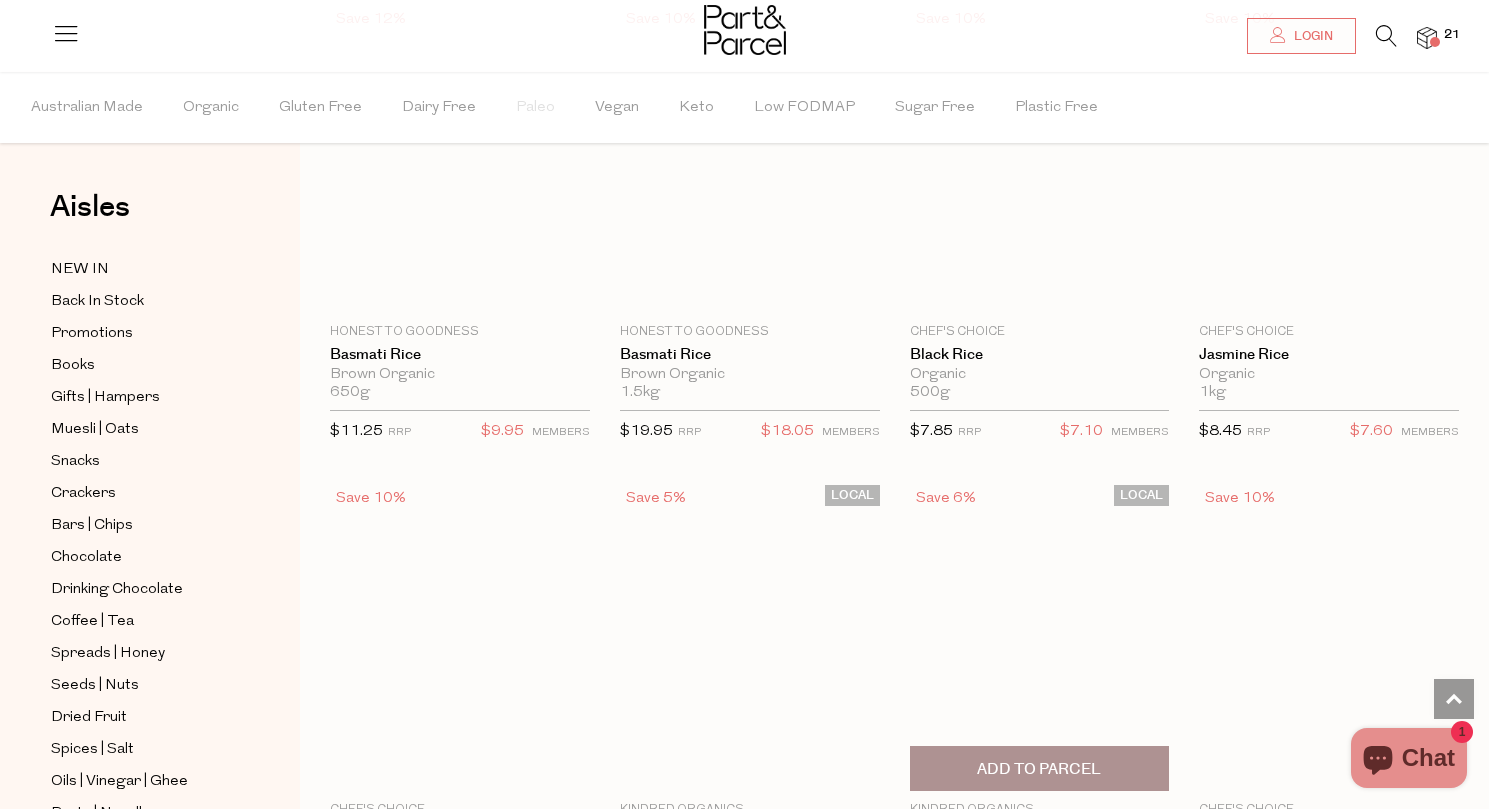scroll, scrollTop: 1603, scrollLeft: 0, axis: vertical 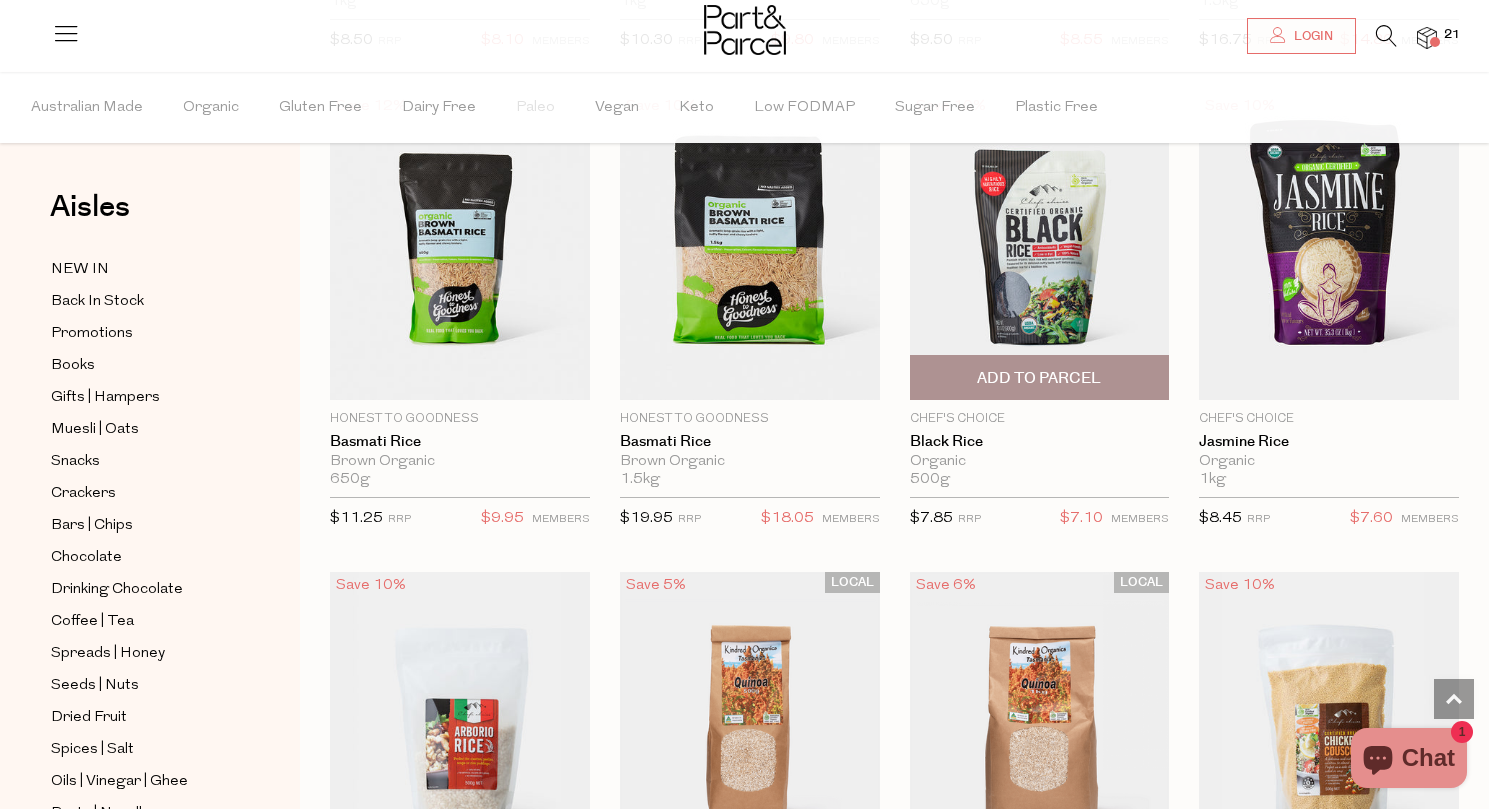 click on "Add To Parcel" at bounding box center (1039, 378) 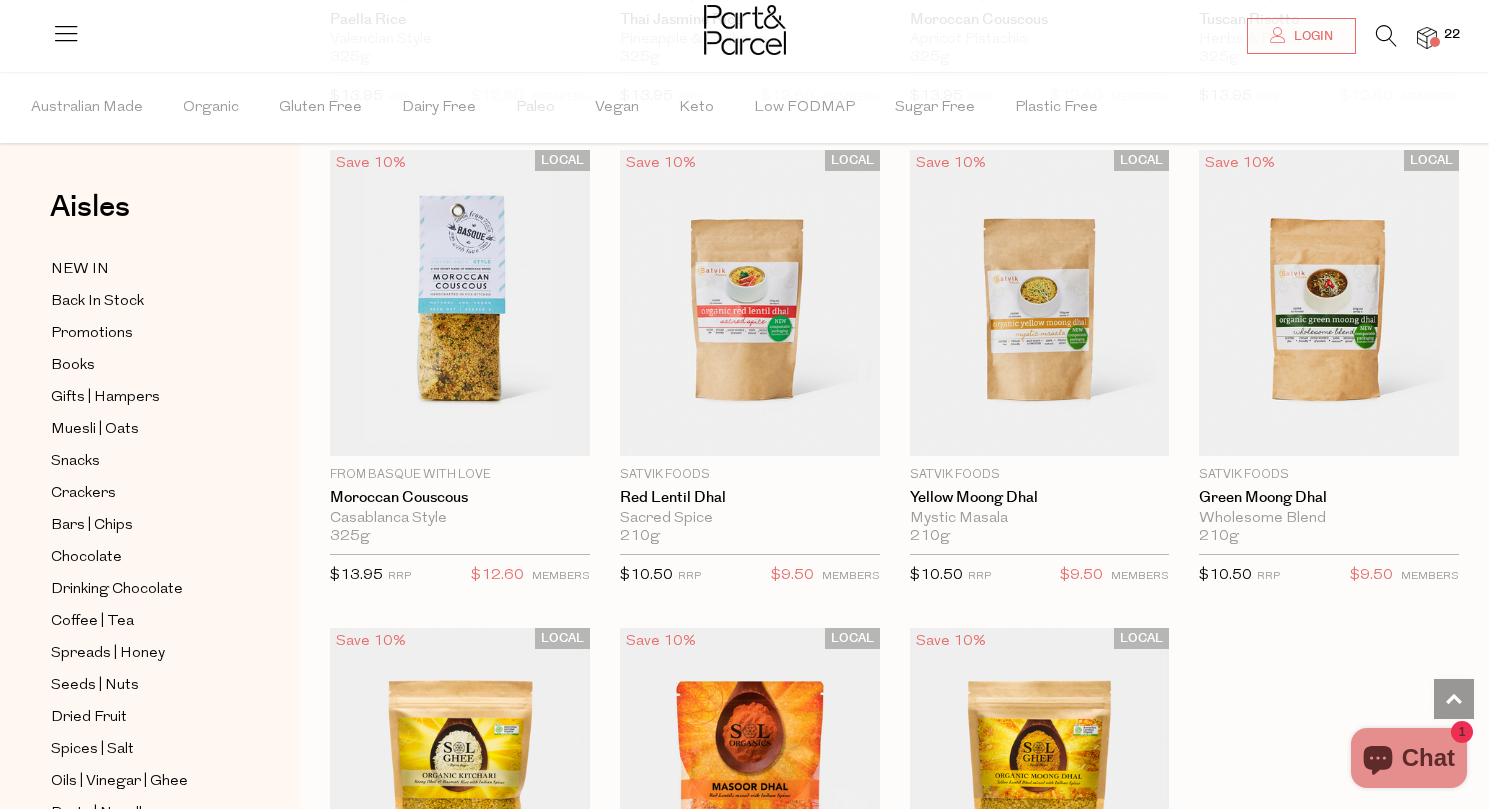 scroll, scrollTop: 3927, scrollLeft: 0, axis: vertical 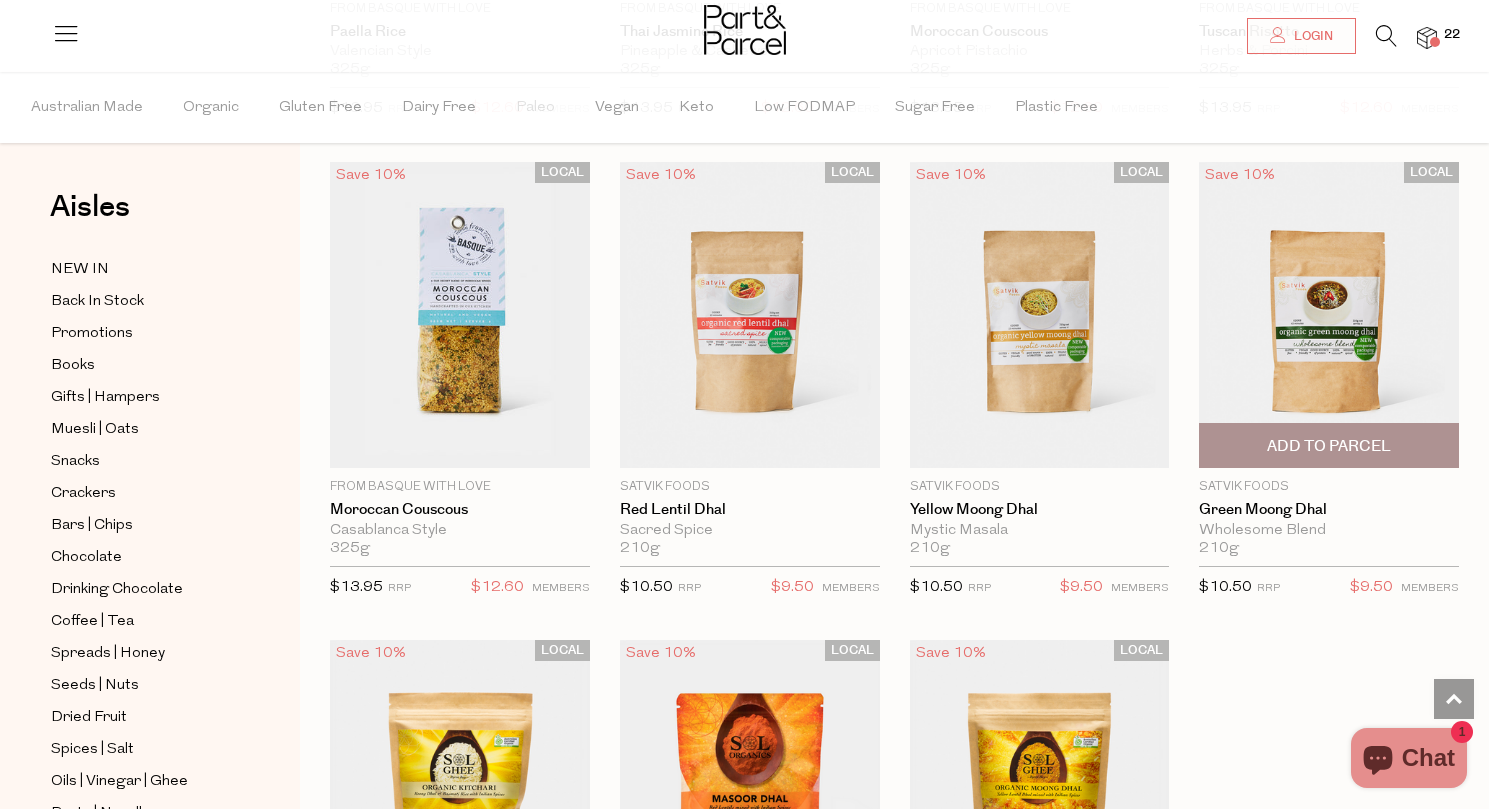 click on "Add To Parcel" at bounding box center [1329, 446] 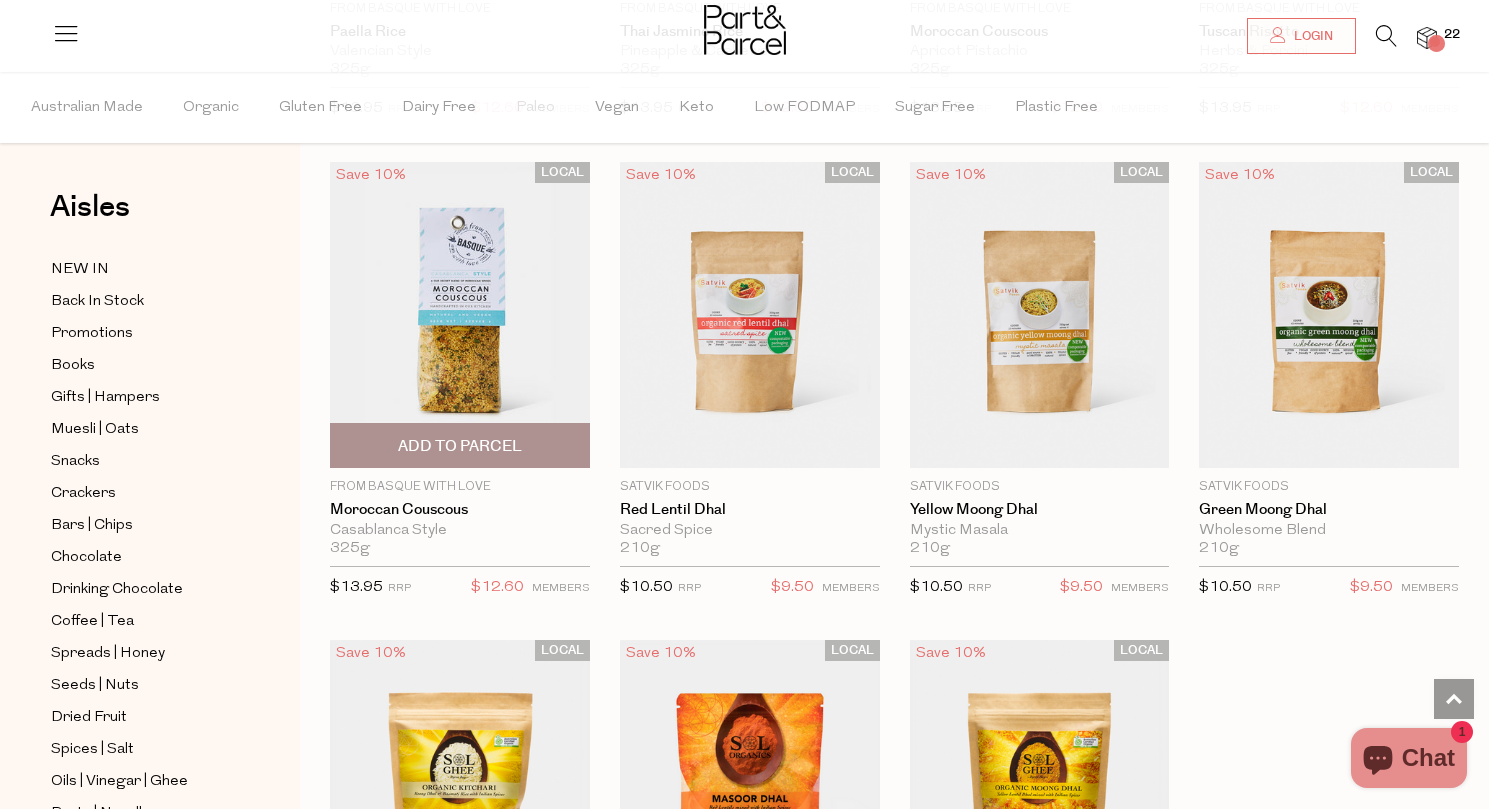 scroll, scrollTop: 4230, scrollLeft: 0, axis: vertical 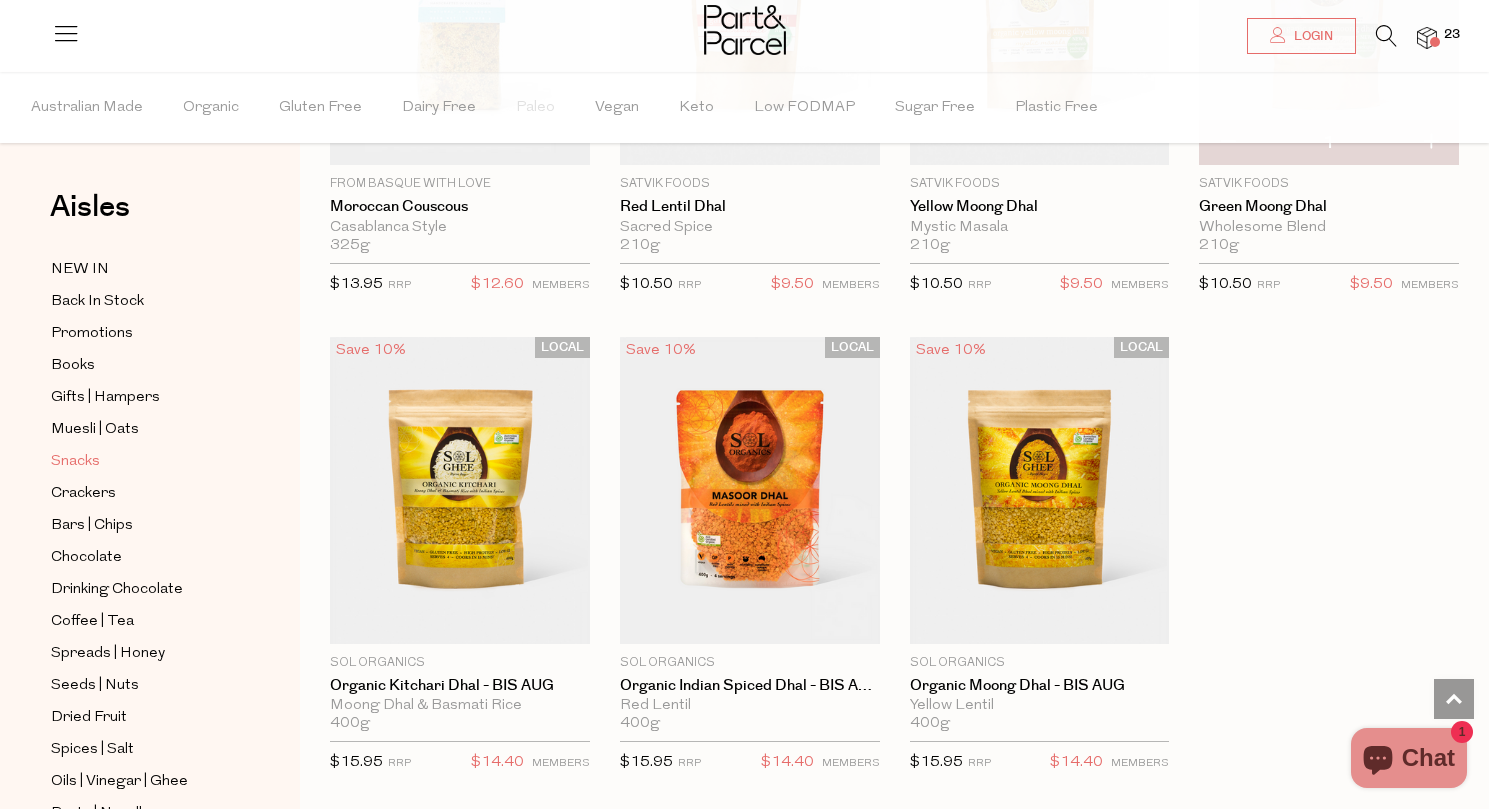 click on "Snacks" at bounding box center (75, 462) 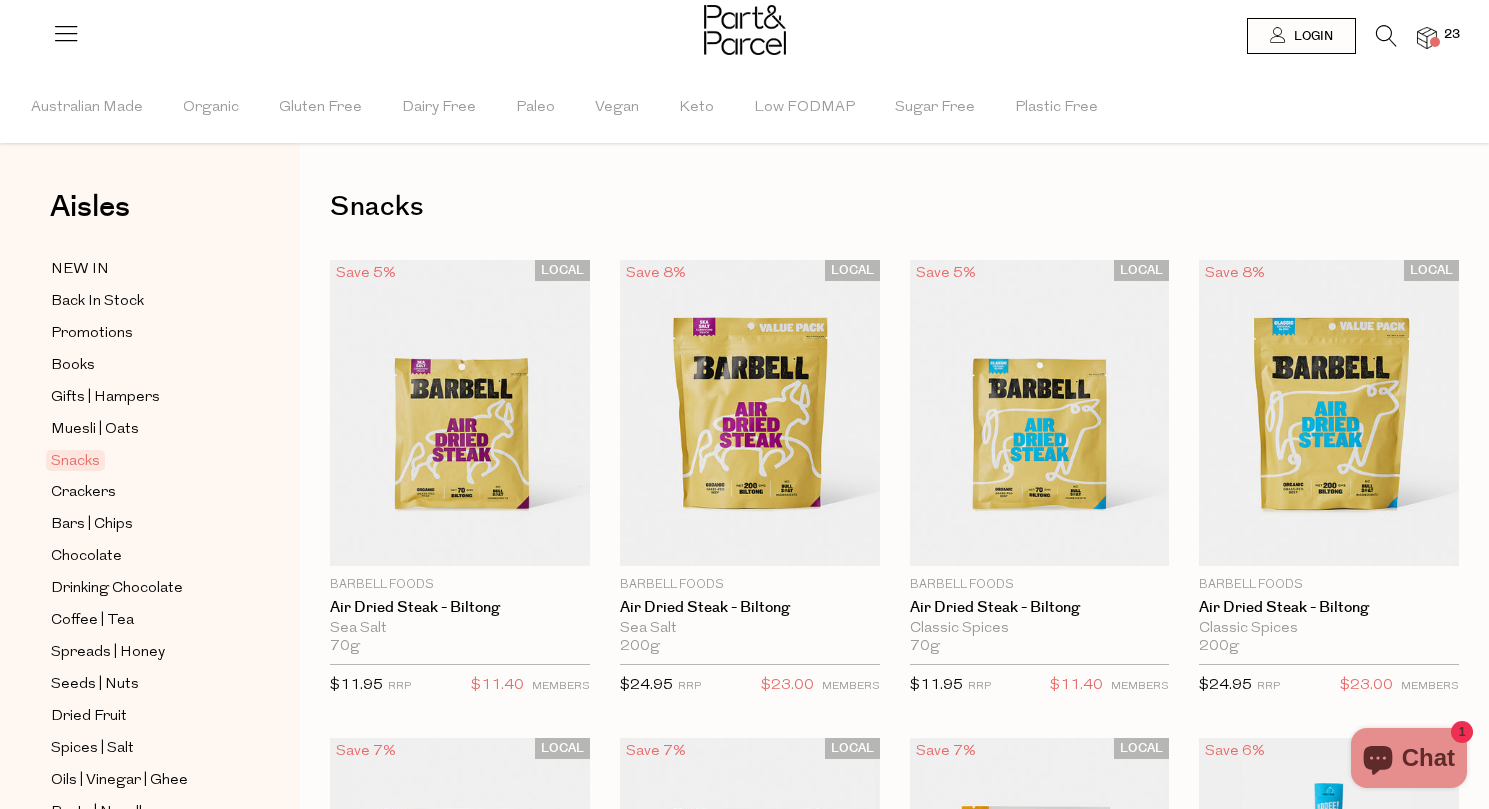 scroll, scrollTop: 0, scrollLeft: 0, axis: both 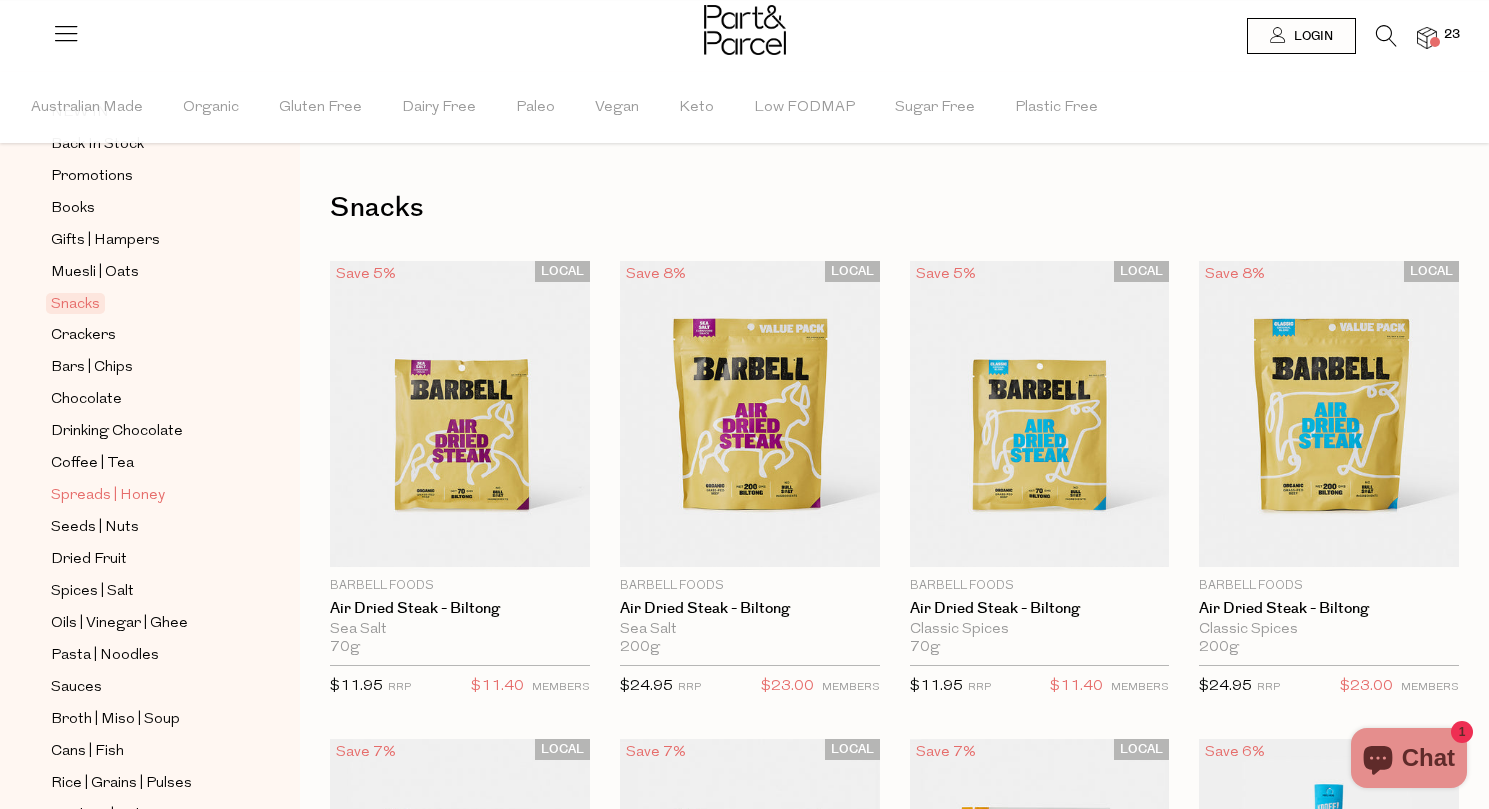 click on "Spreads | Honey" at bounding box center (108, 496) 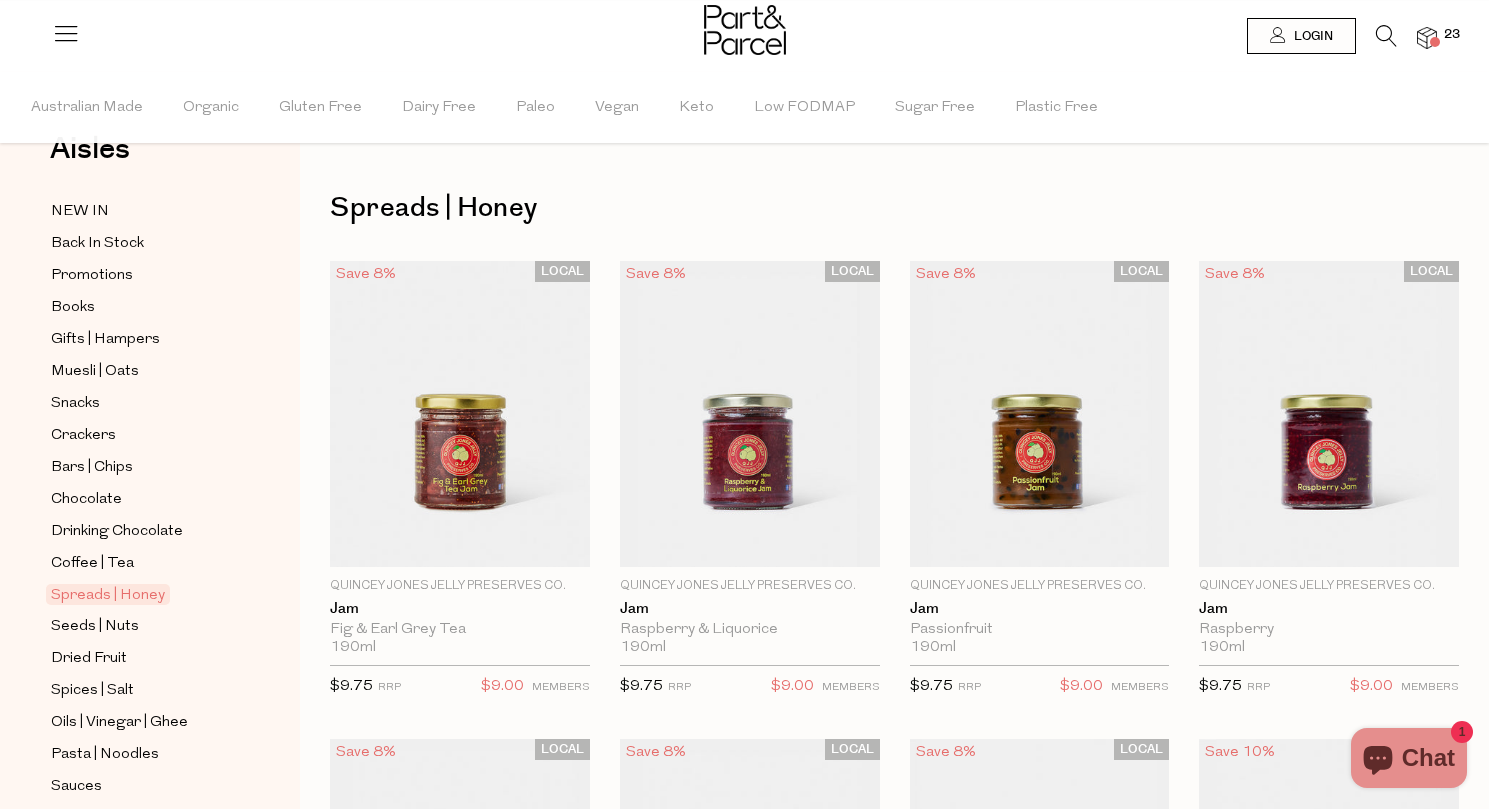 scroll, scrollTop: 275, scrollLeft: 0, axis: vertical 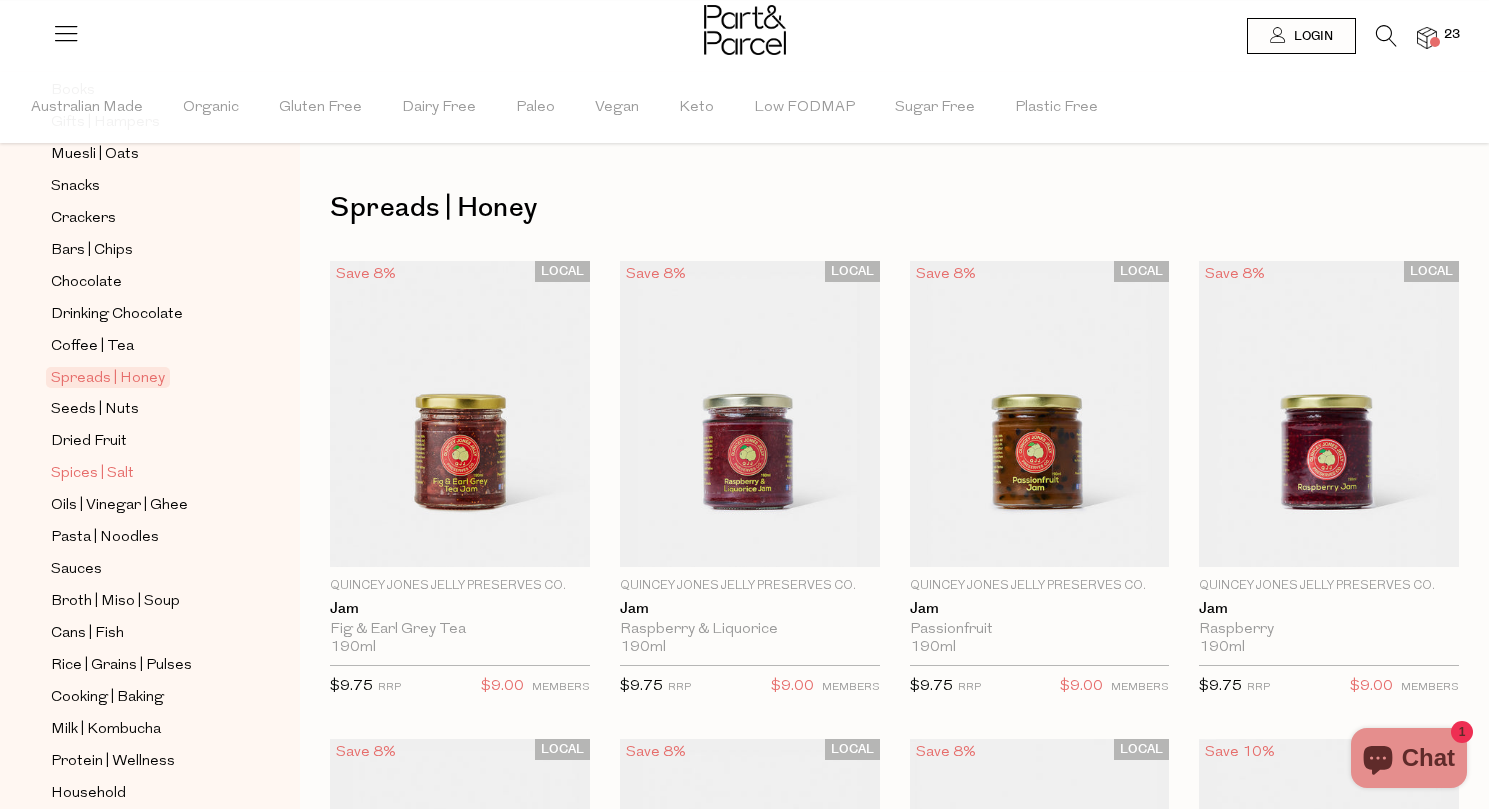 click on "Spices | Salt" at bounding box center (92, 474) 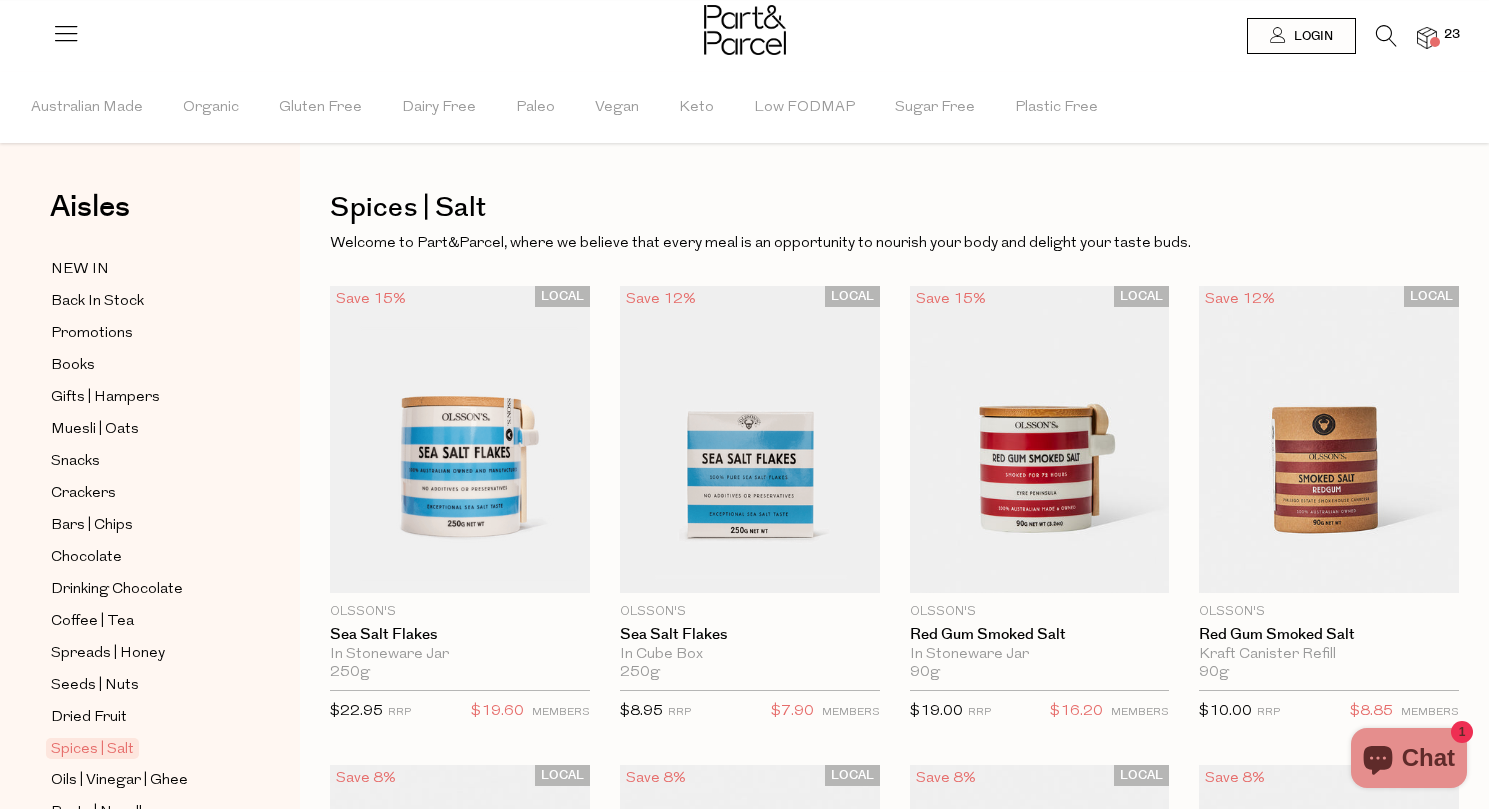 scroll, scrollTop: 519, scrollLeft: 0, axis: vertical 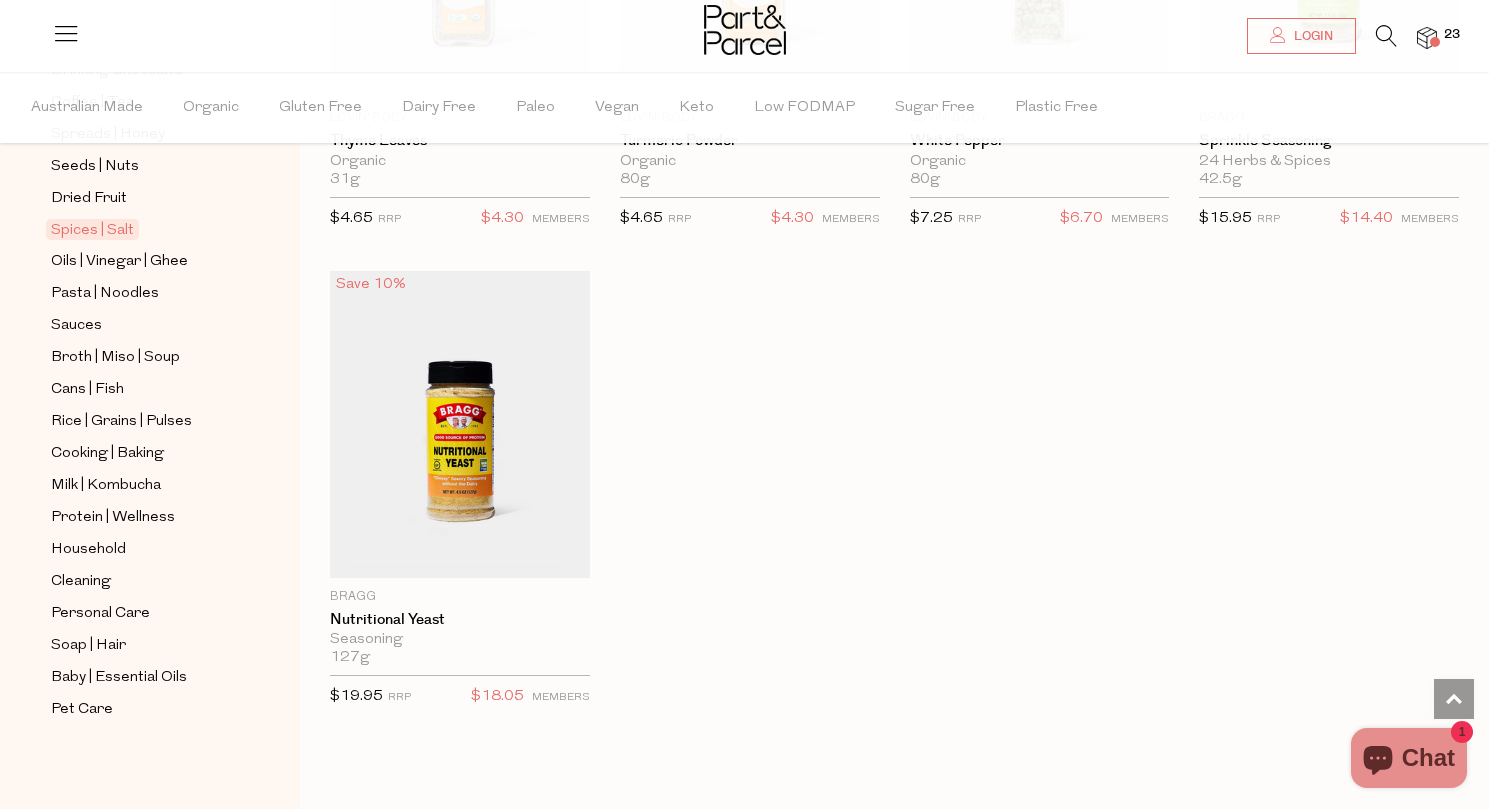 click at bounding box center [744, 32] 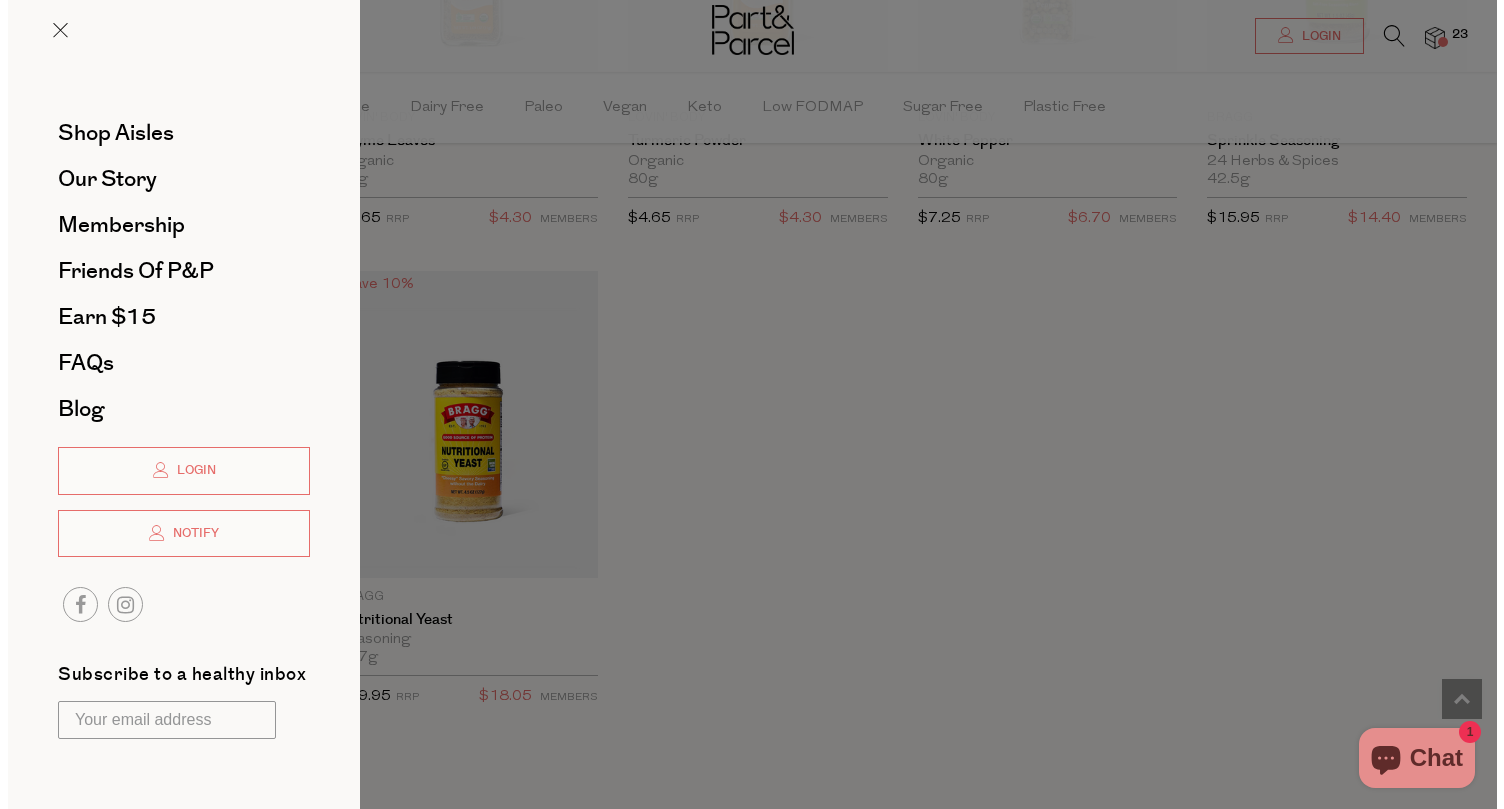 scroll, scrollTop: 6771, scrollLeft: 0, axis: vertical 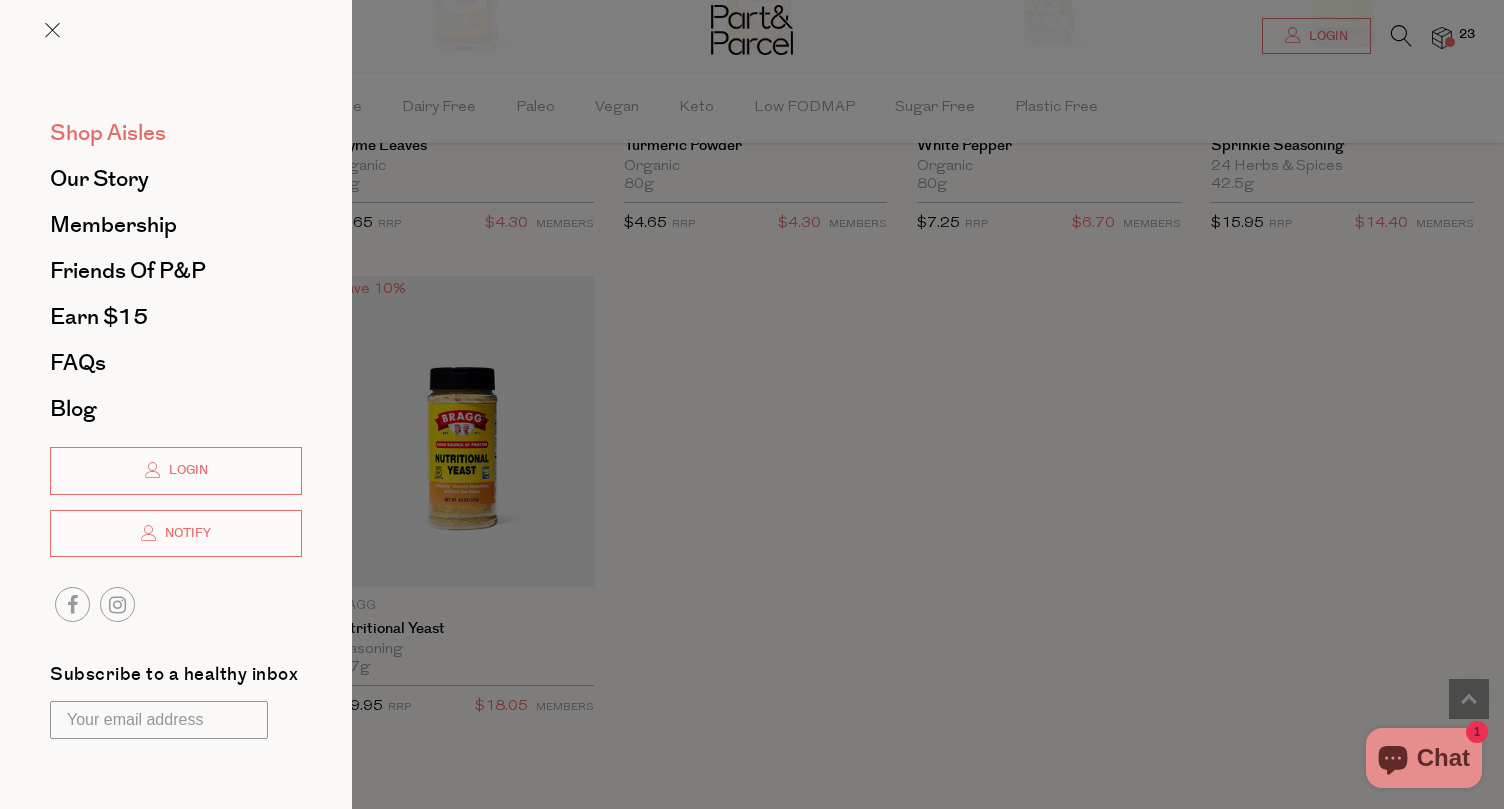 click on "Shop Aisles" at bounding box center [108, 133] 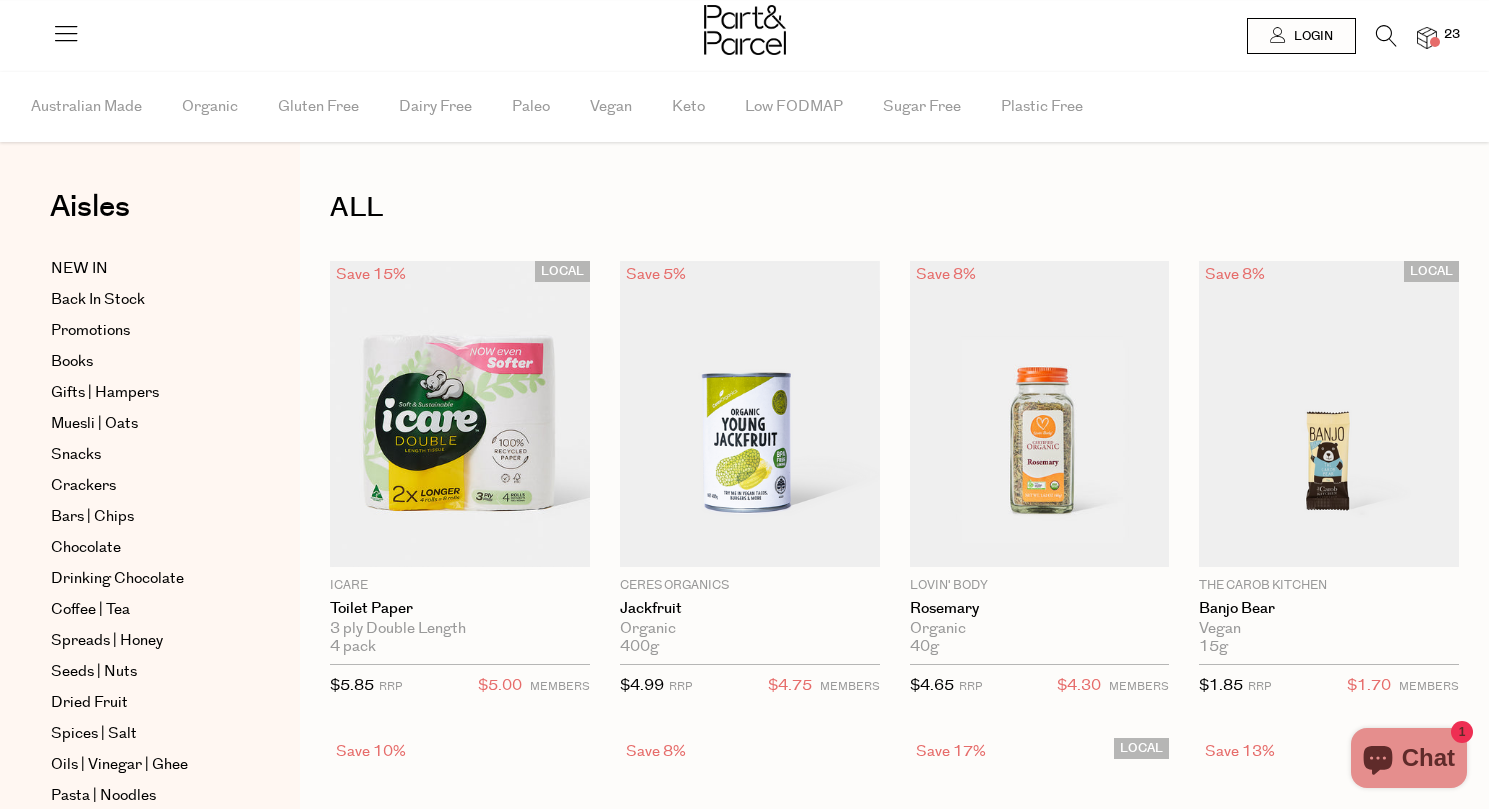 scroll, scrollTop: 0, scrollLeft: 0, axis: both 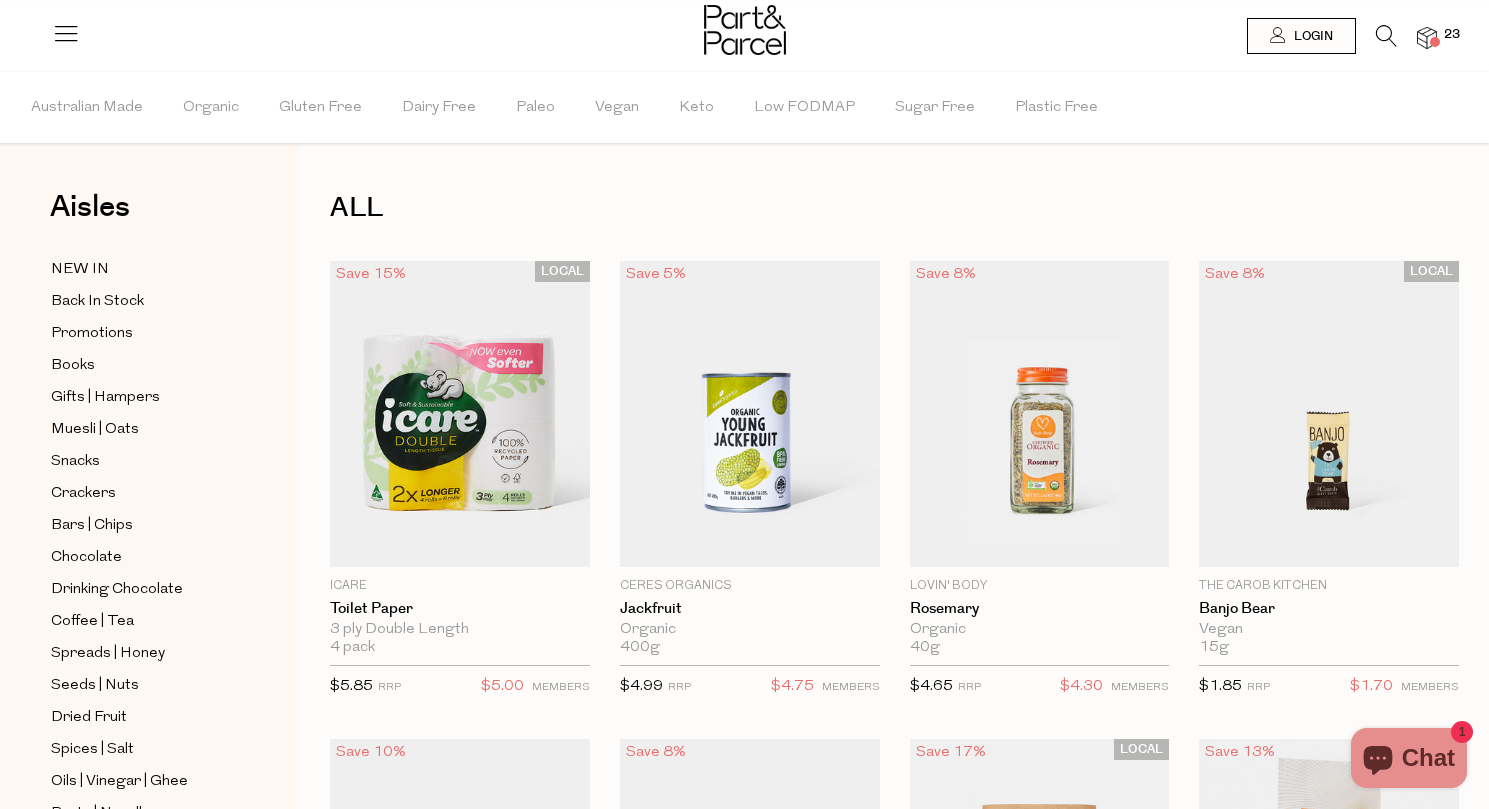 click at bounding box center [1376, 40] 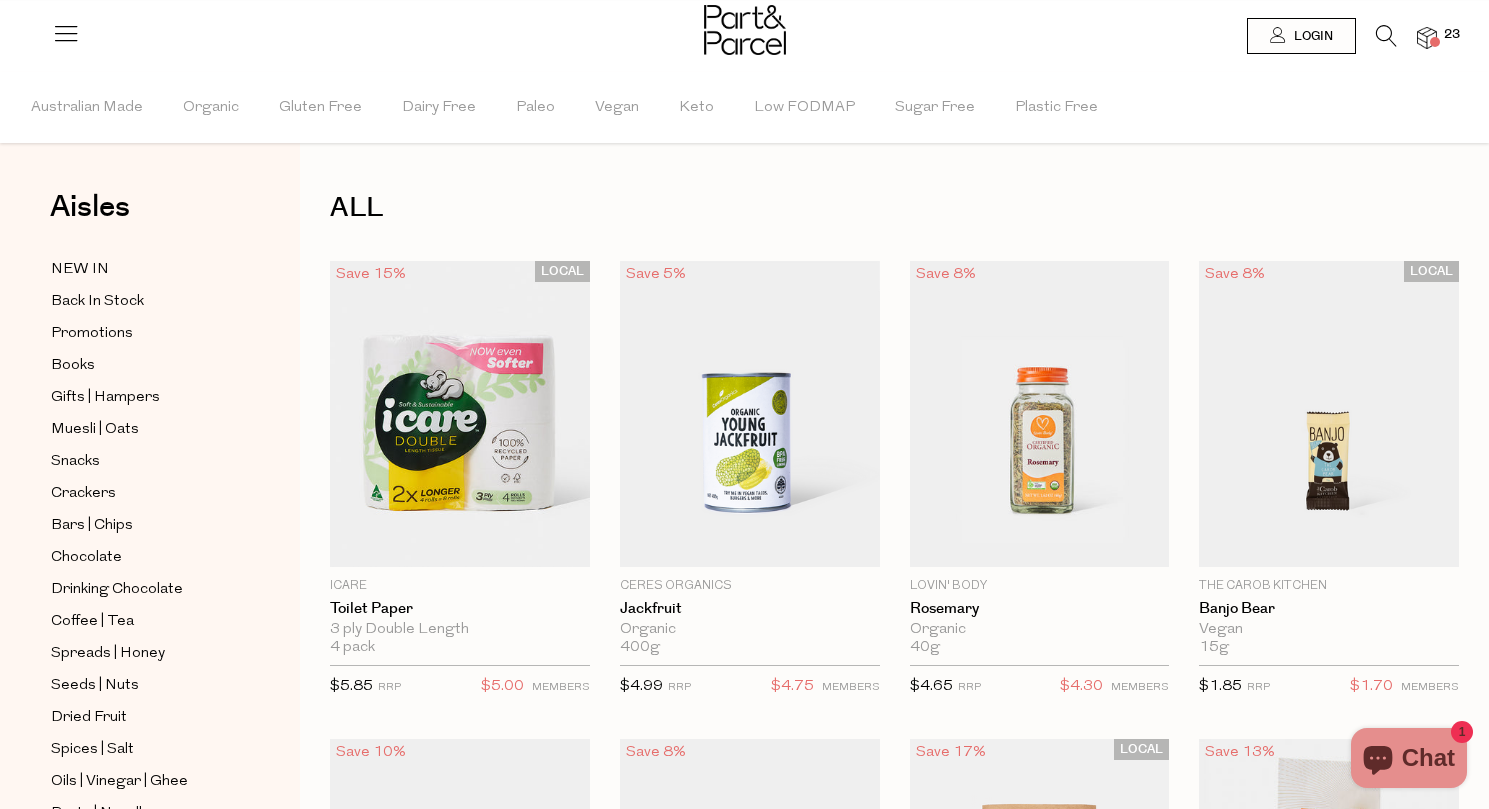 click at bounding box center (1386, 36) 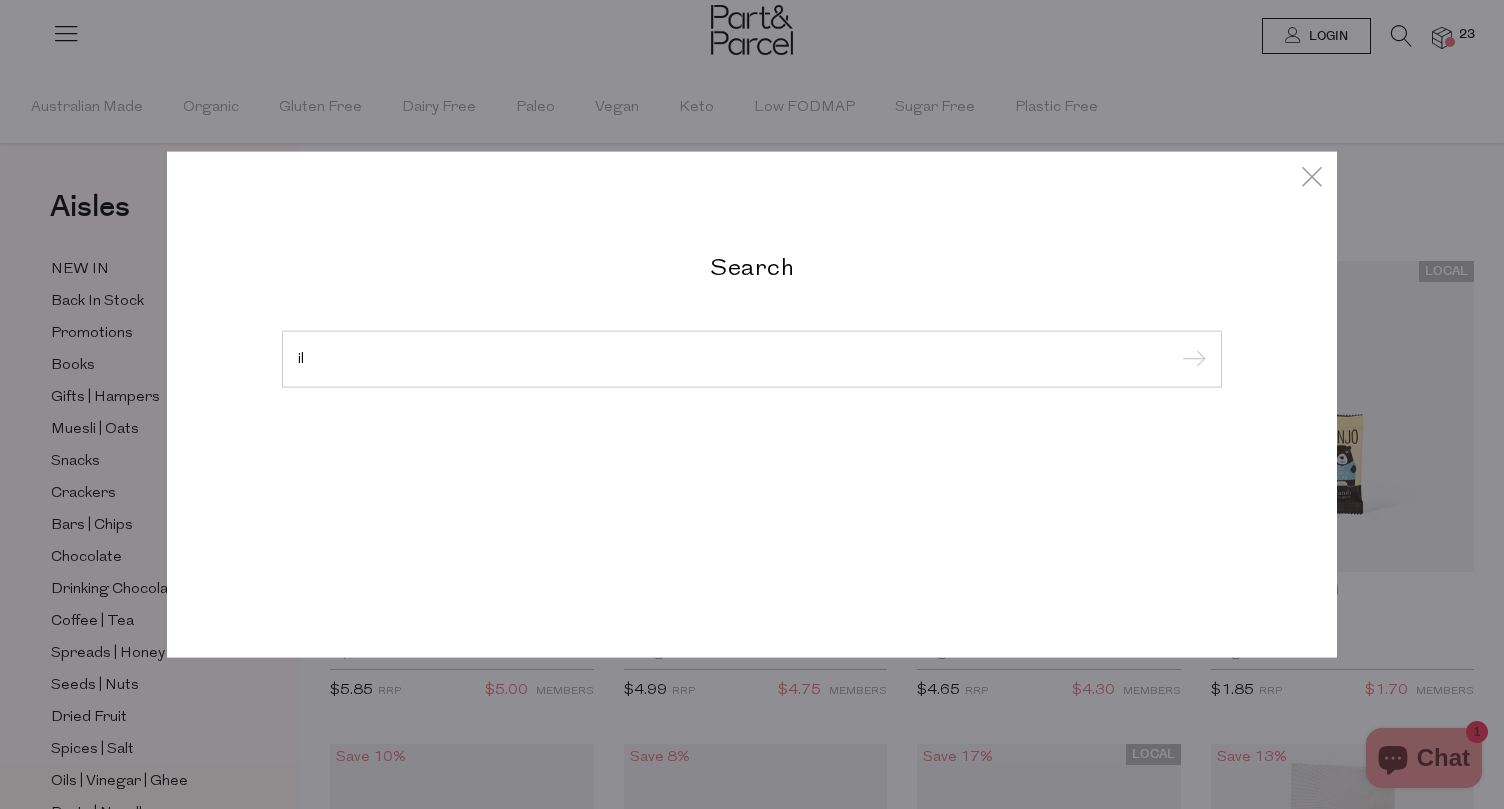 type on "i" 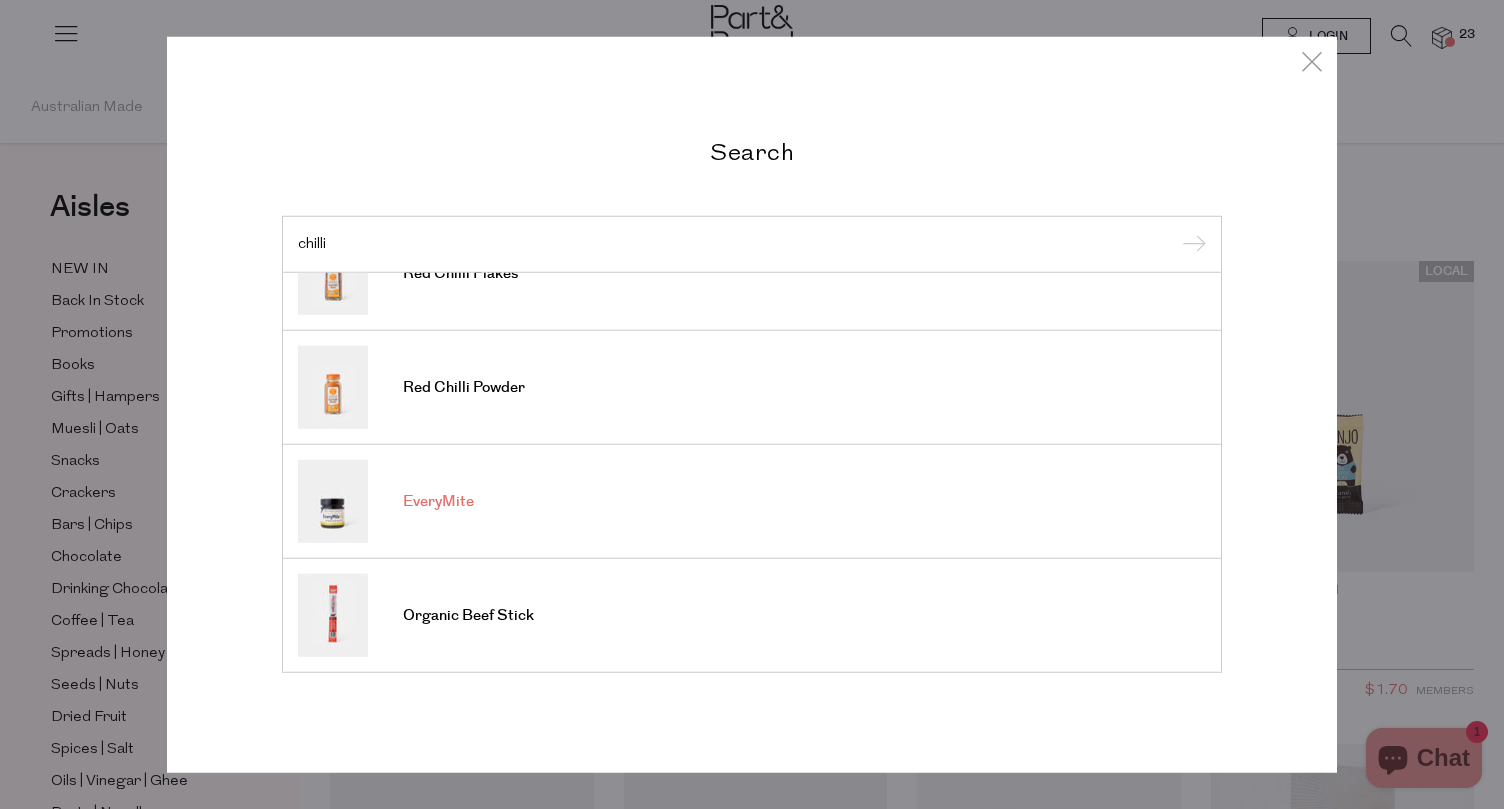 scroll, scrollTop: 0, scrollLeft: 0, axis: both 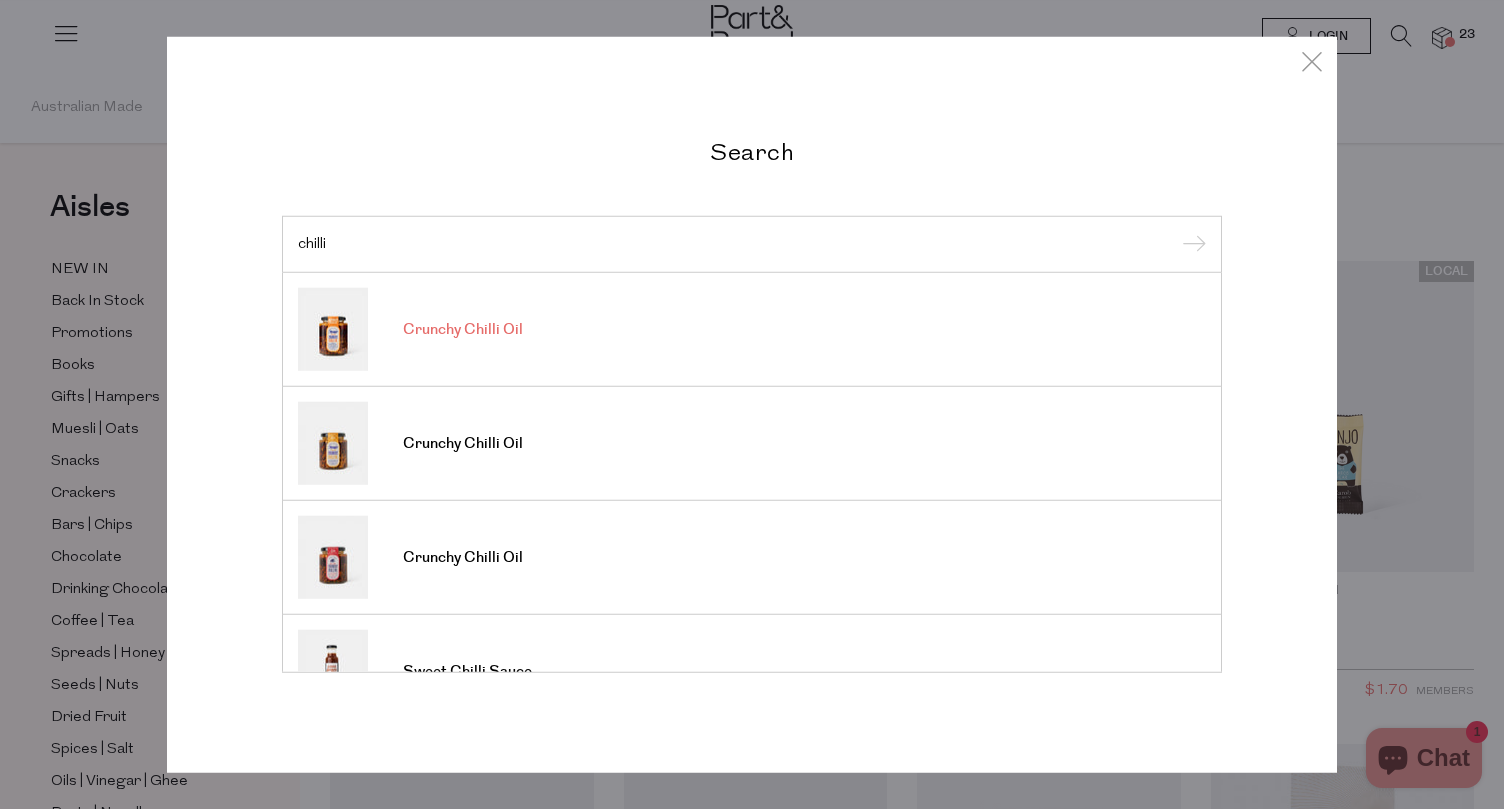 type on "chilli" 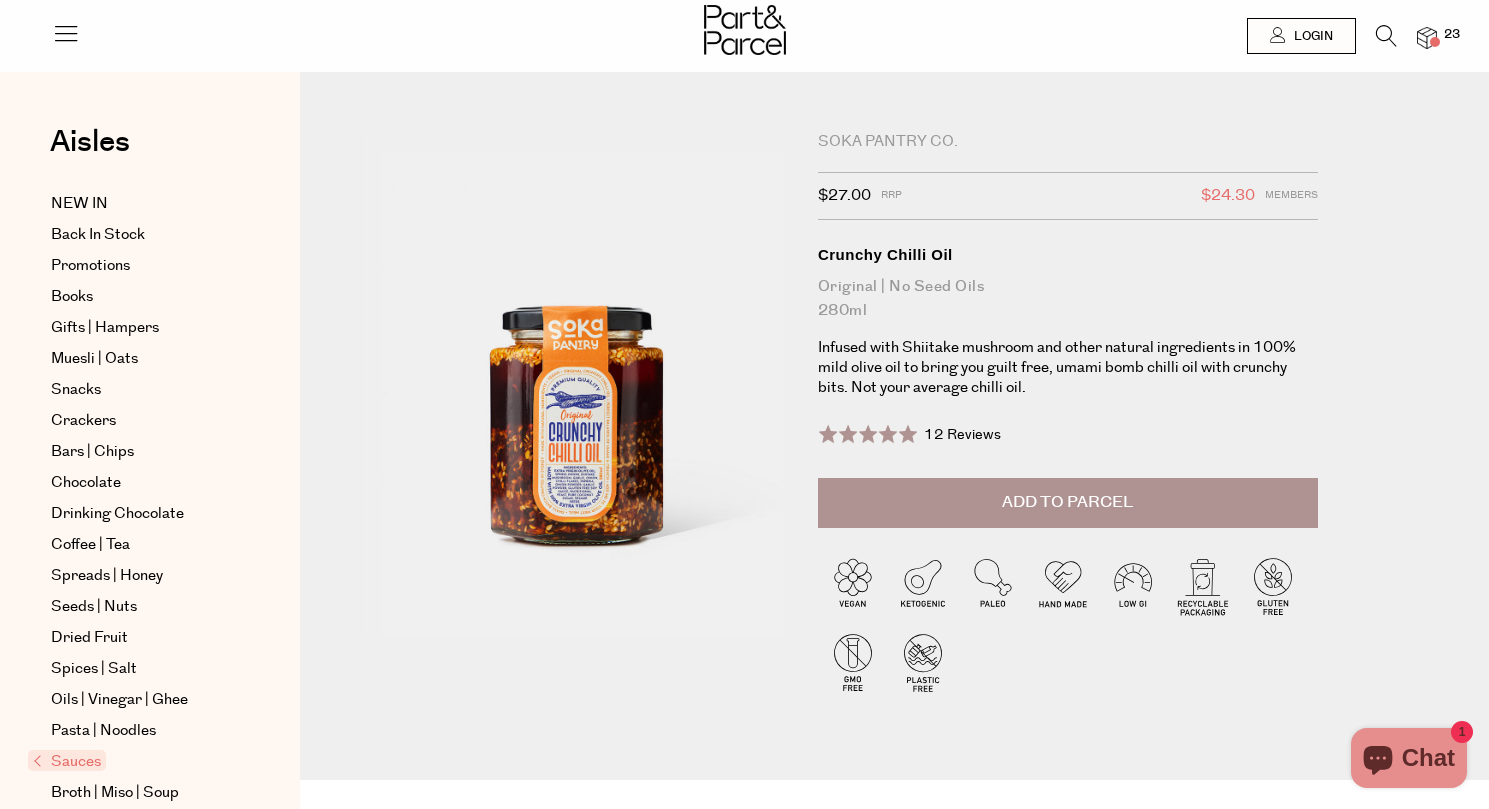 scroll, scrollTop: 0, scrollLeft: 0, axis: both 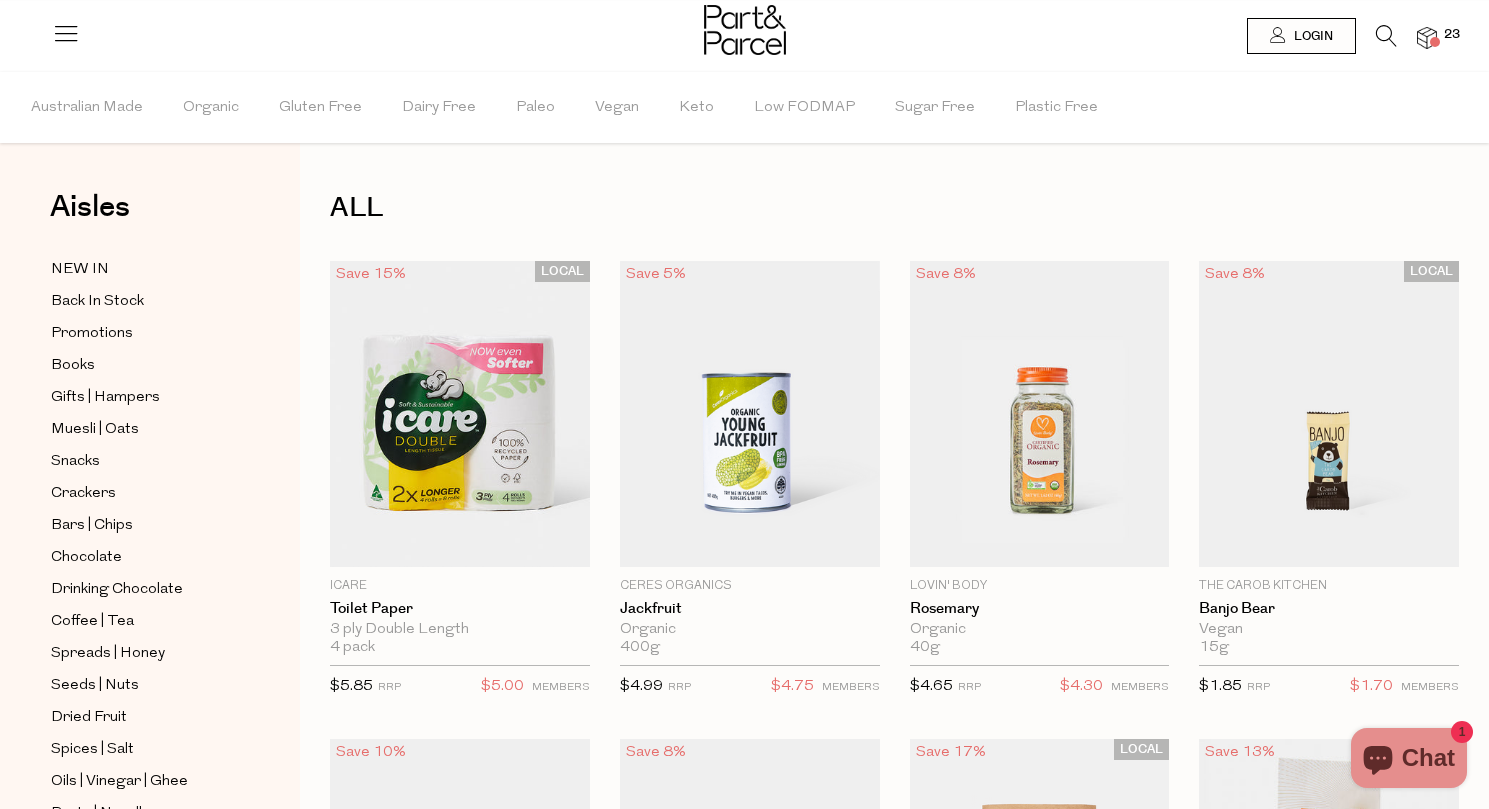click at bounding box center (1386, 36) 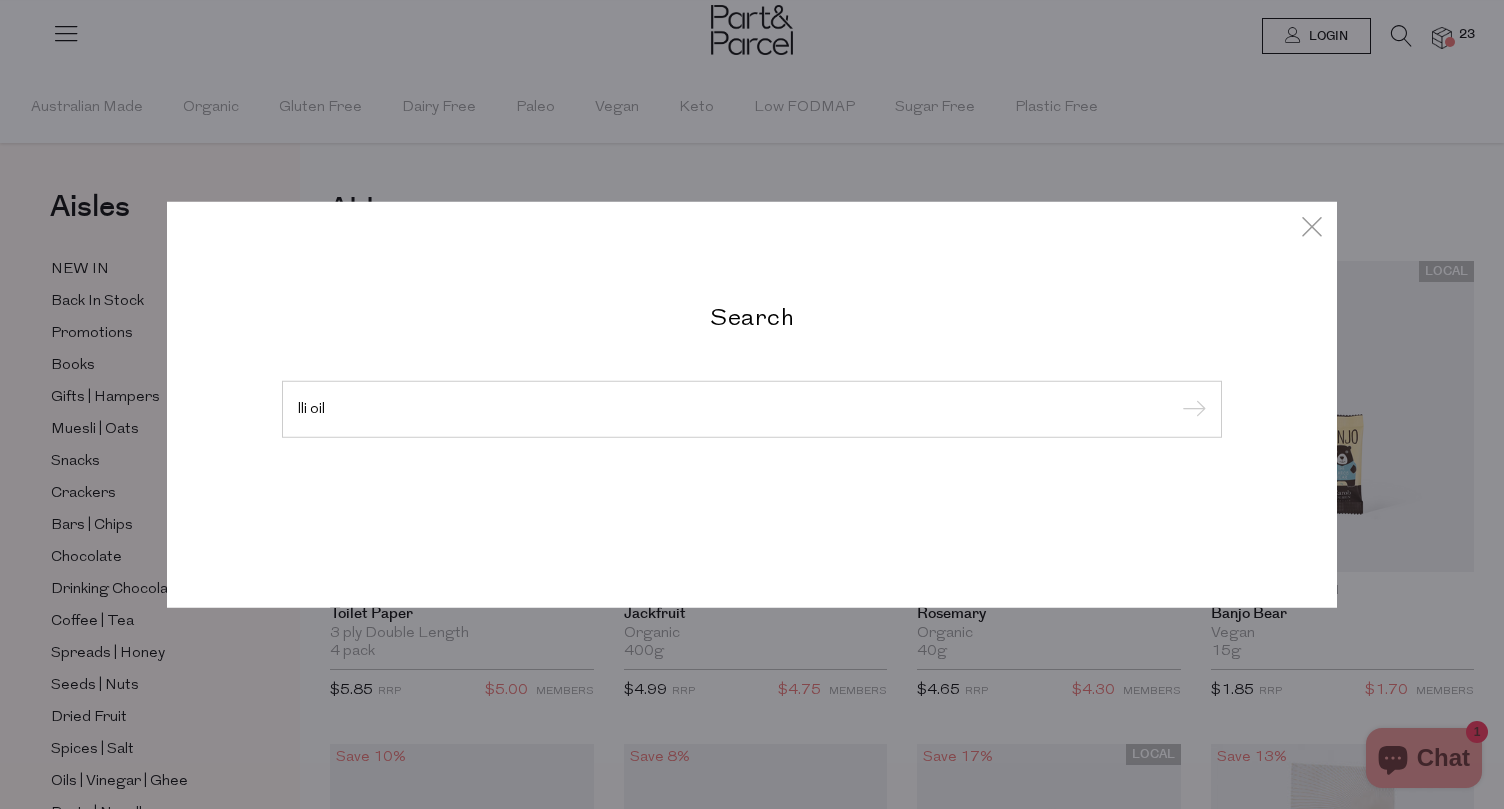 type on "lli oil" 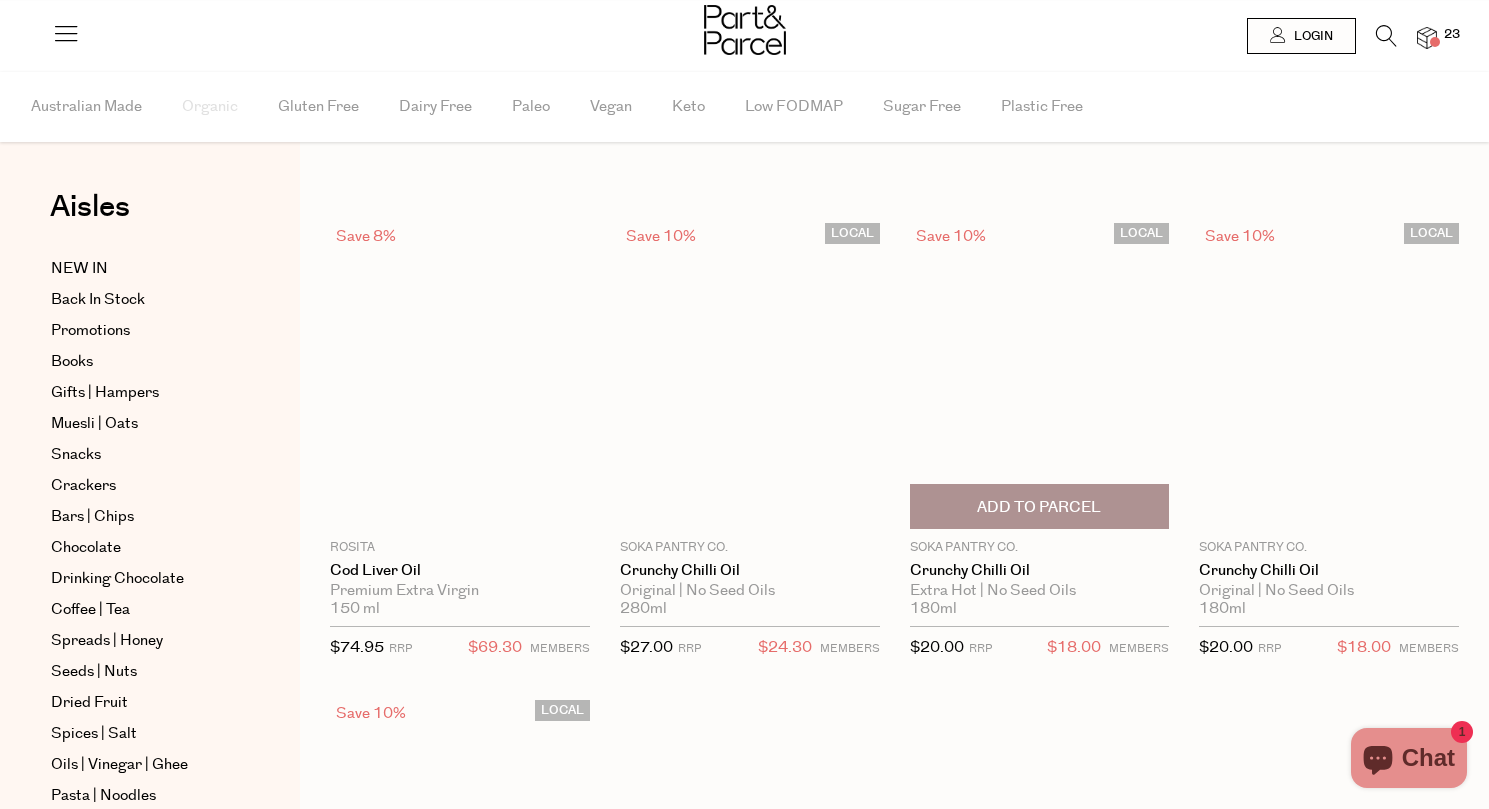 scroll, scrollTop: 0, scrollLeft: 0, axis: both 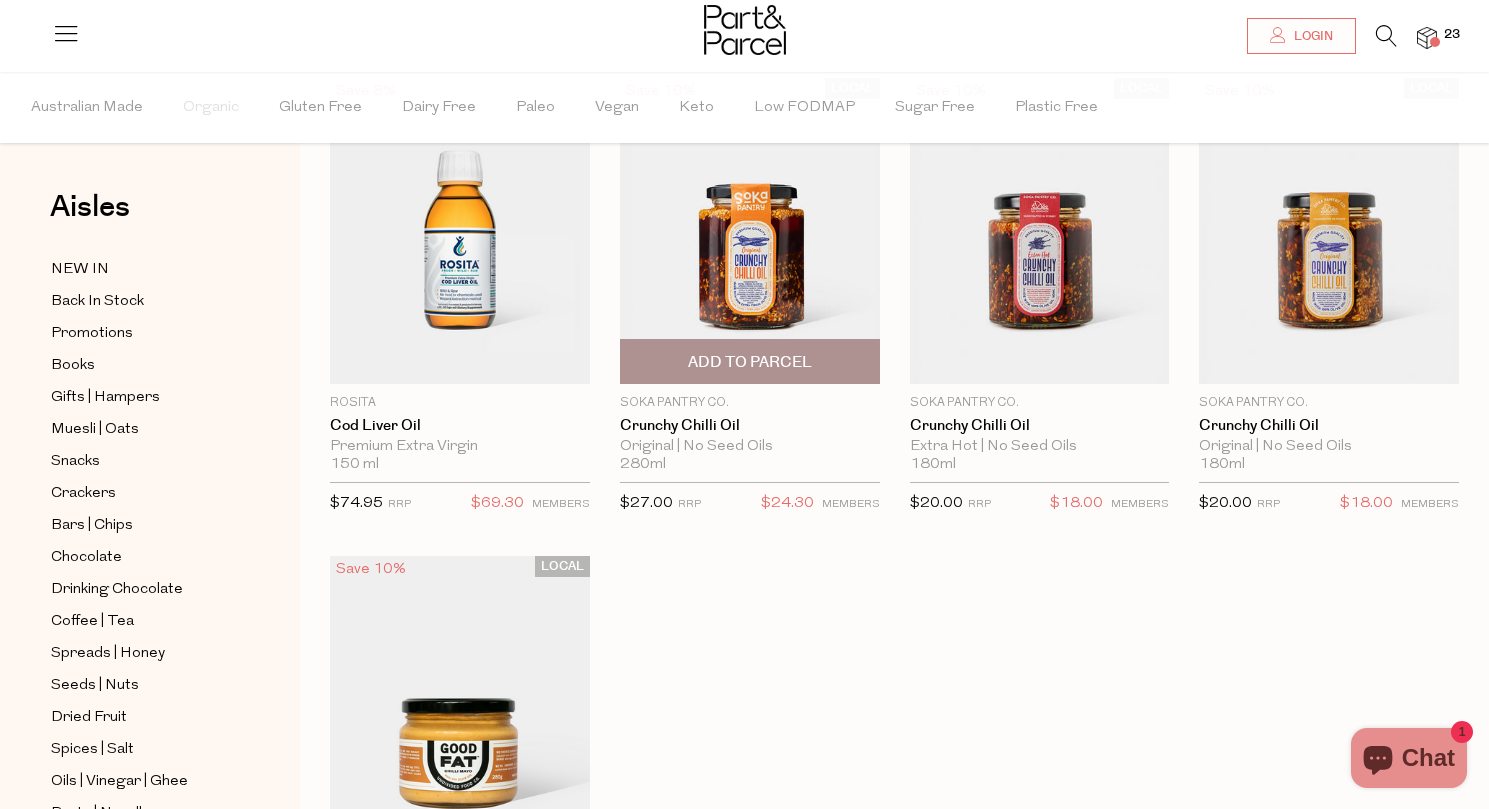 click on "Add To Parcel" at bounding box center (750, 362) 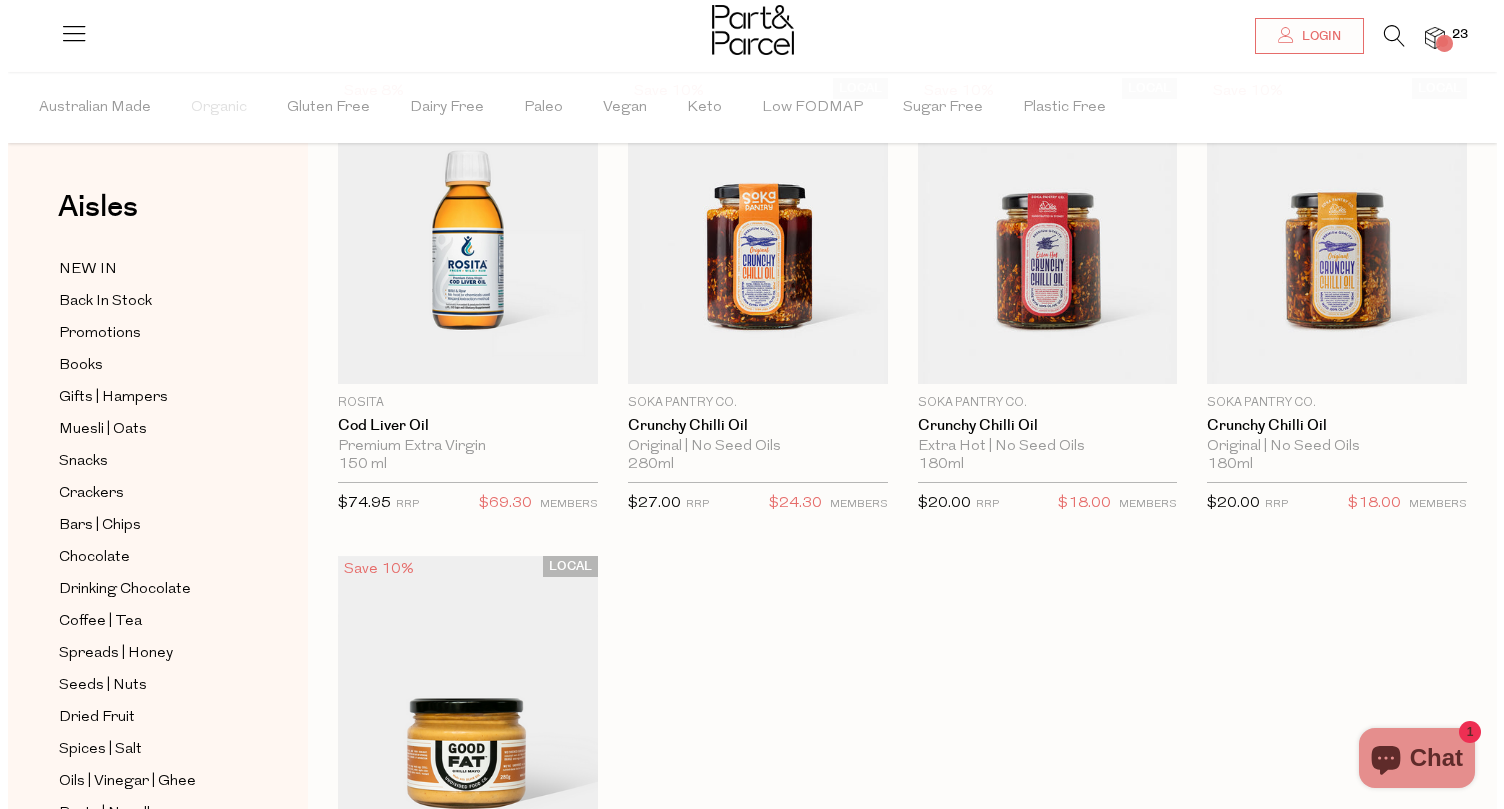 scroll, scrollTop: 388, scrollLeft: 0, axis: vertical 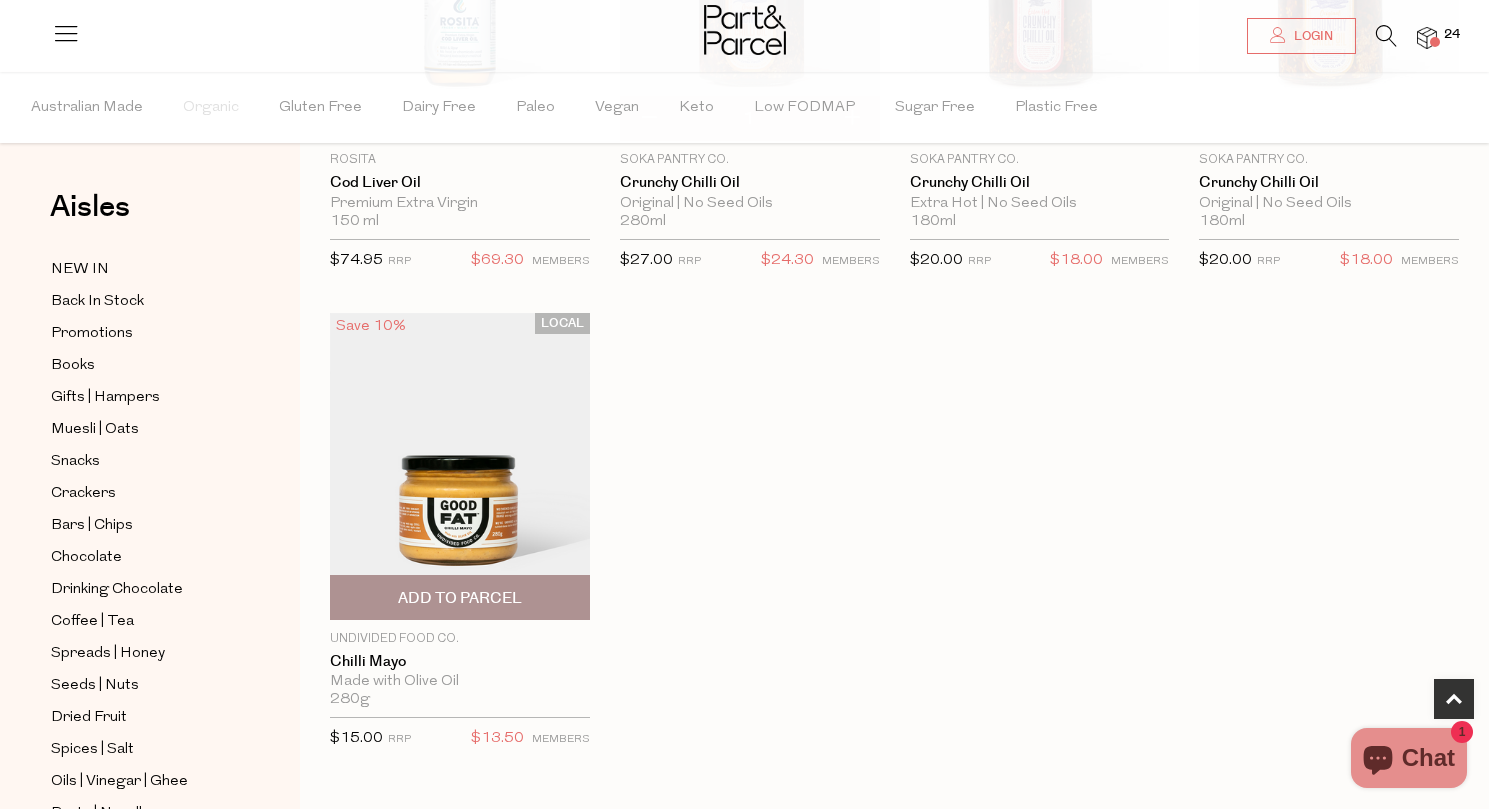 click on "Add To Parcel" at bounding box center (460, 598) 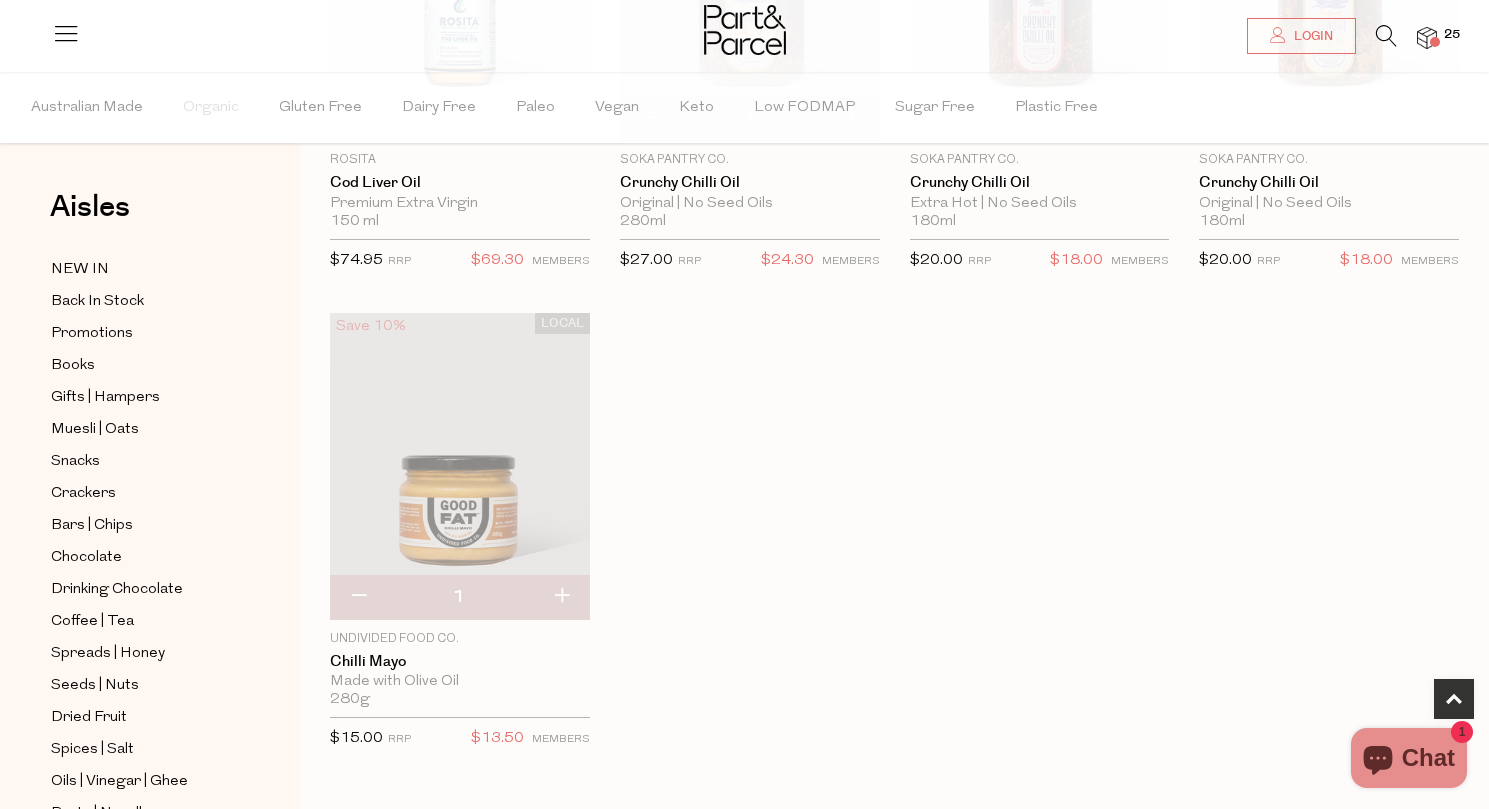 click at bounding box center [1435, 42] 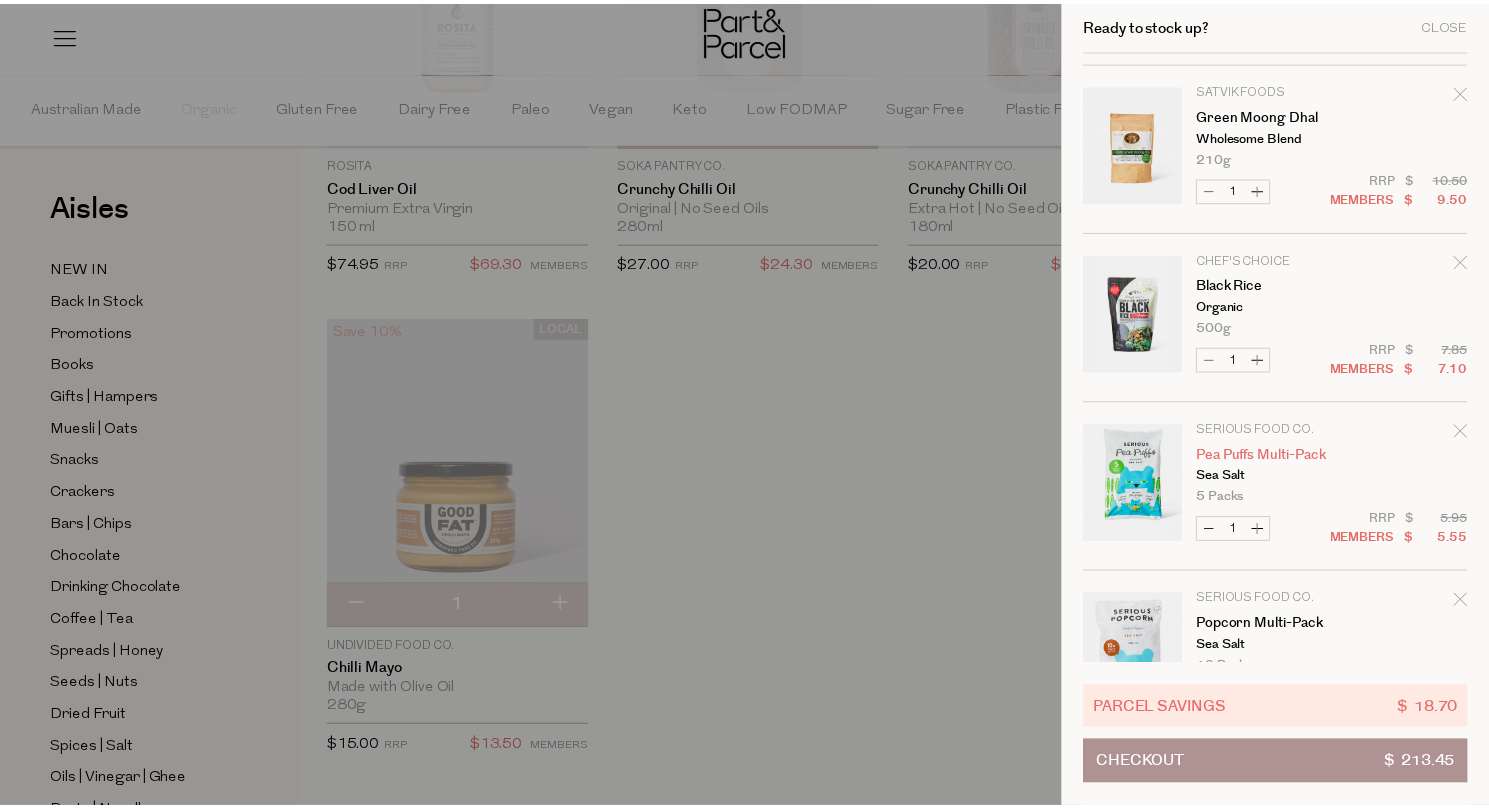 scroll, scrollTop: 0, scrollLeft: 0, axis: both 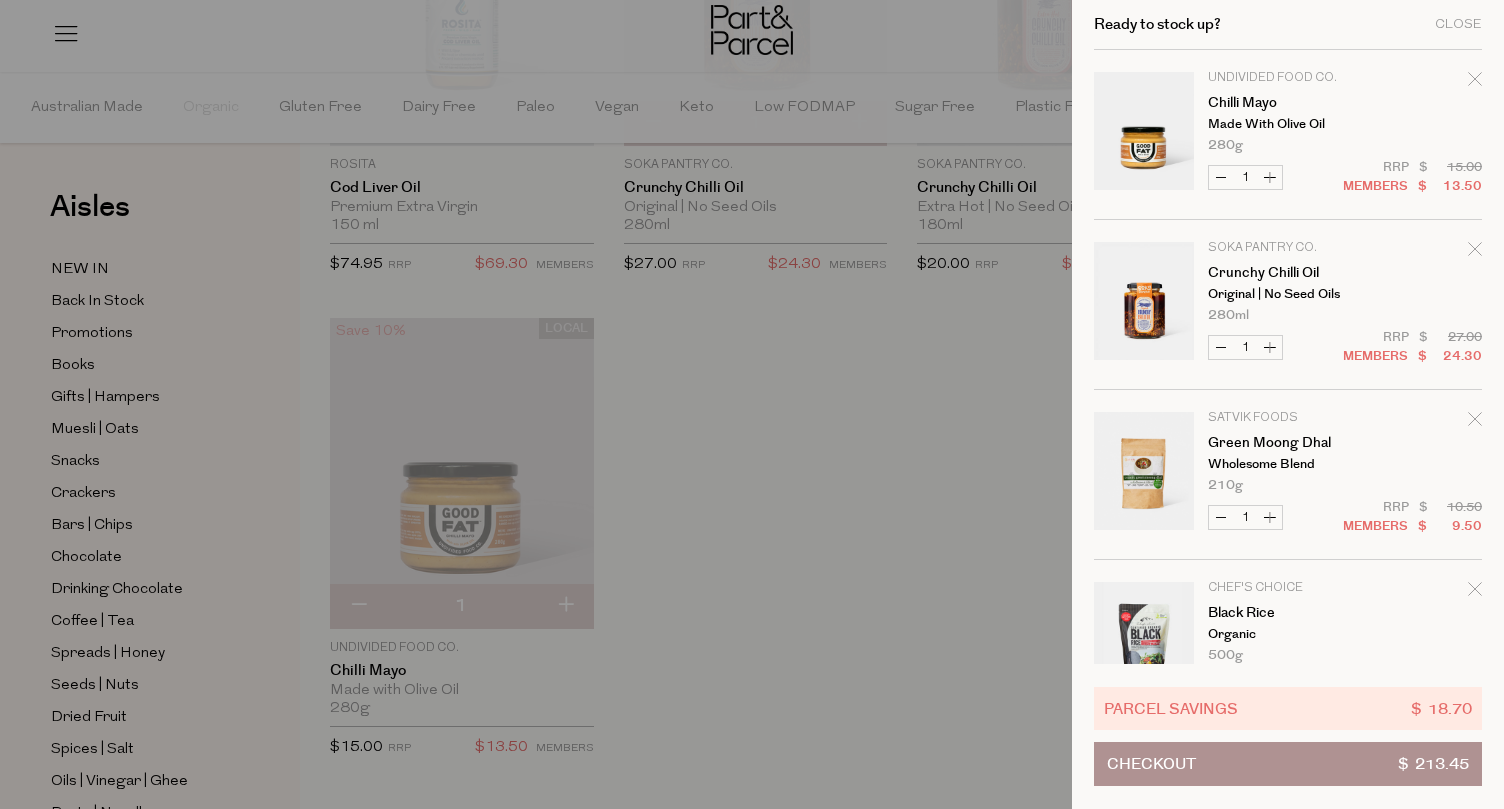 click at bounding box center [752, 404] 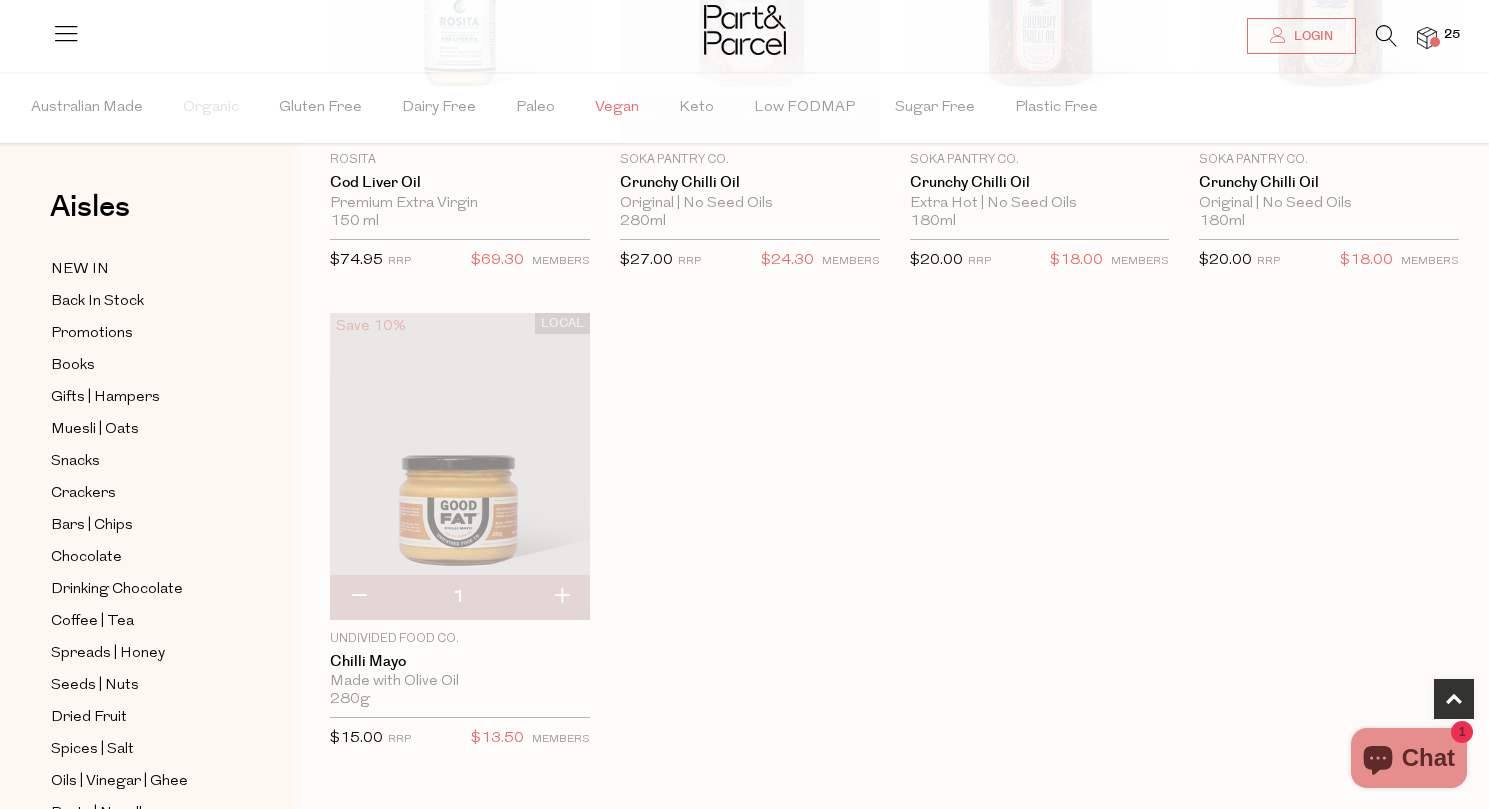 click on "Vegan" at bounding box center (617, 108) 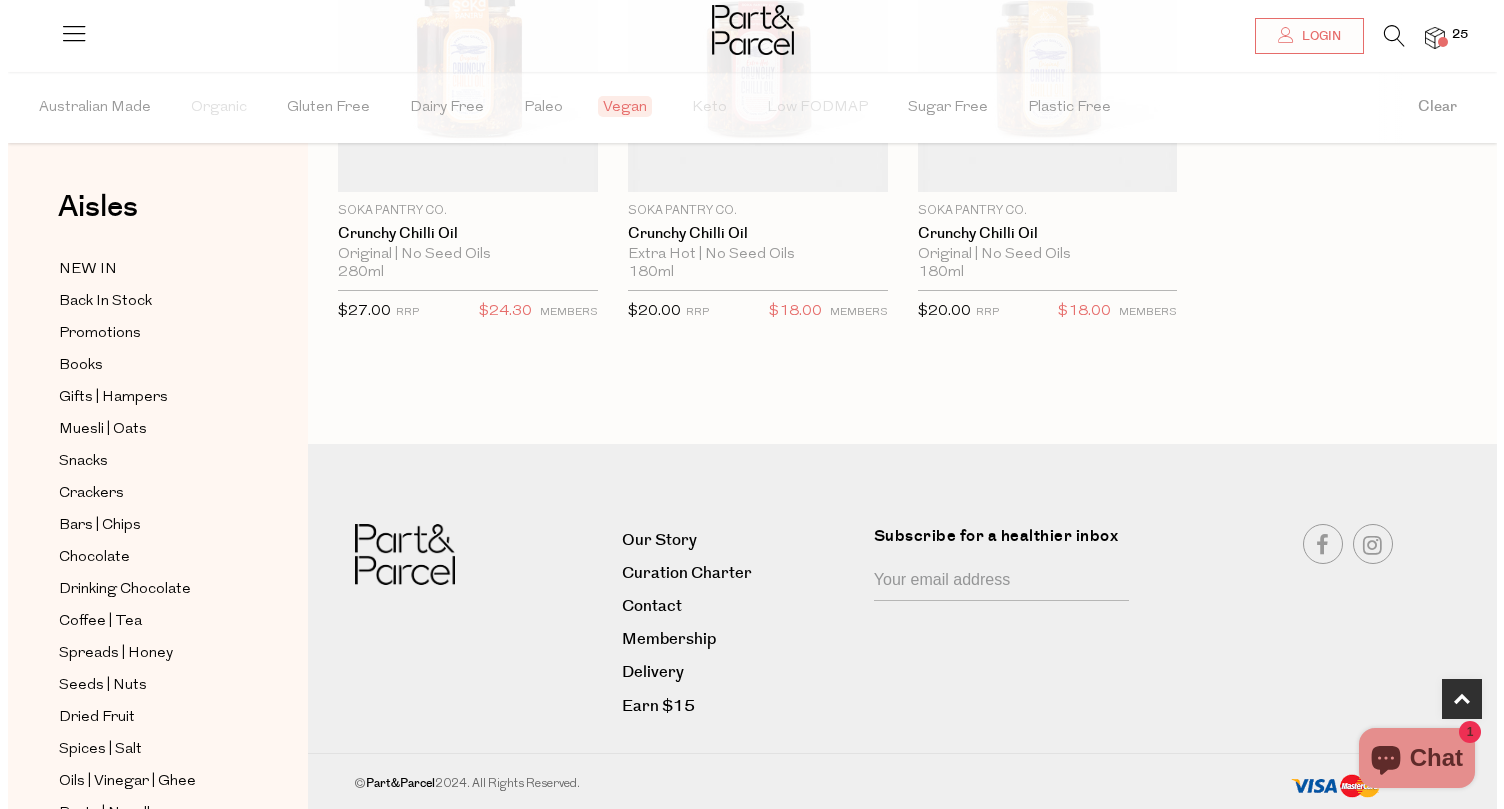 scroll, scrollTop: 337, scrollLeft: 0, axis: vertical 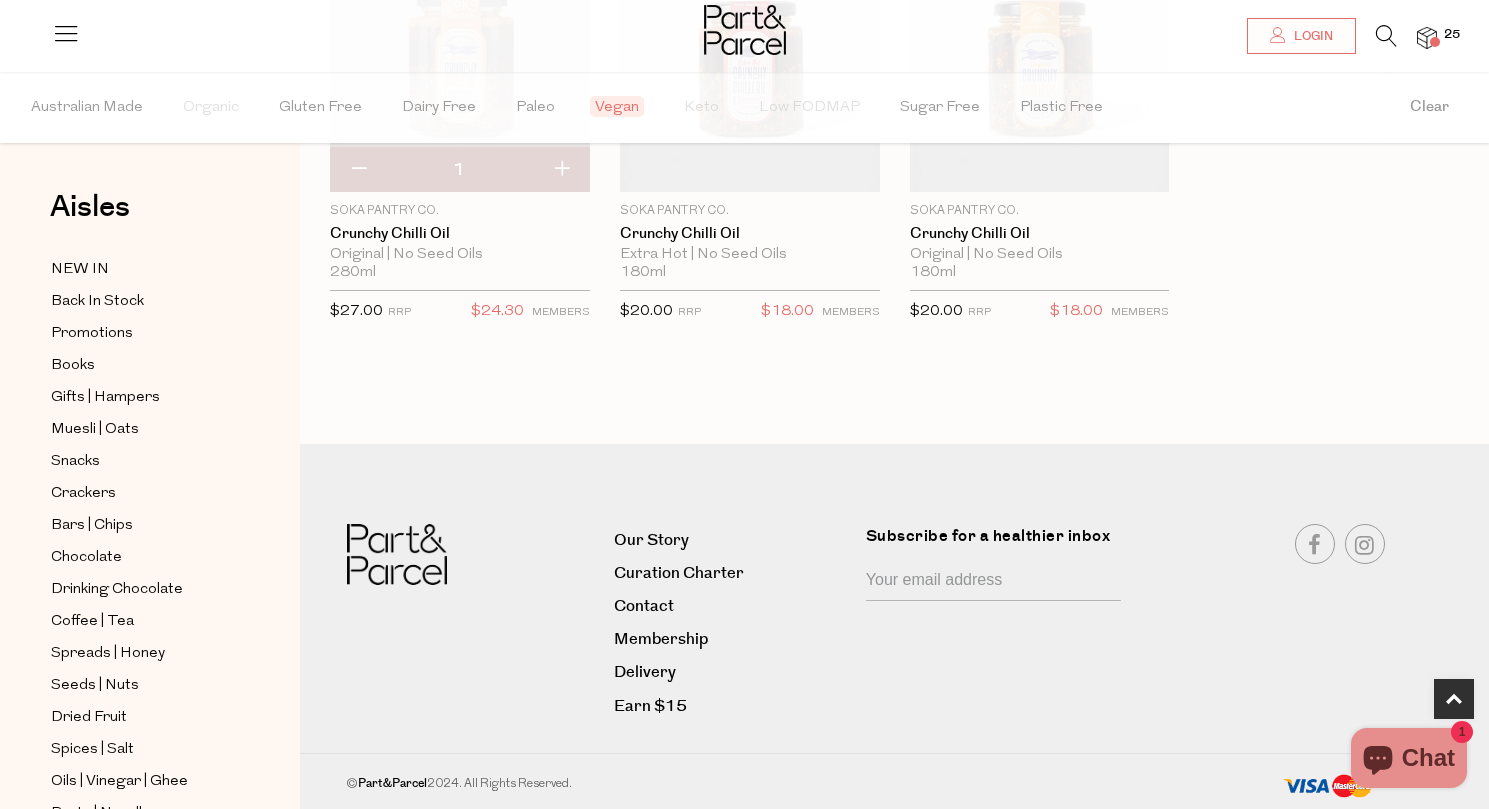 click at bounding box center (1427, 38) 